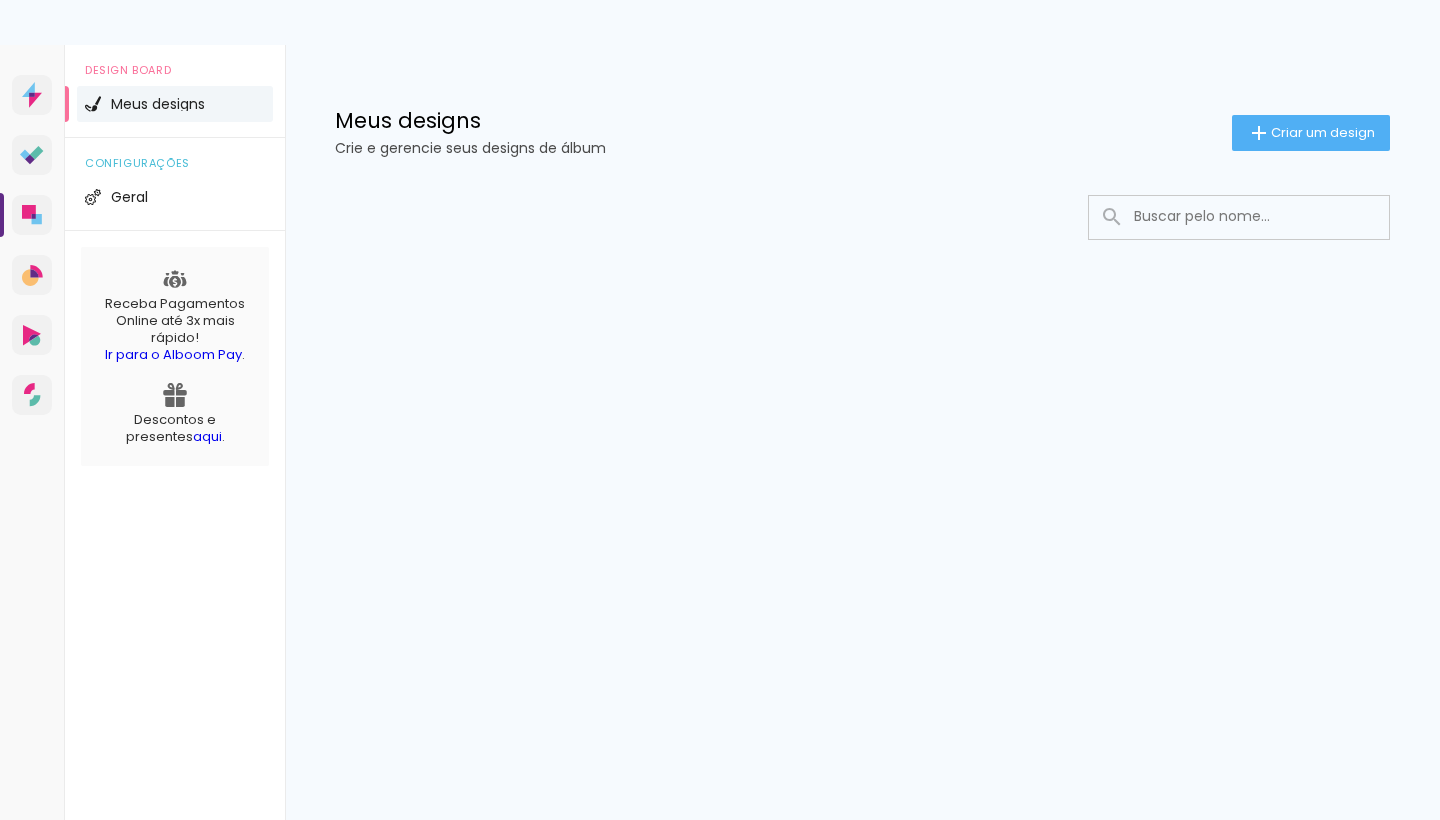 scroll, scrollTop: 0, scrollLeft: 0, axis: both 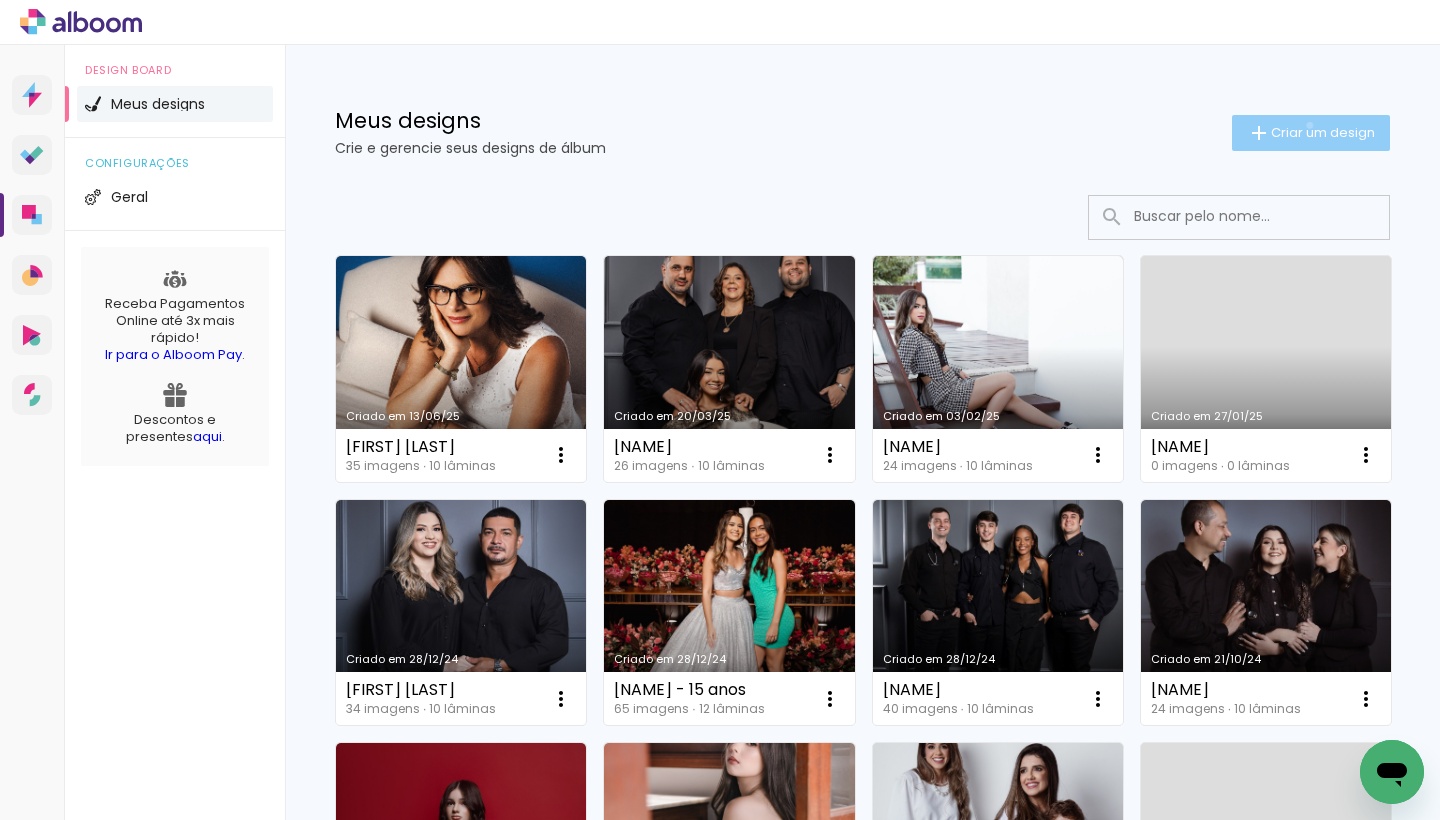 click on "Criar um design" 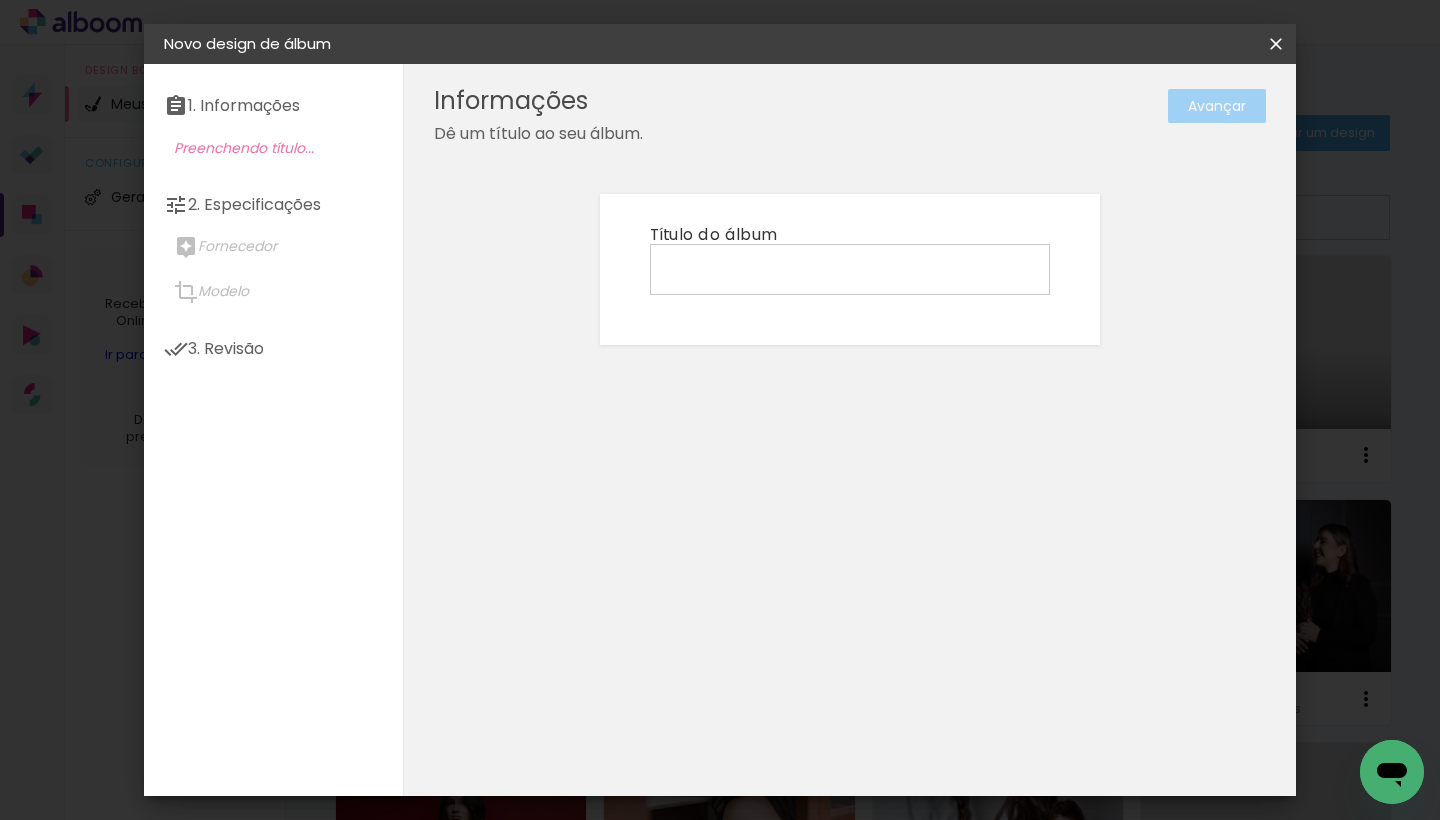 click at bounding box center (850, 268) 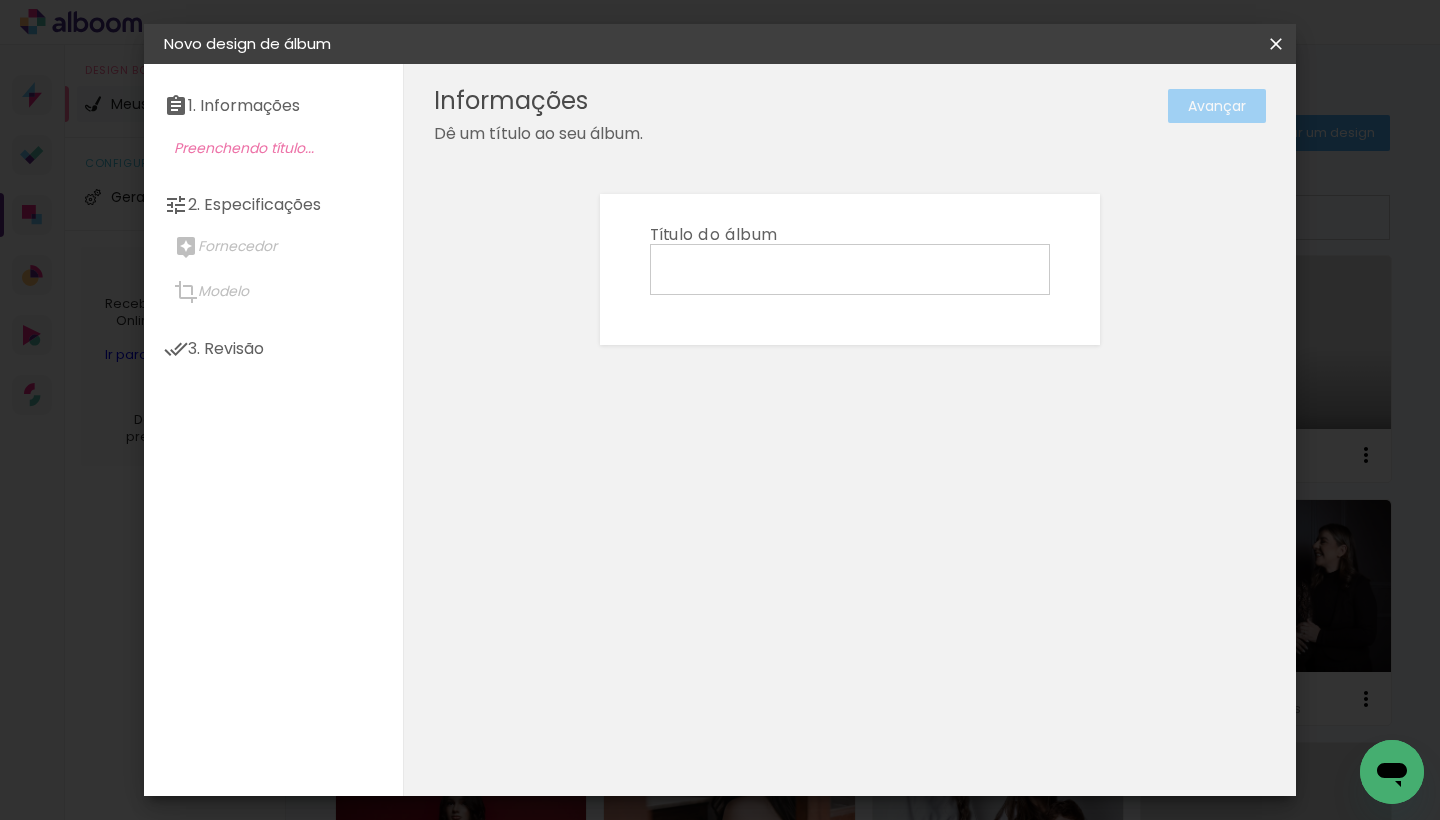 type on "l" 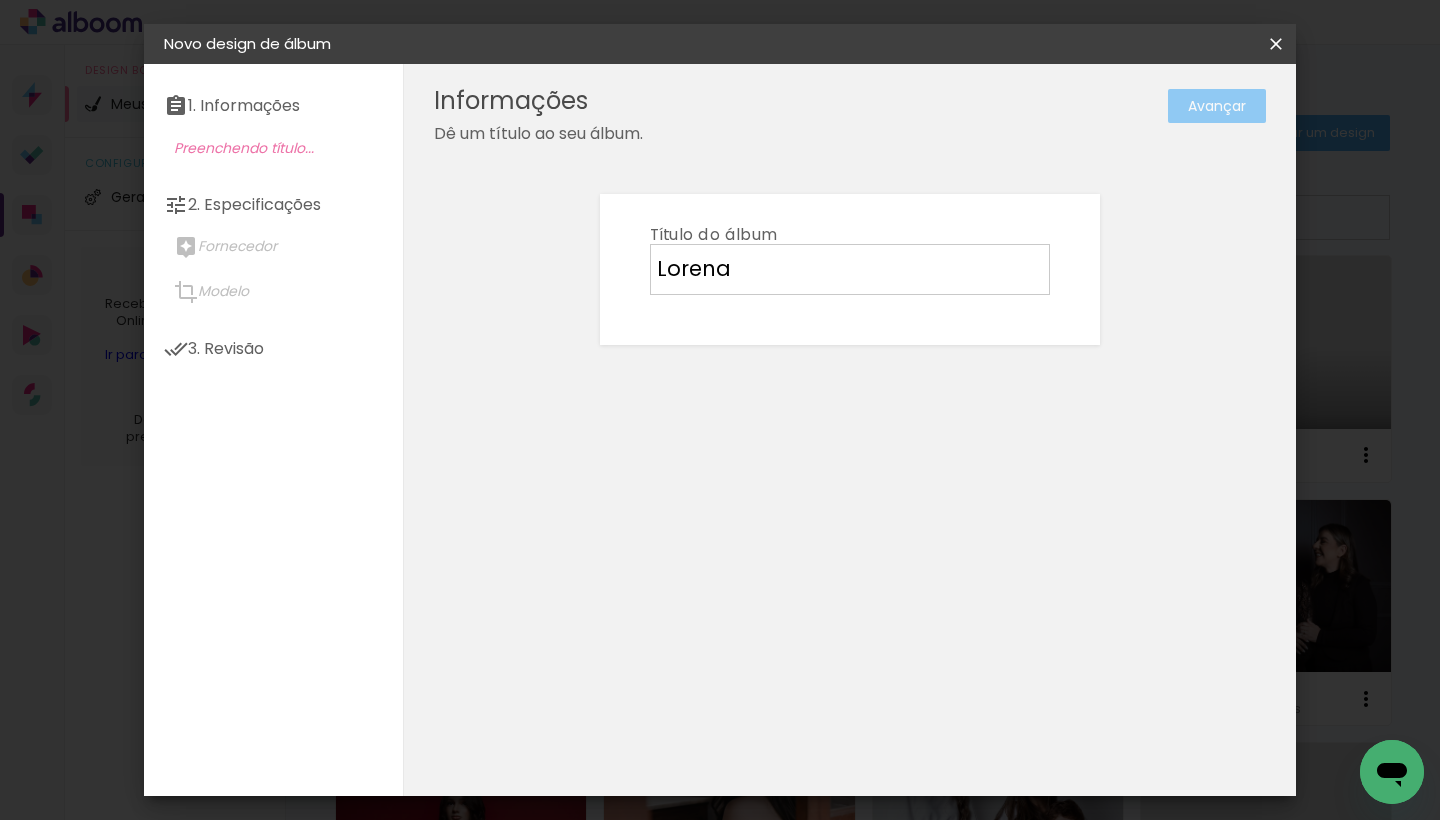 type on "Lorena" 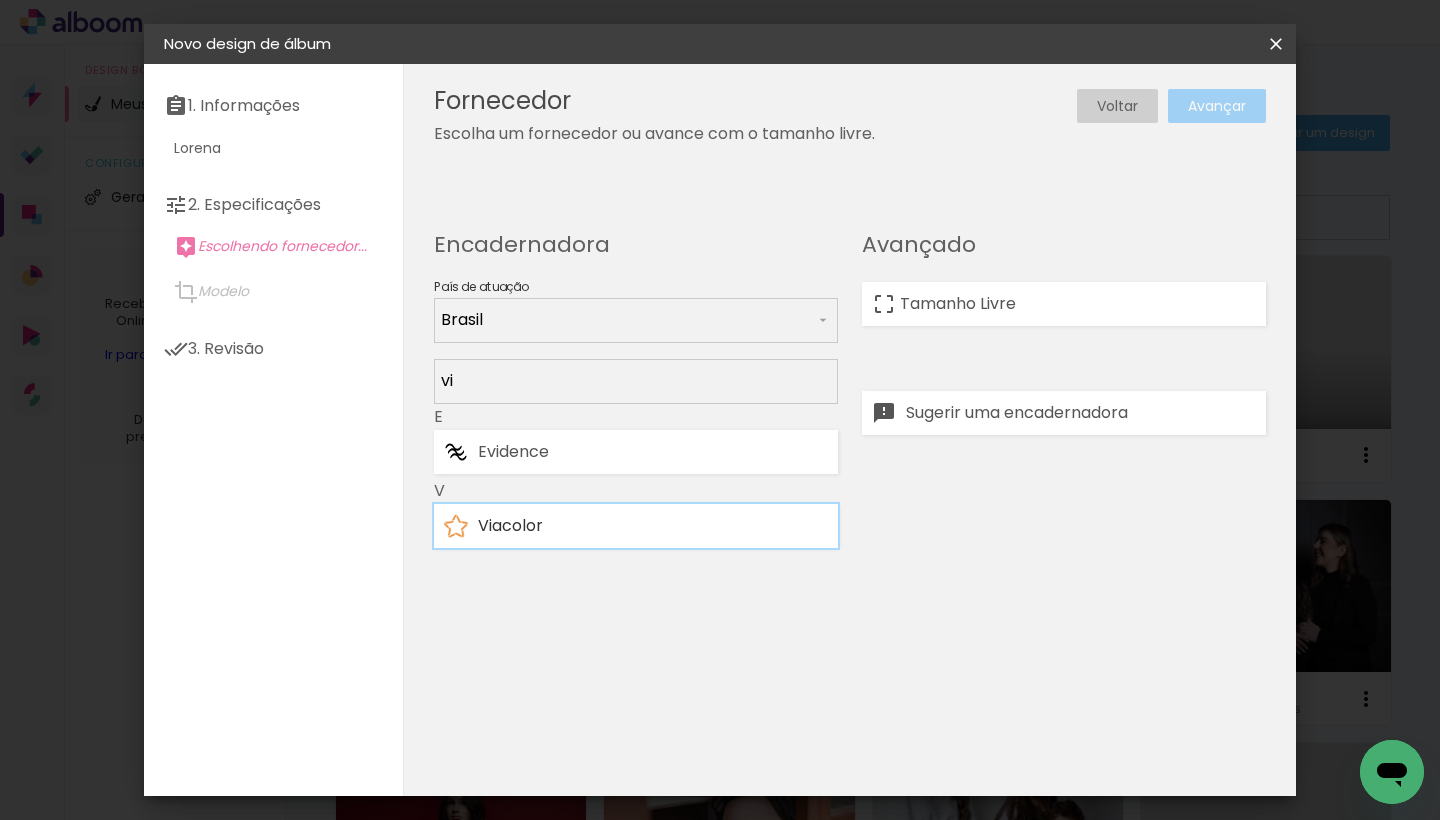 type on "vi" 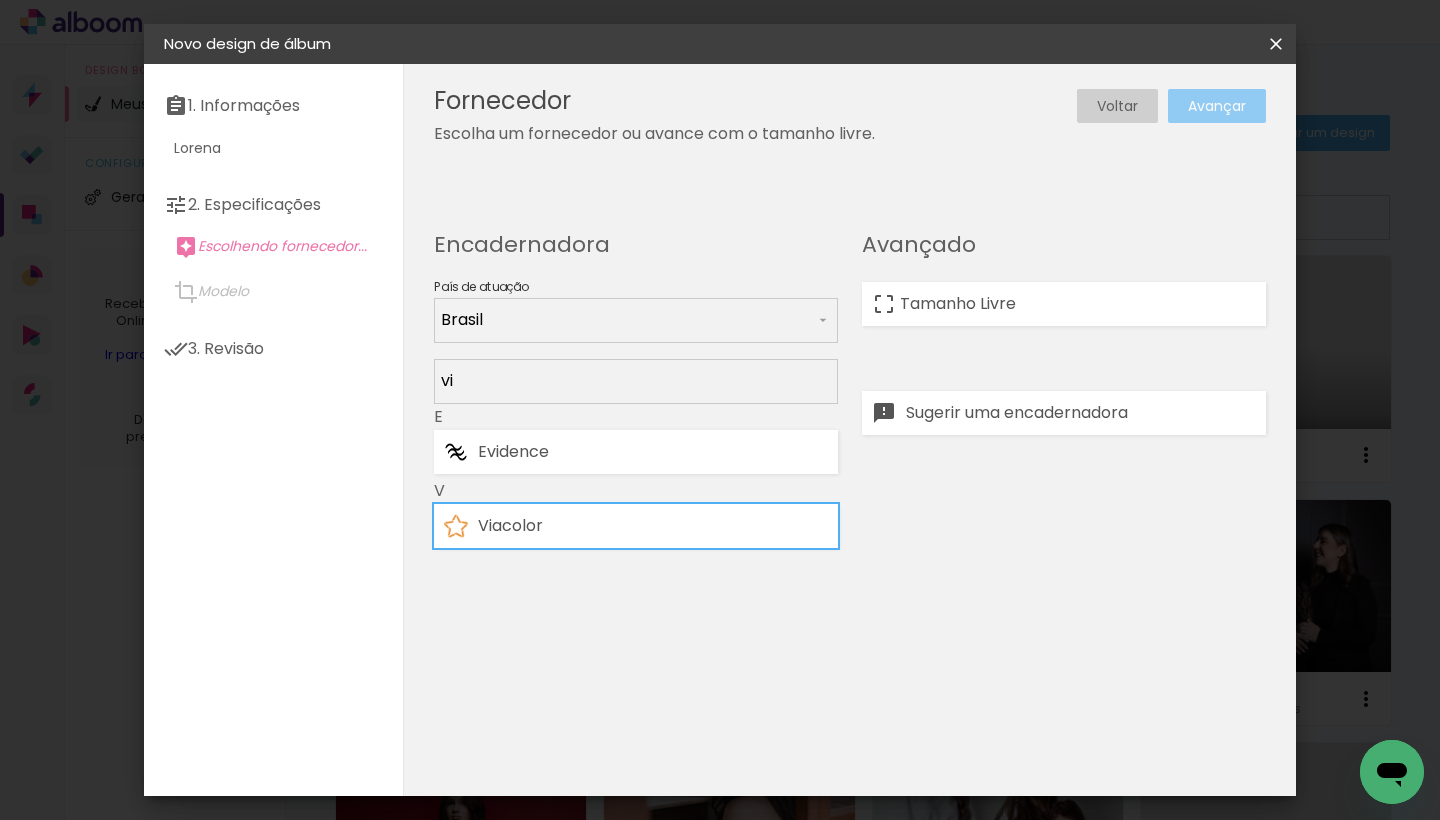 click on "Avançar" at bounding box center (0, 0) 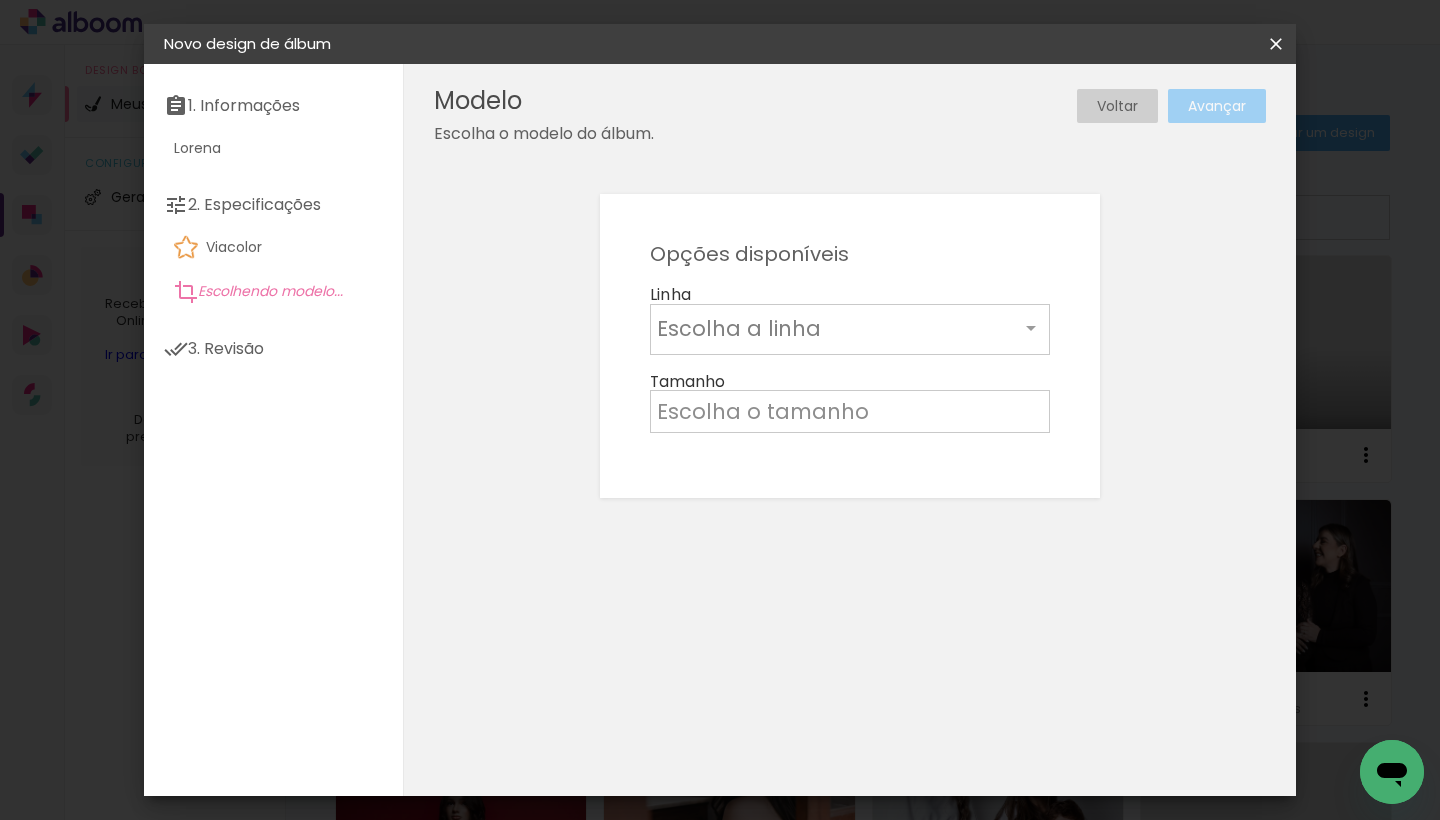 click at bounding box center (838, 328) 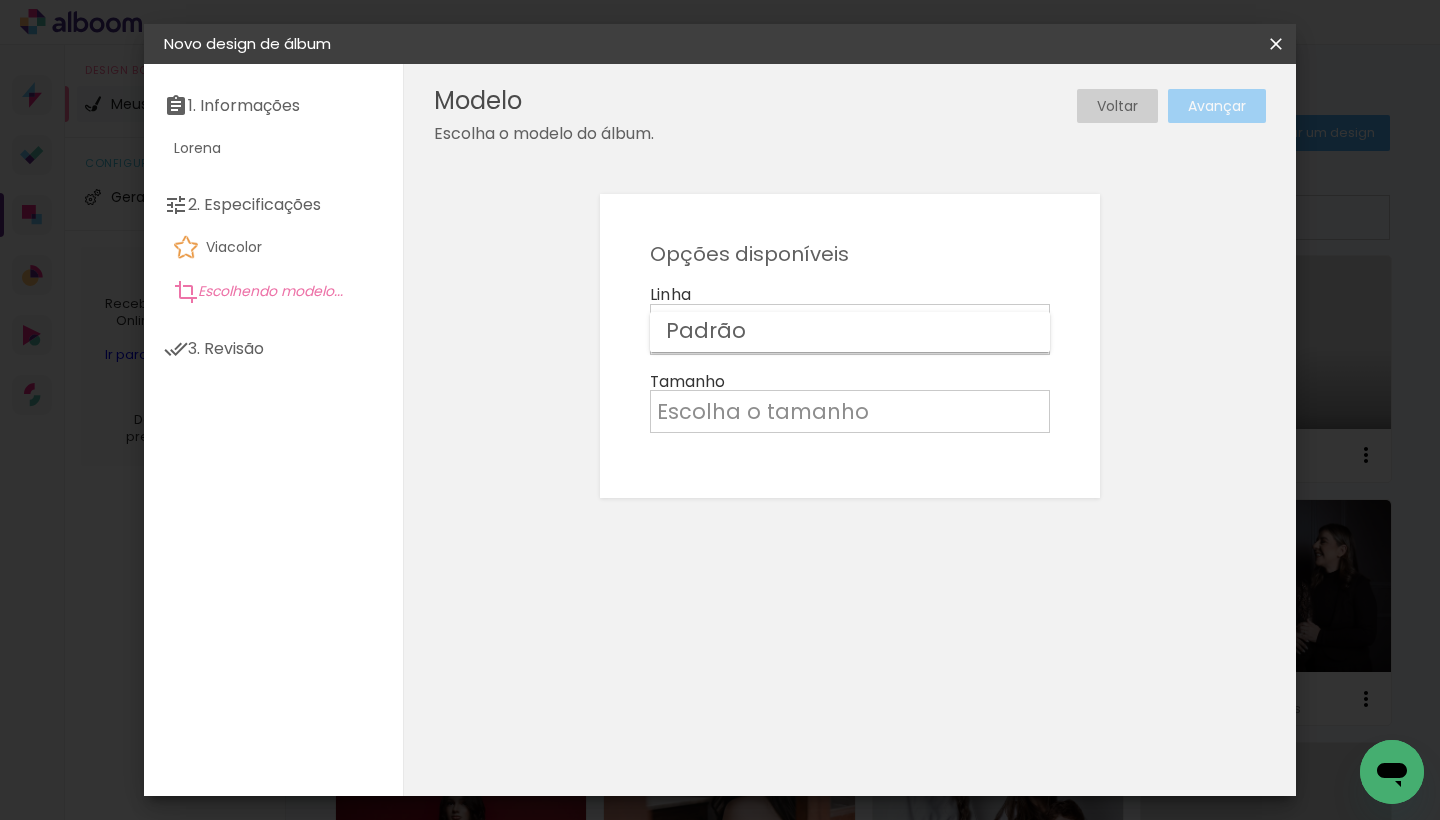 click on "Padrão" at bounding box center (850, 332) 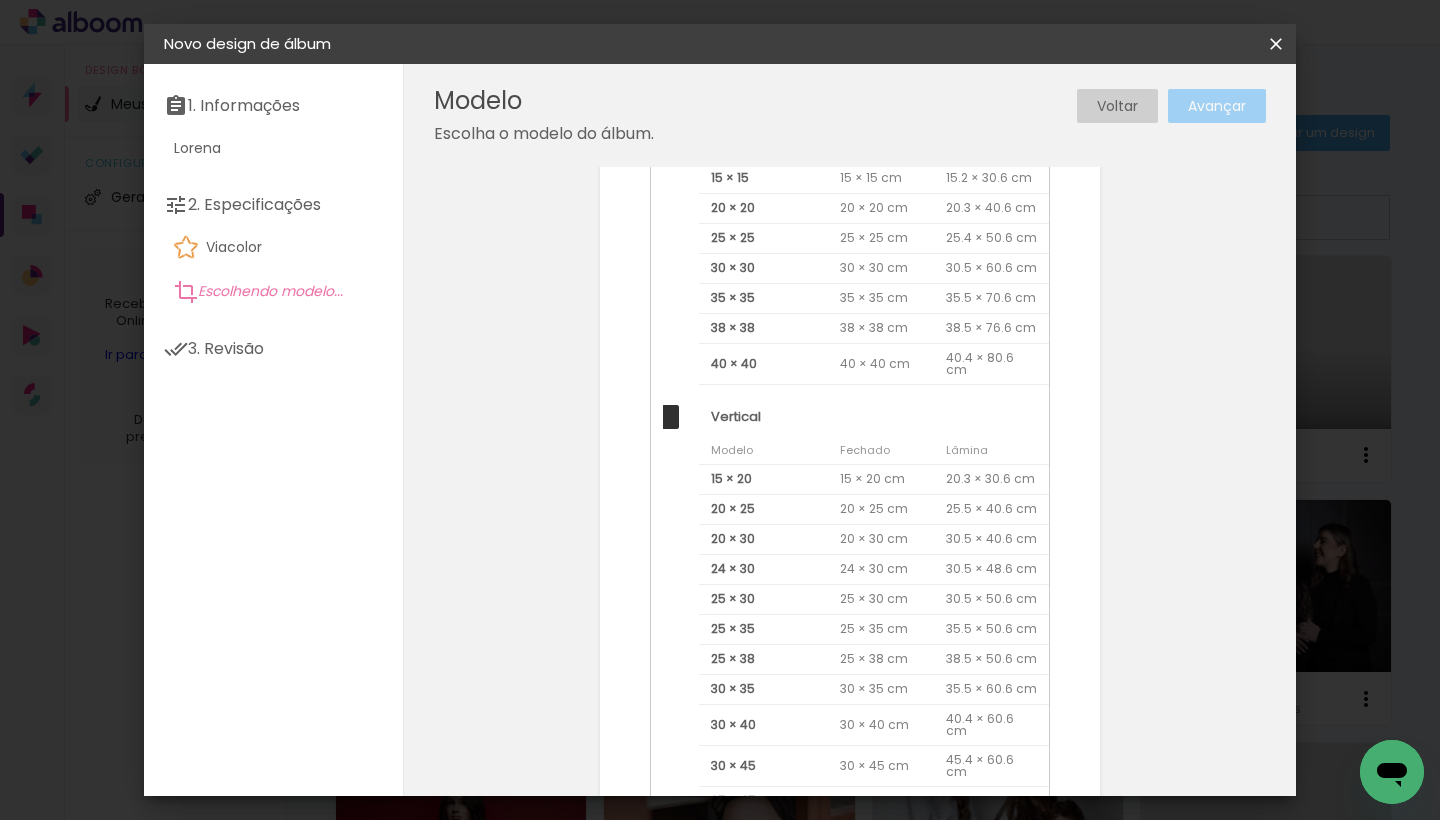 scroll, scrollTop: 653, scrollLeft: 0, axis: vertical 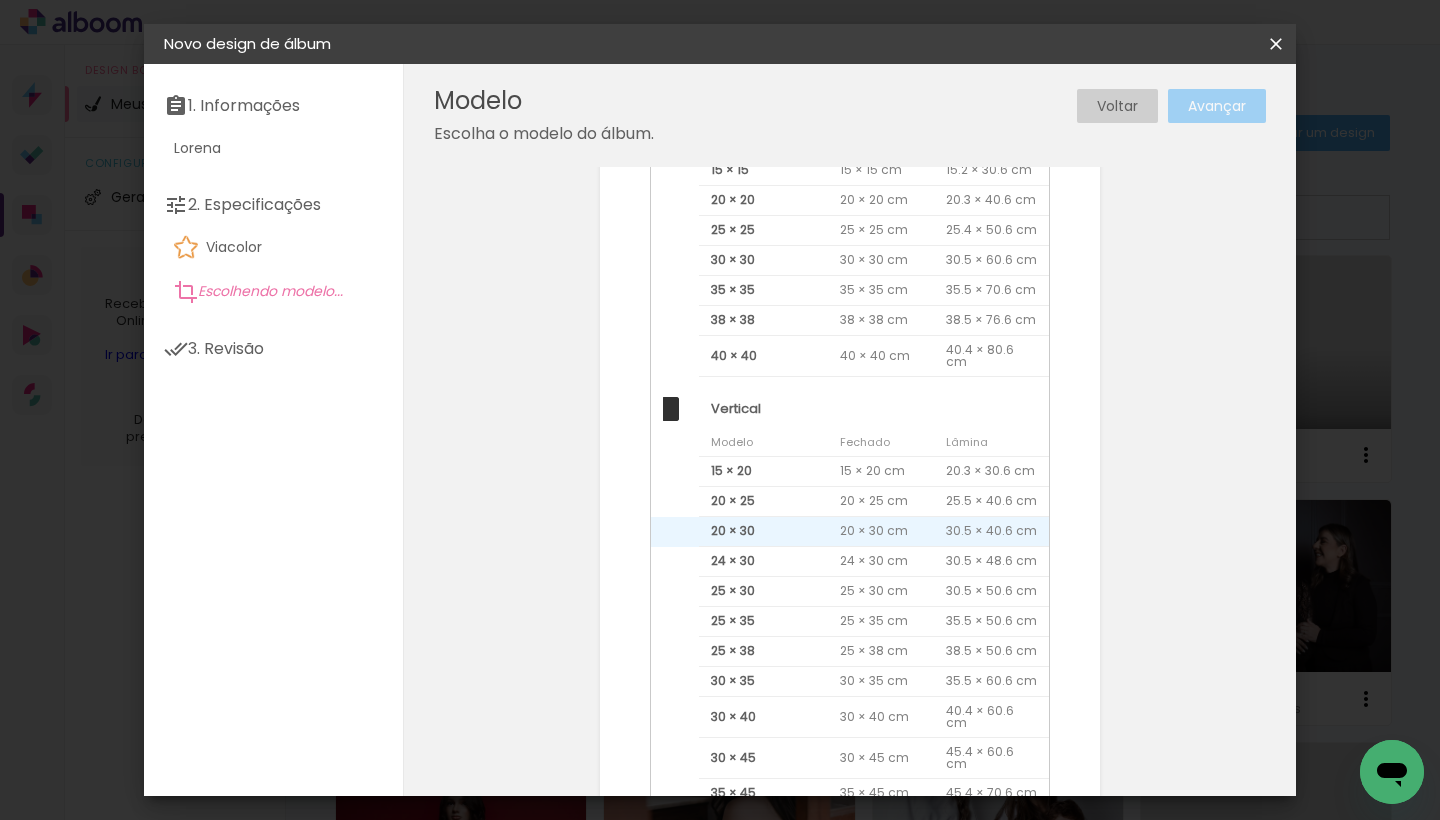 click on "20 × 30" 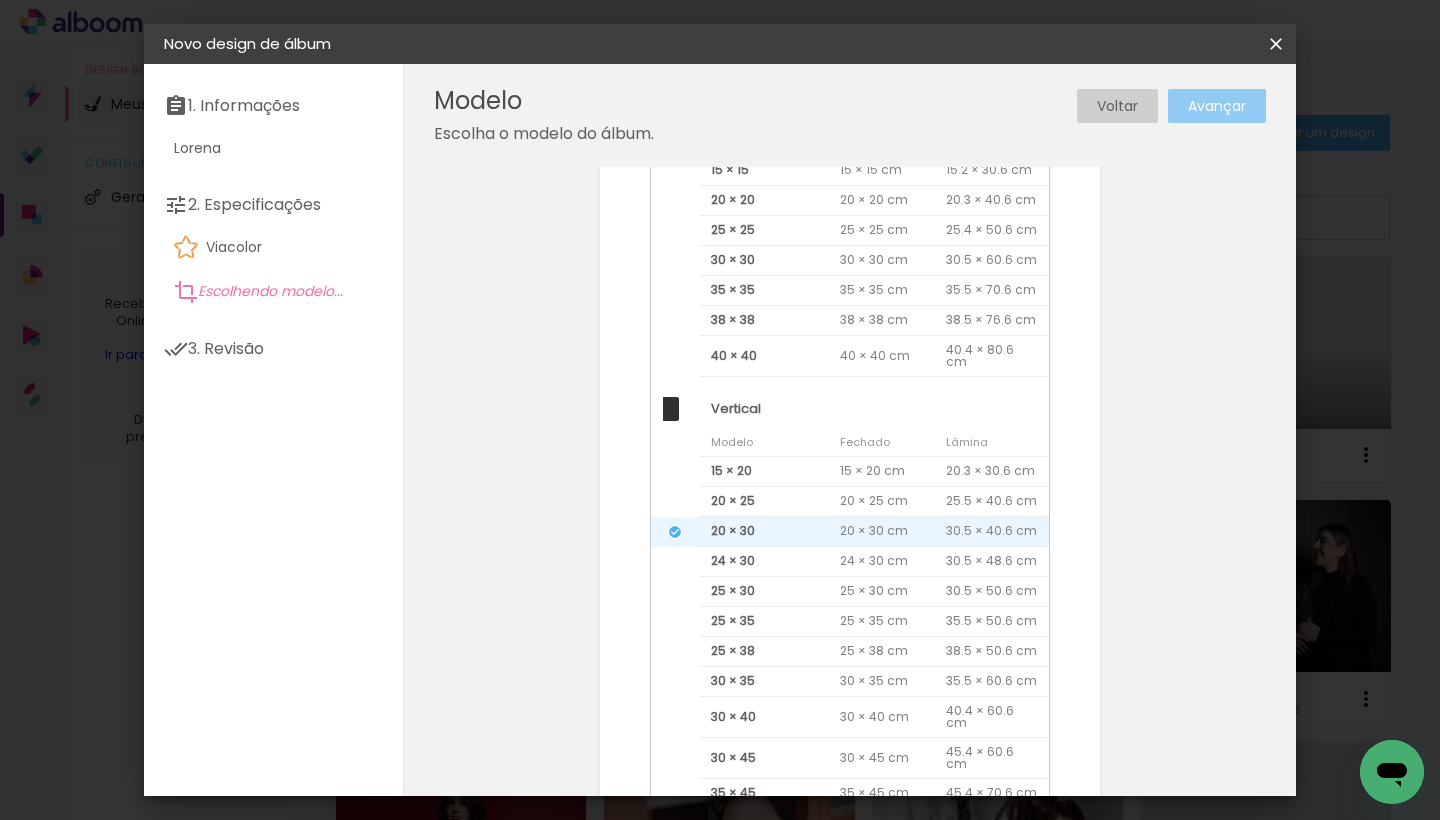 click on "Avançar" at bounding box center [0, 0] 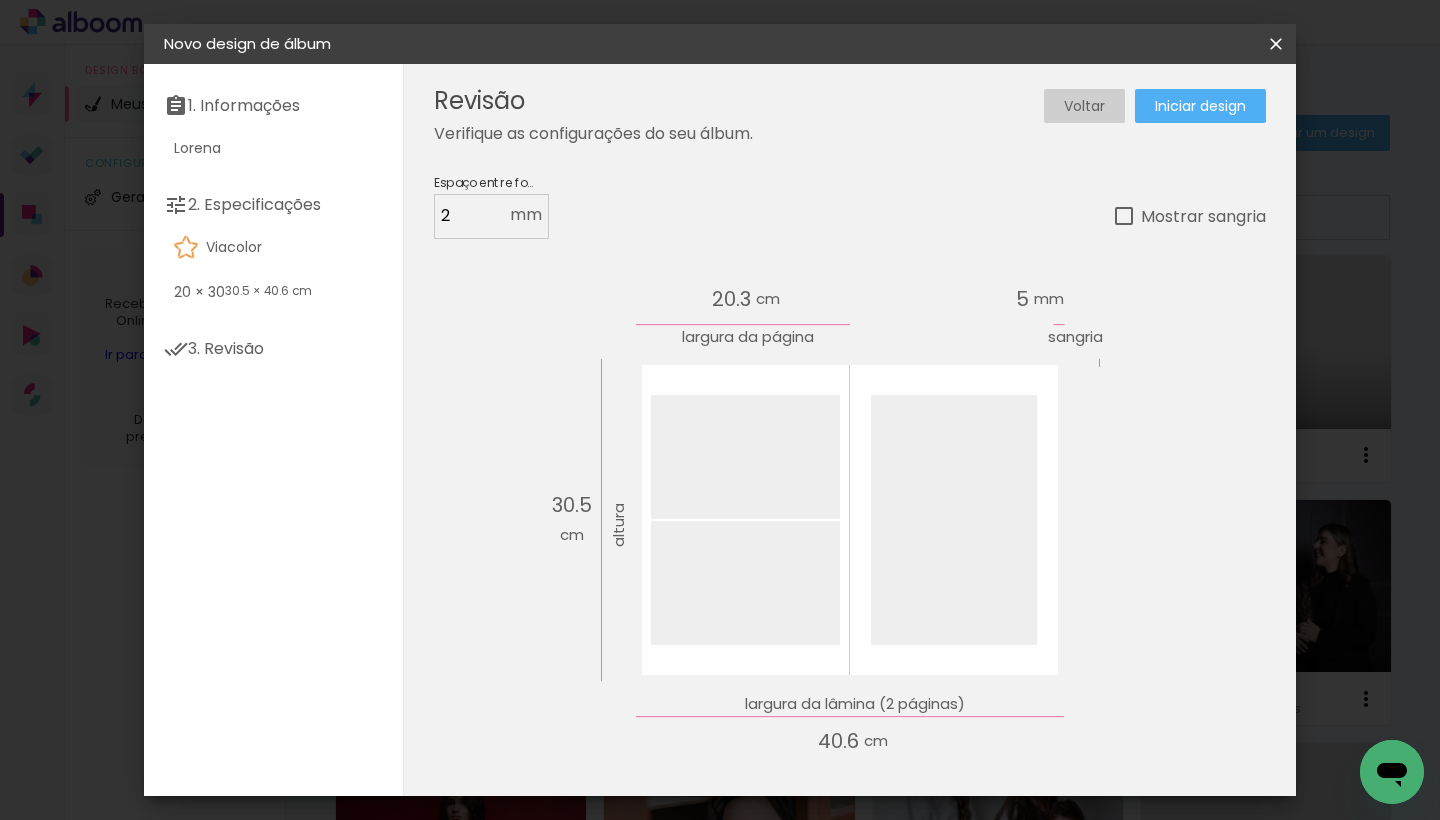 click at bounding box center [1124, 216] 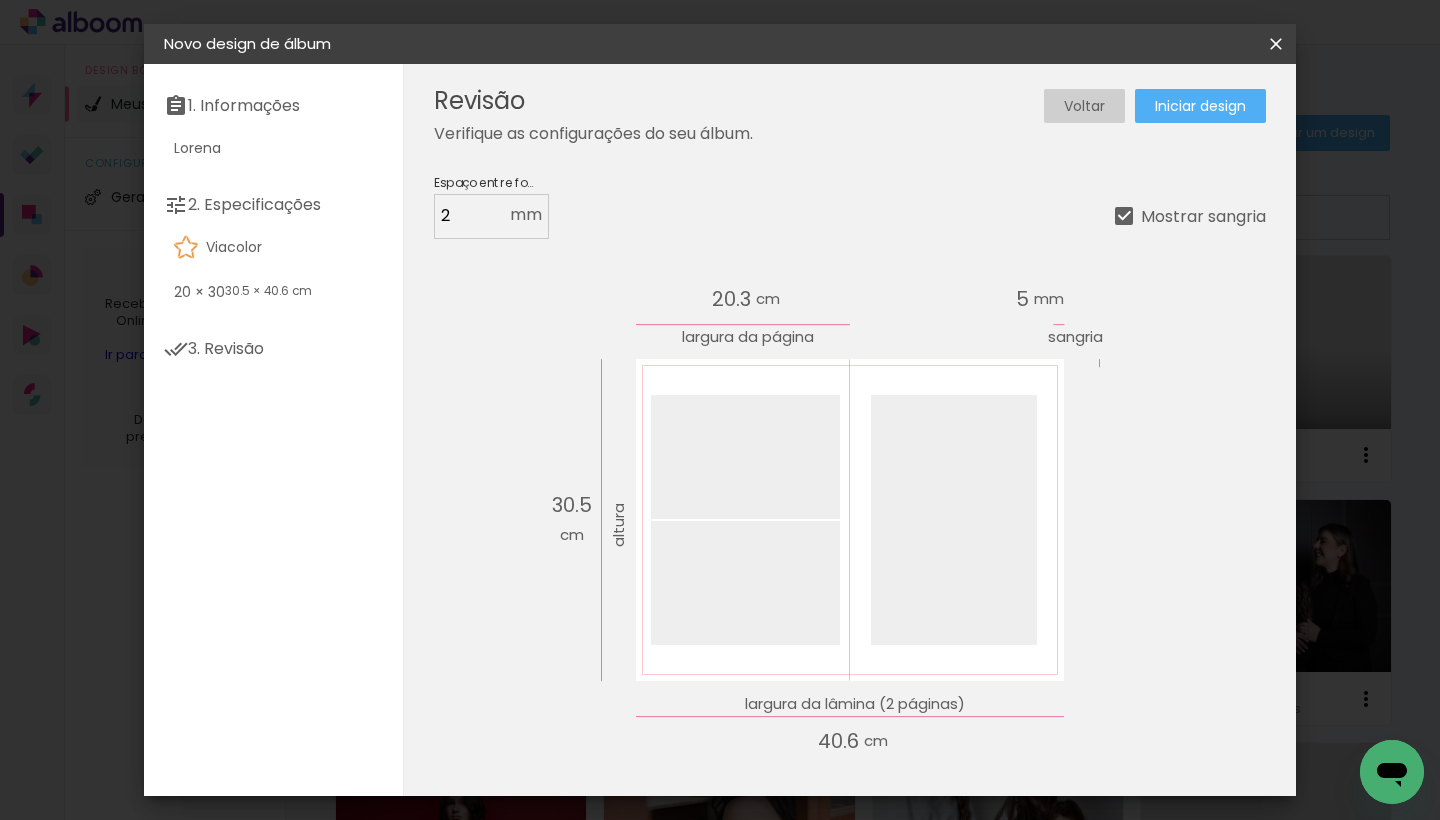 click on "Iniciar design" at bounding box center [1200, 106] 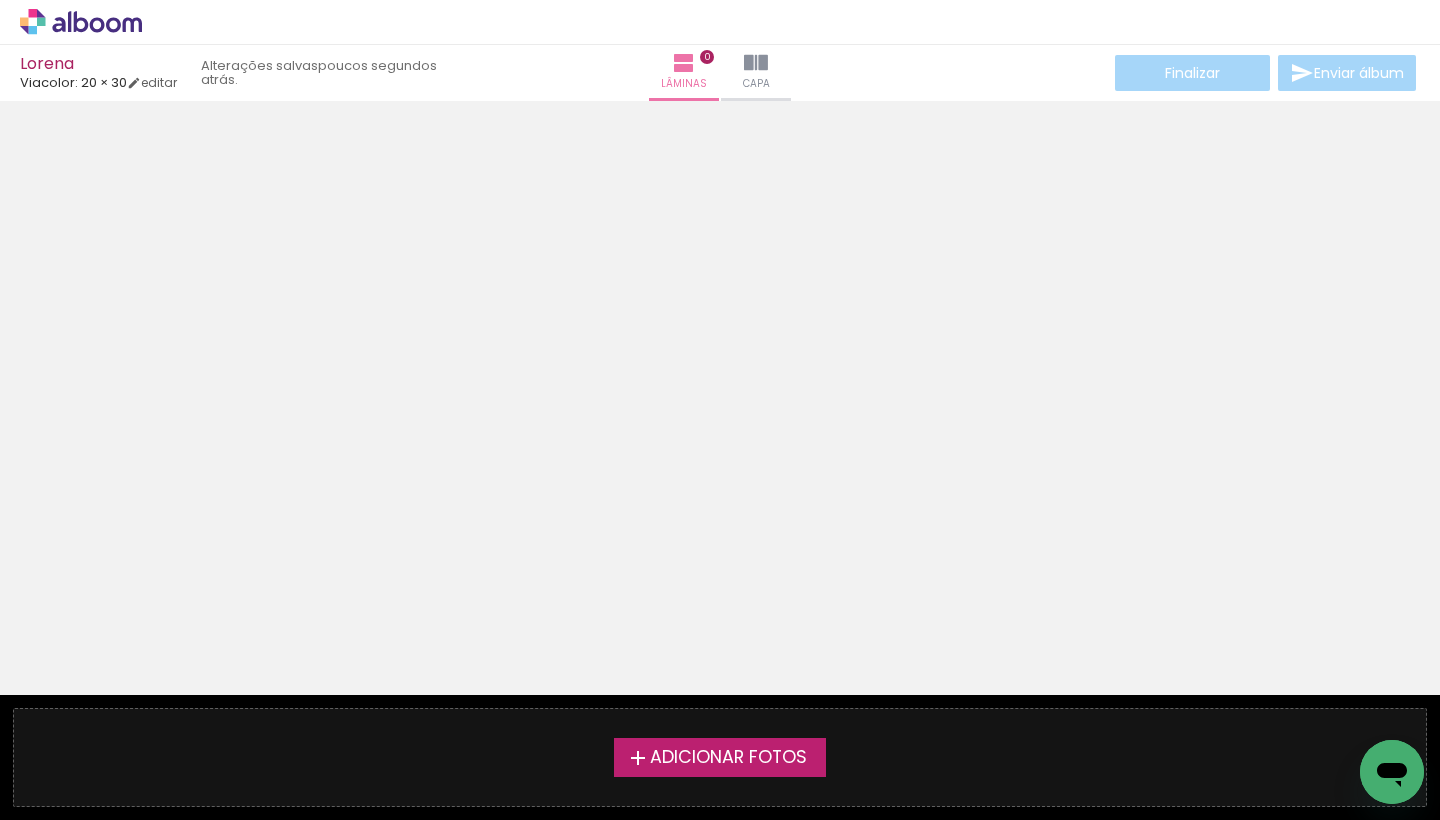 click on "Adicionar Fotos" at bounding box center (728, 758) 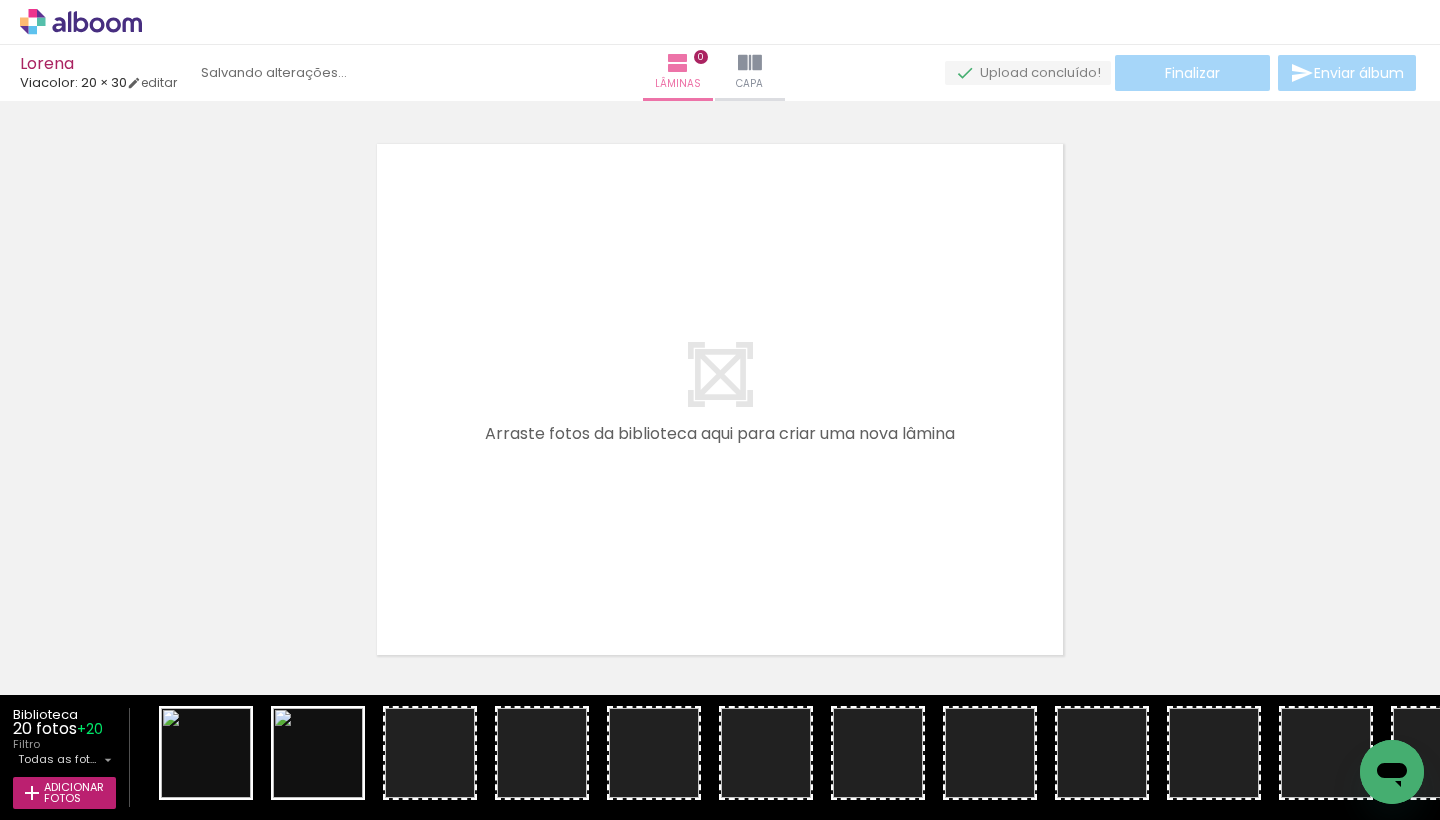 scroll, scrollTop: 25, scrollLeft: 0, axis: vertical 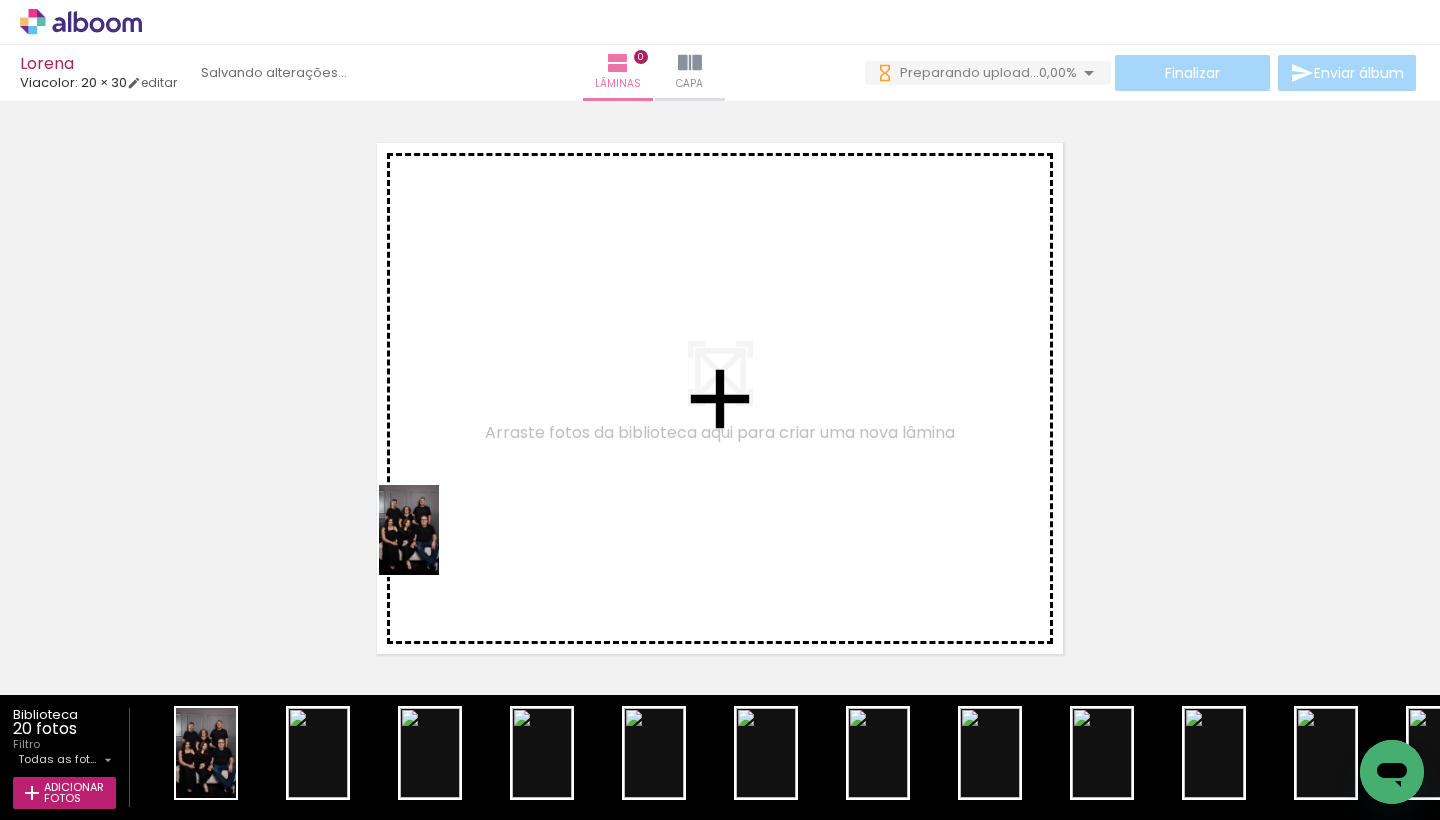 drag, startPoint x: 188, startPoint y: 766, endPoint x: 524, endPoint y: 491, distance: 434.19006 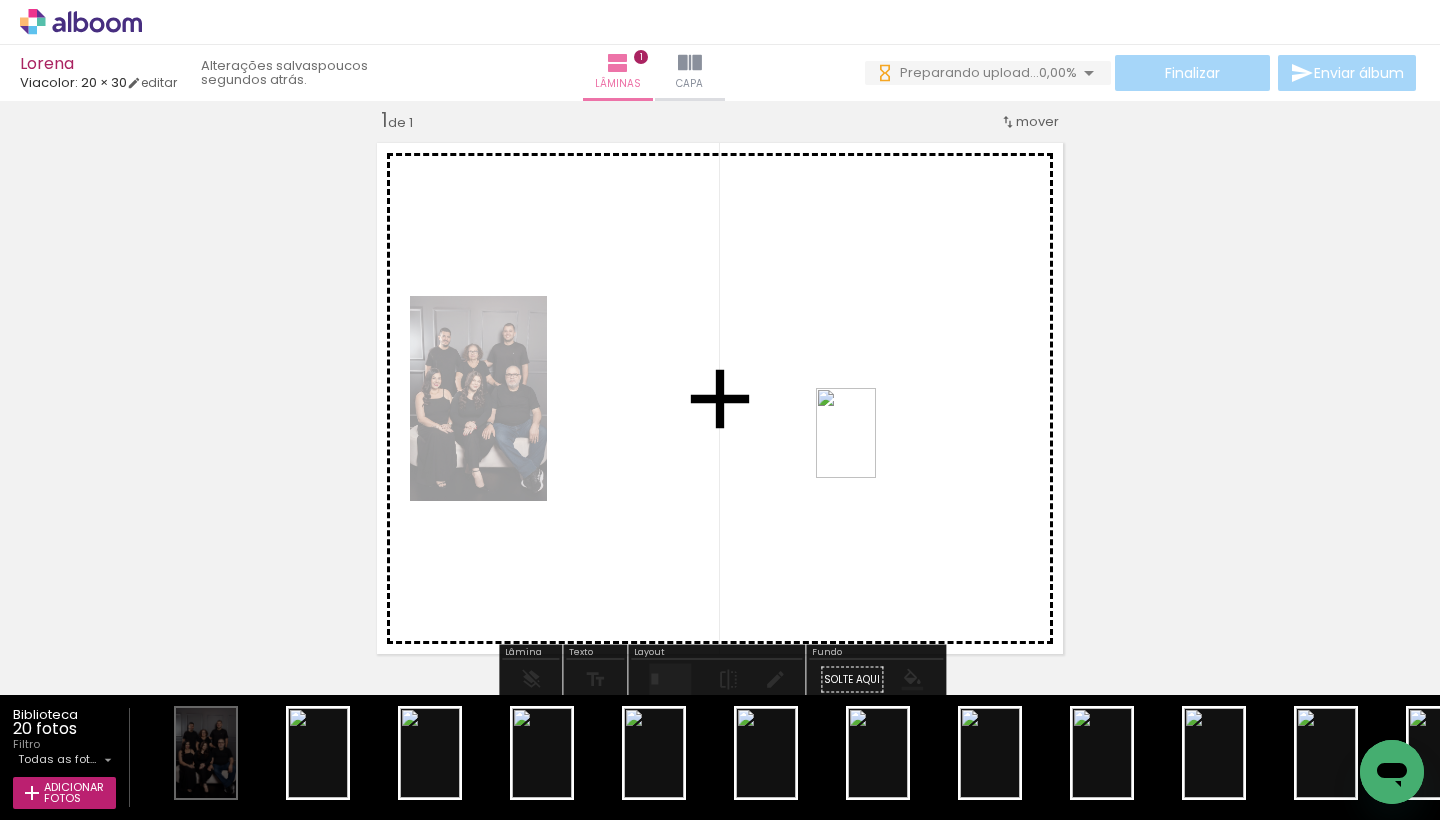 drag, startPoint x: 325, startPoint y: 741, endPoint x: 916, endPoint y: 427, distance: 669.23615 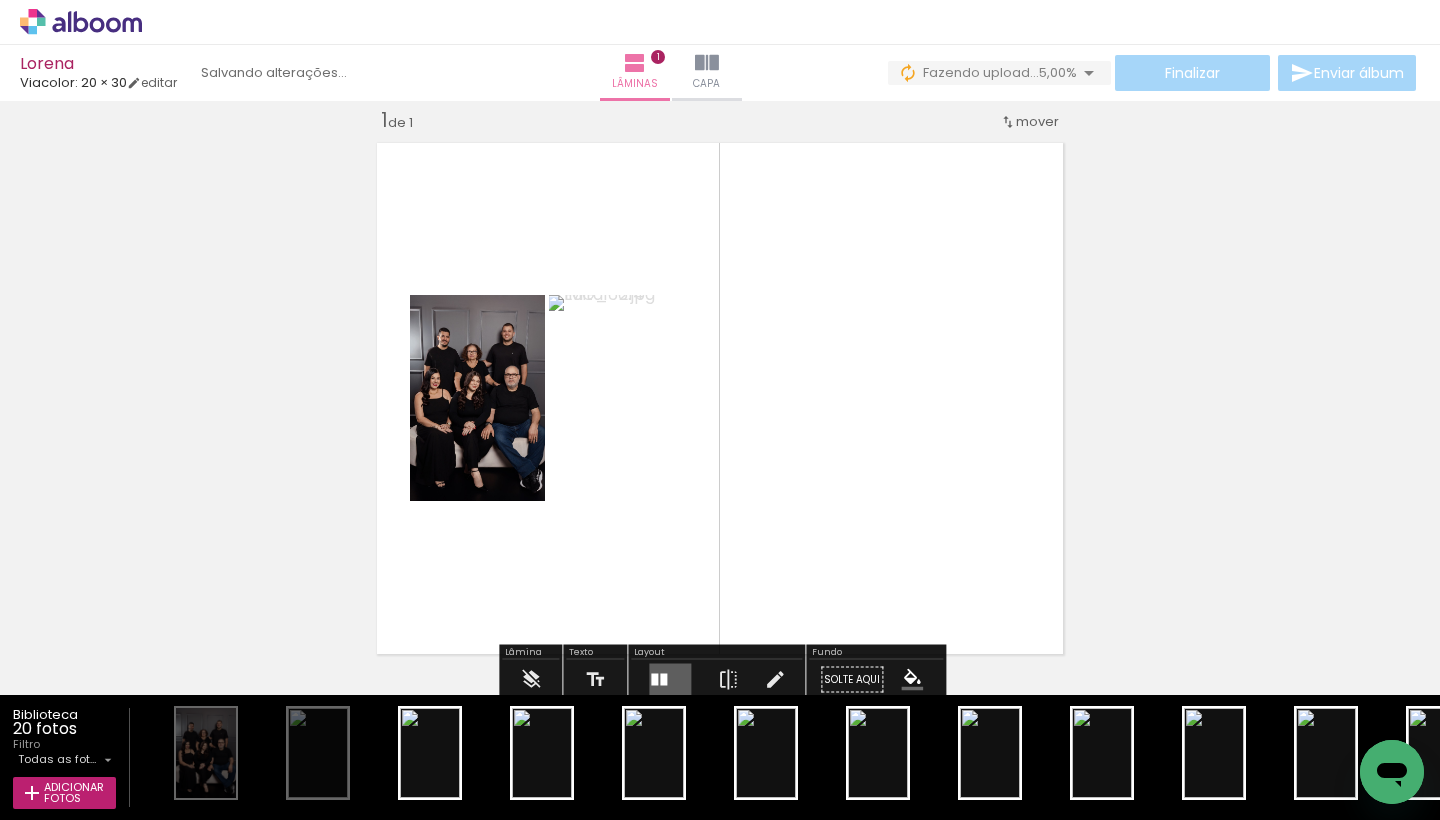 click at bounding box center (670, 680) 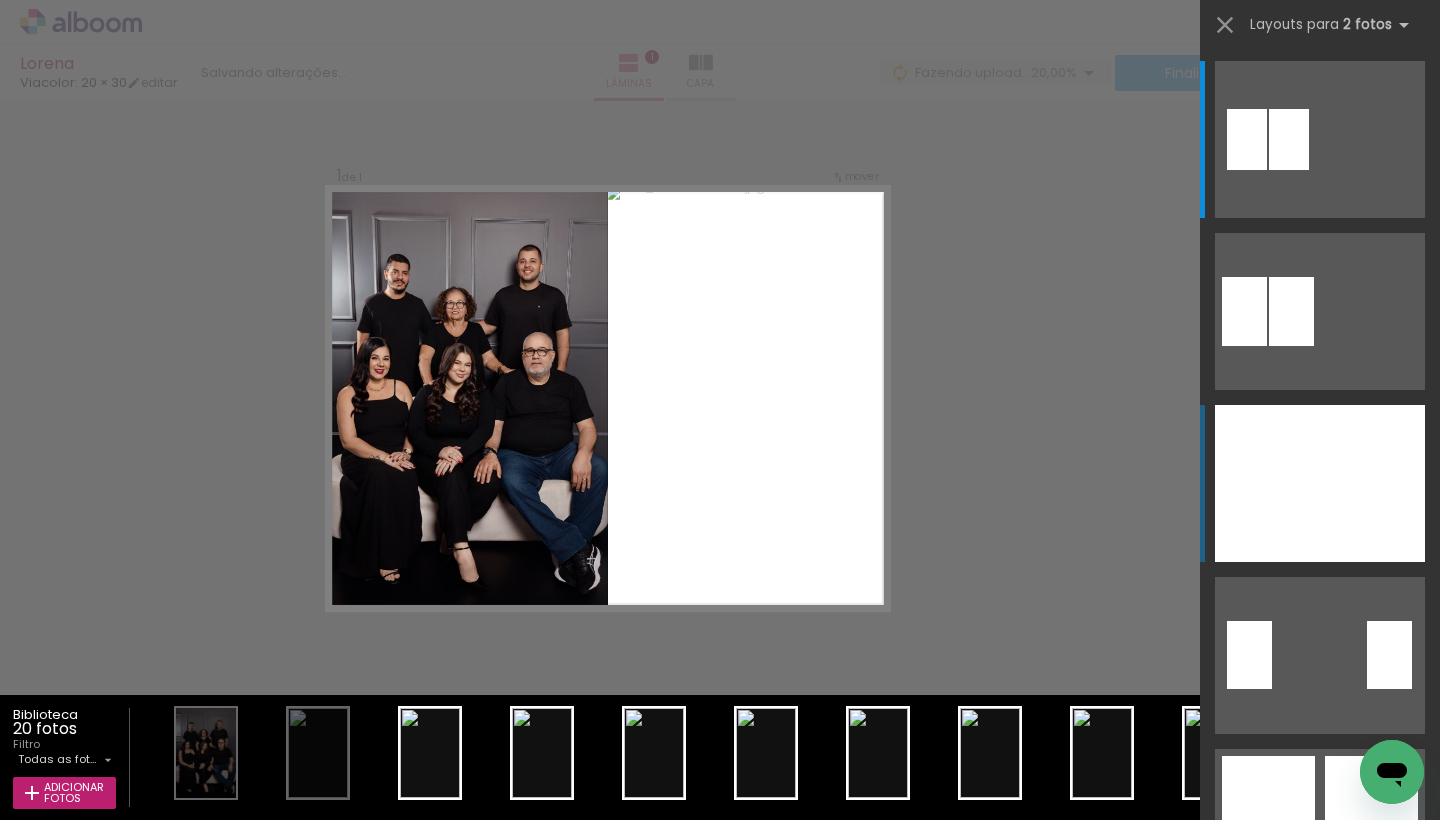 click at bounding box center (1372, 483) 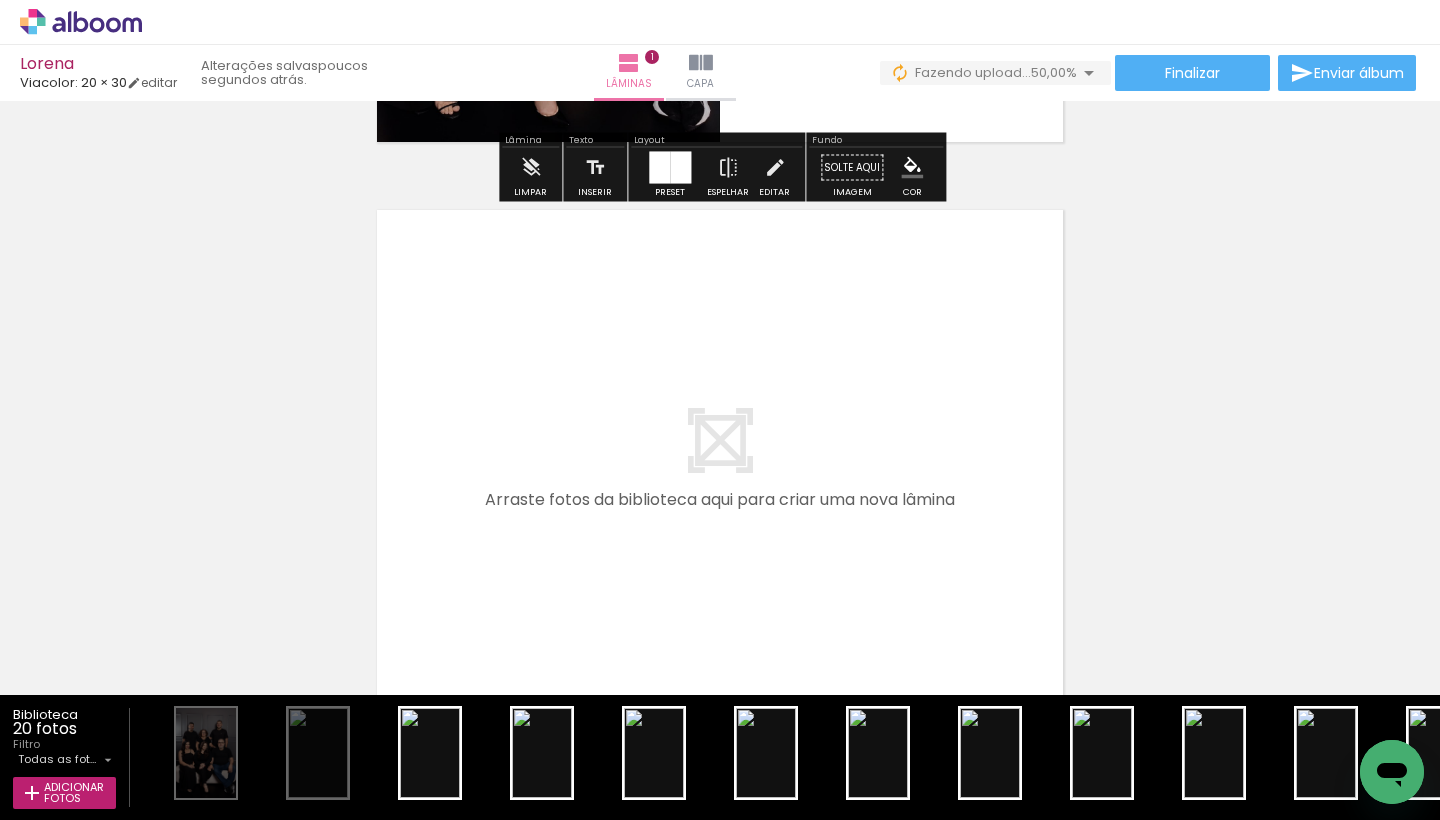scroll, scrollTop: 588, scrollLeft: 0, axis: vertical 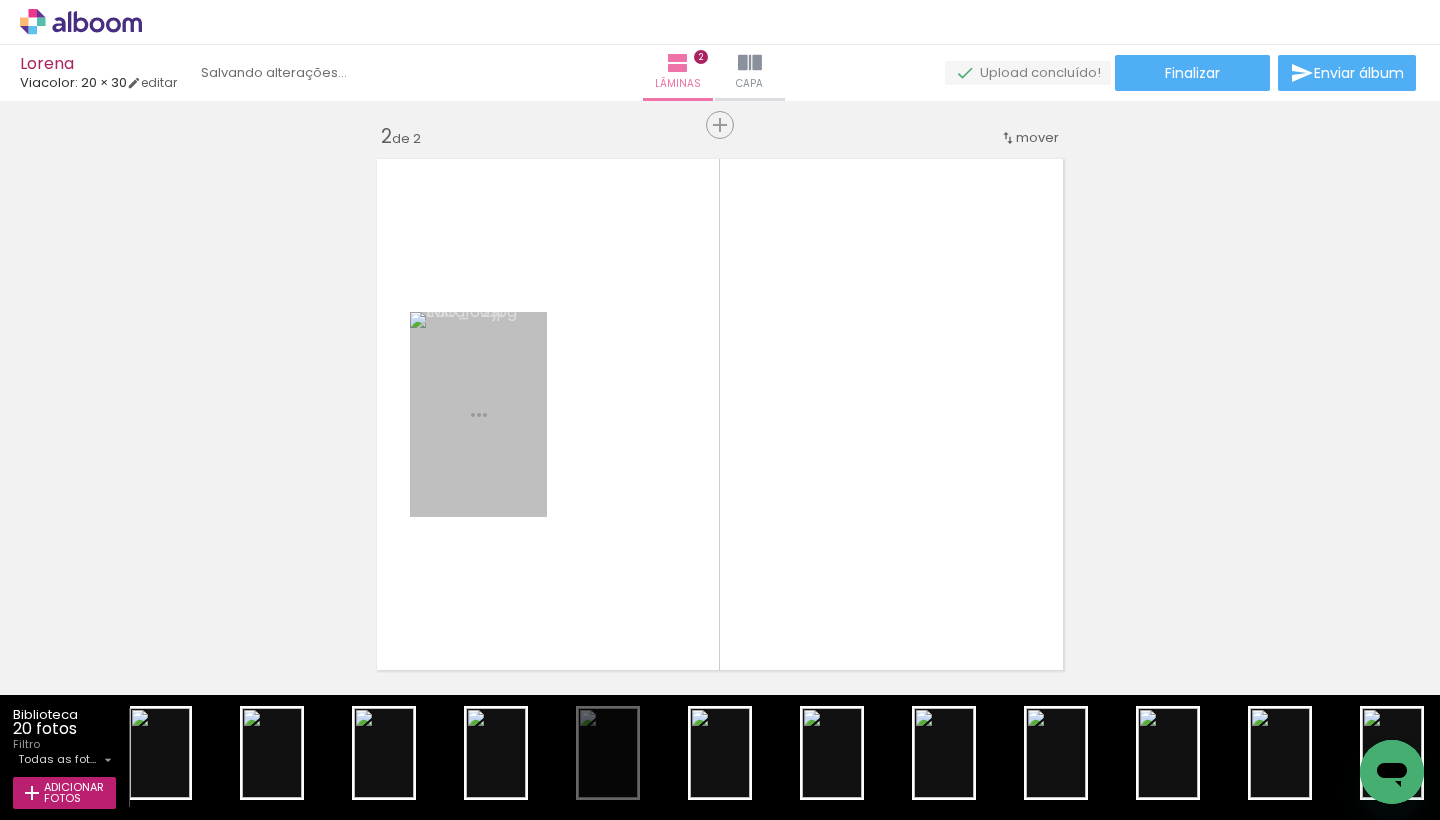 drag, startPoint x: 599, startPoint y: 773, endPoint x: 596, endPoint y: 521, distance: 252.01785 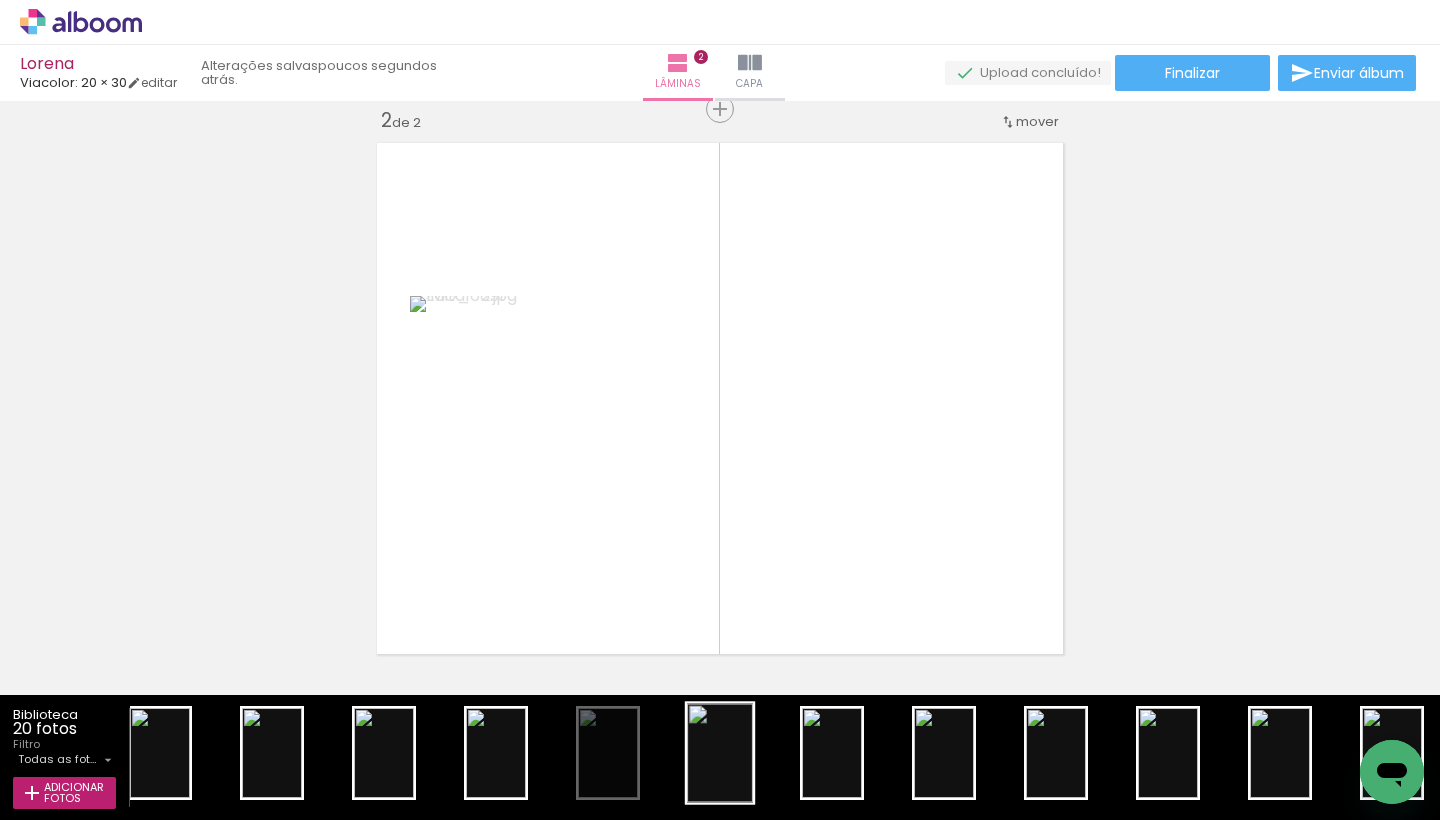 scroll, scrollTop: 604, scrollLeft: 0, axis: vertical 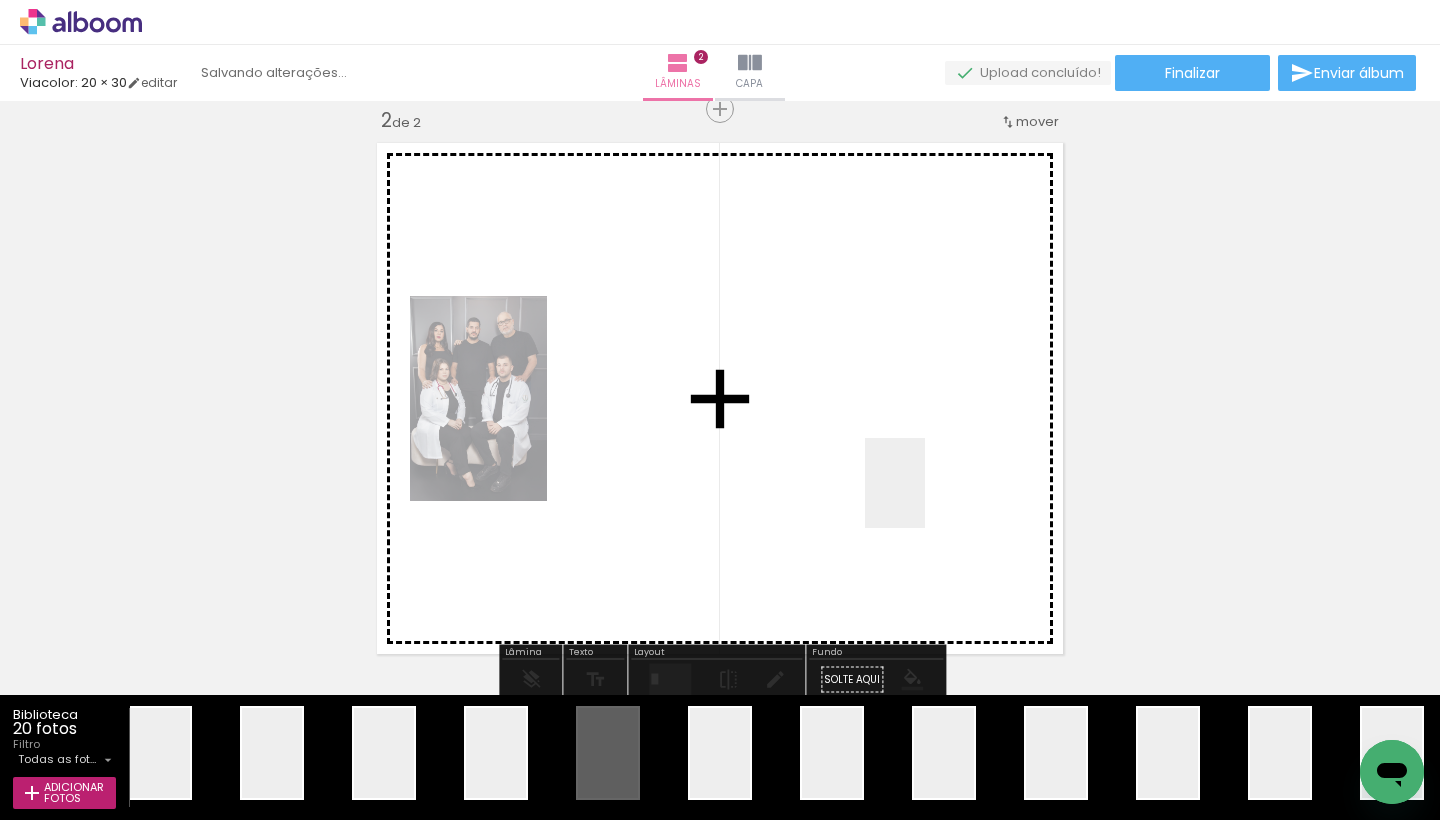 drag, startPoint x: 723, startPoint y: 760, endPoint x: 947, endPoint y: 455, distance: 378.41907 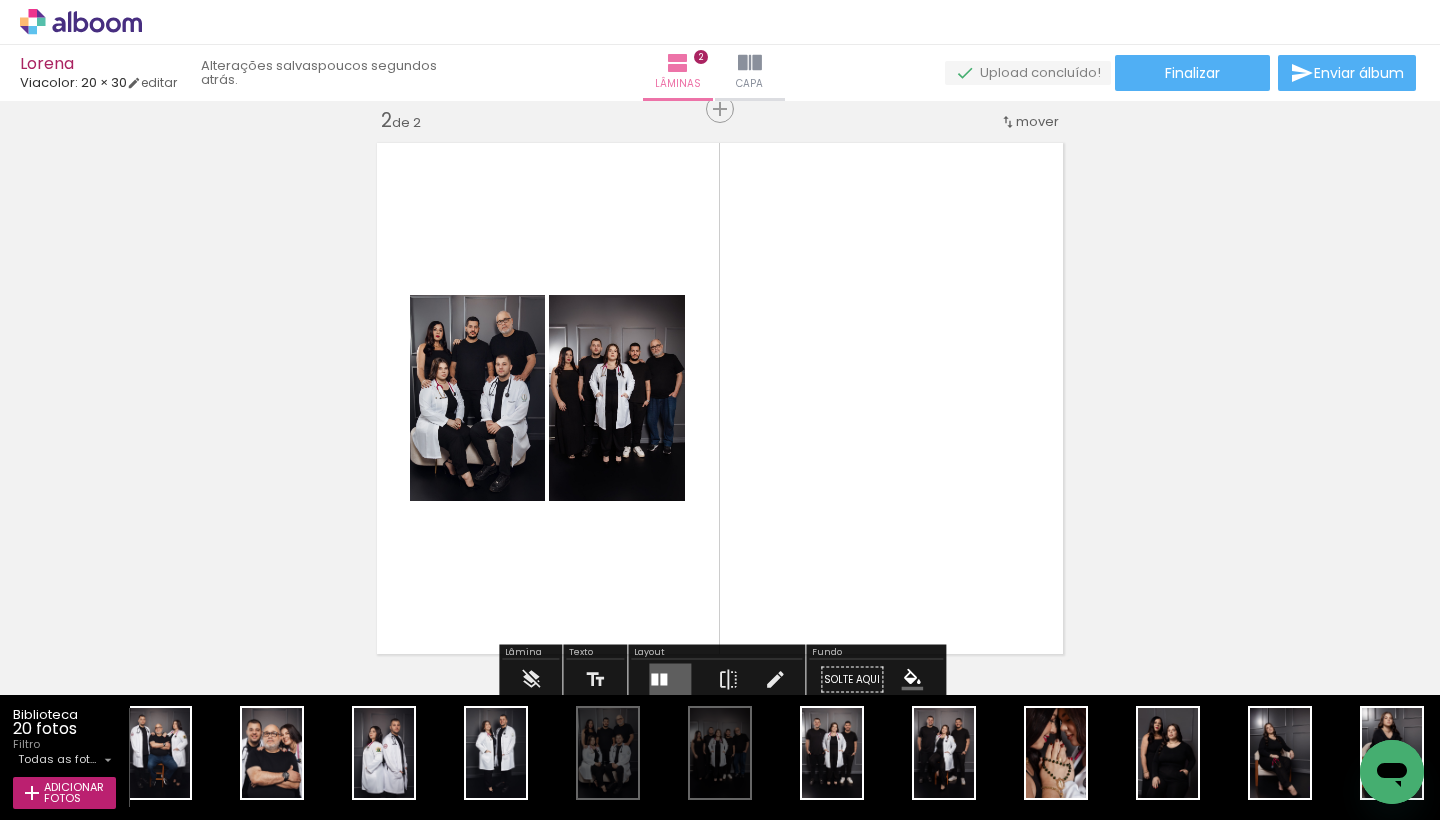 click at bounding box center (670, 680) 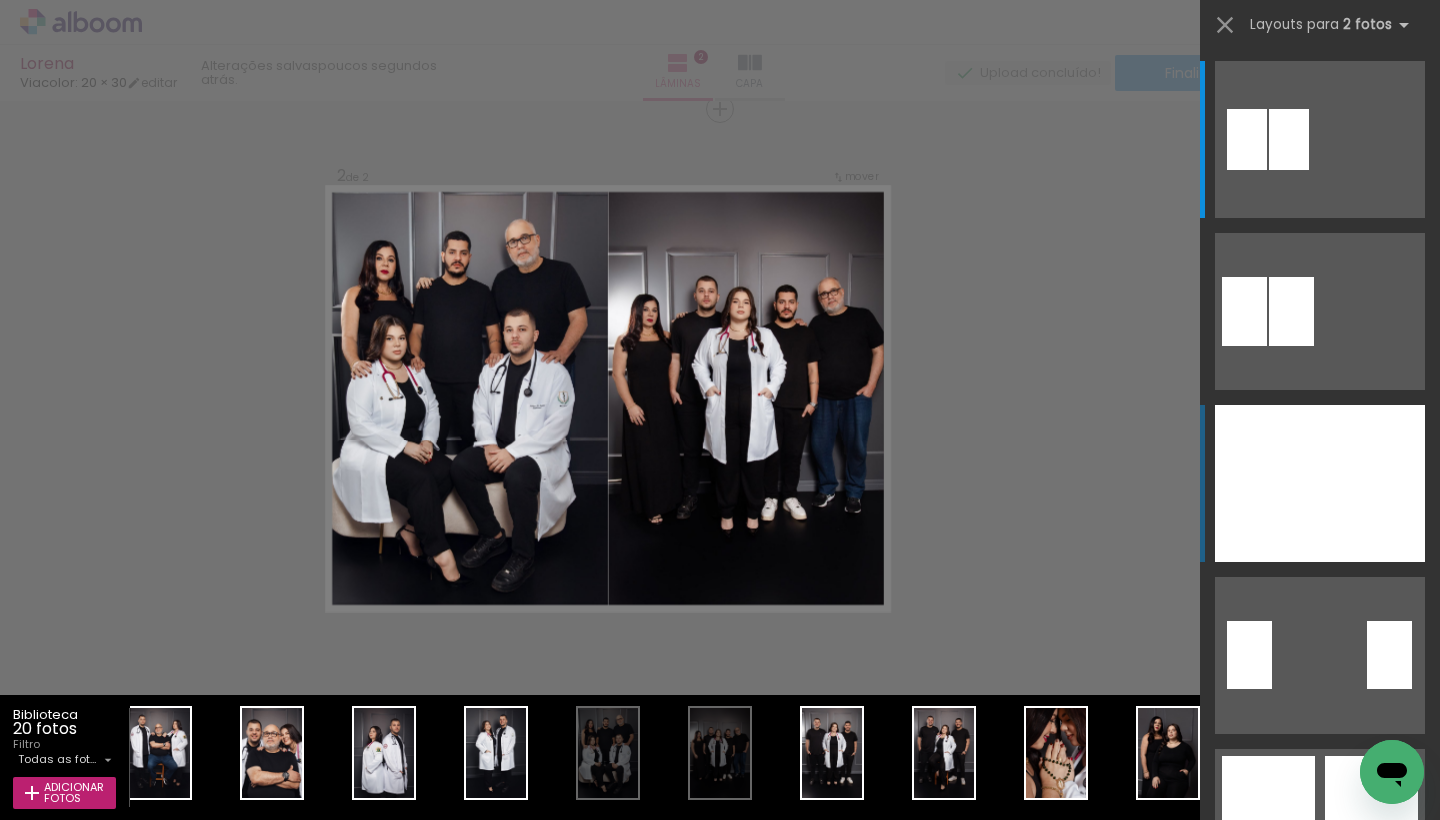 click at bounding box center (1267, 483) 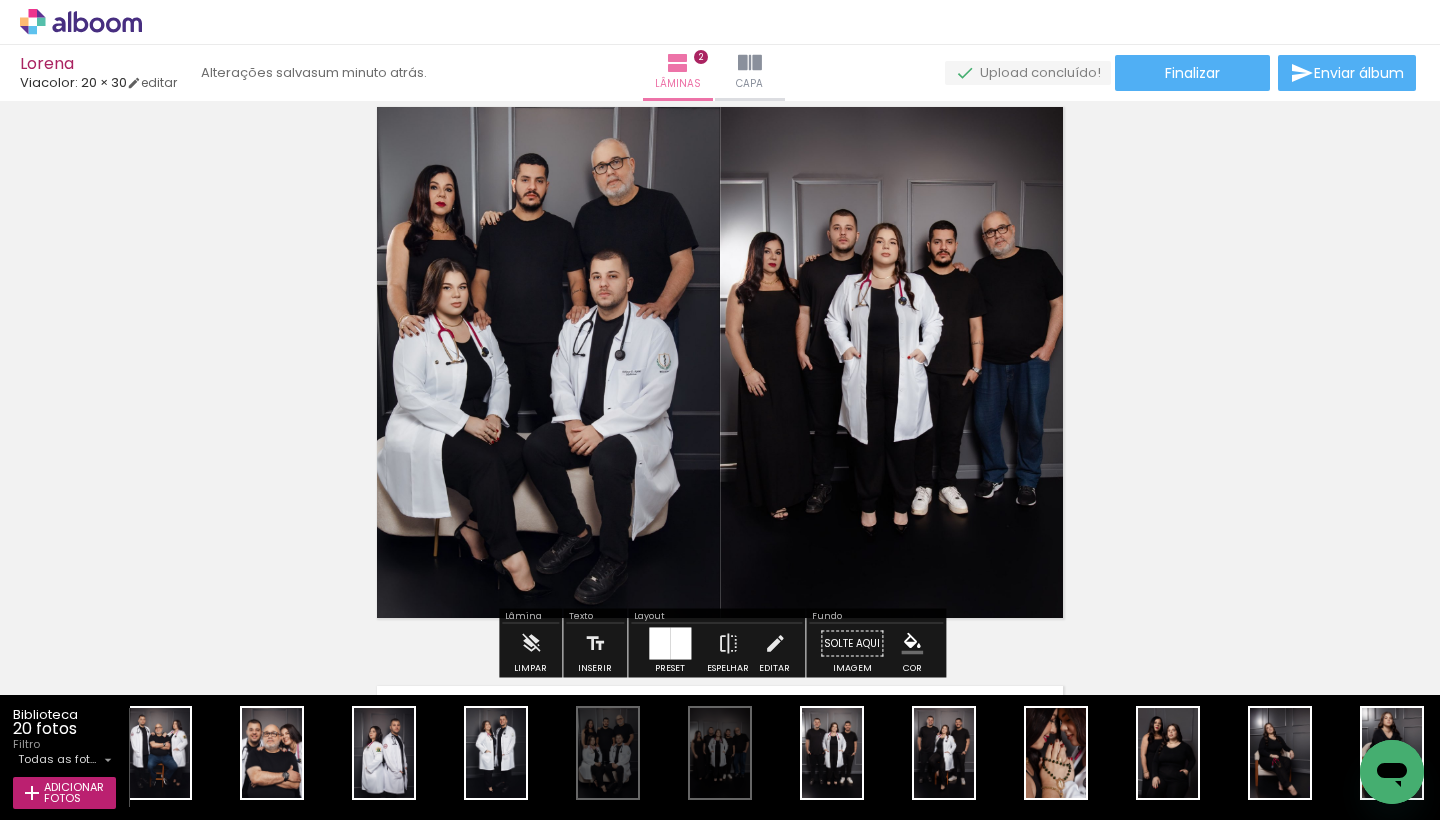 scroll, scrollTop: 642, scrollLeft: 0, axis: vertical 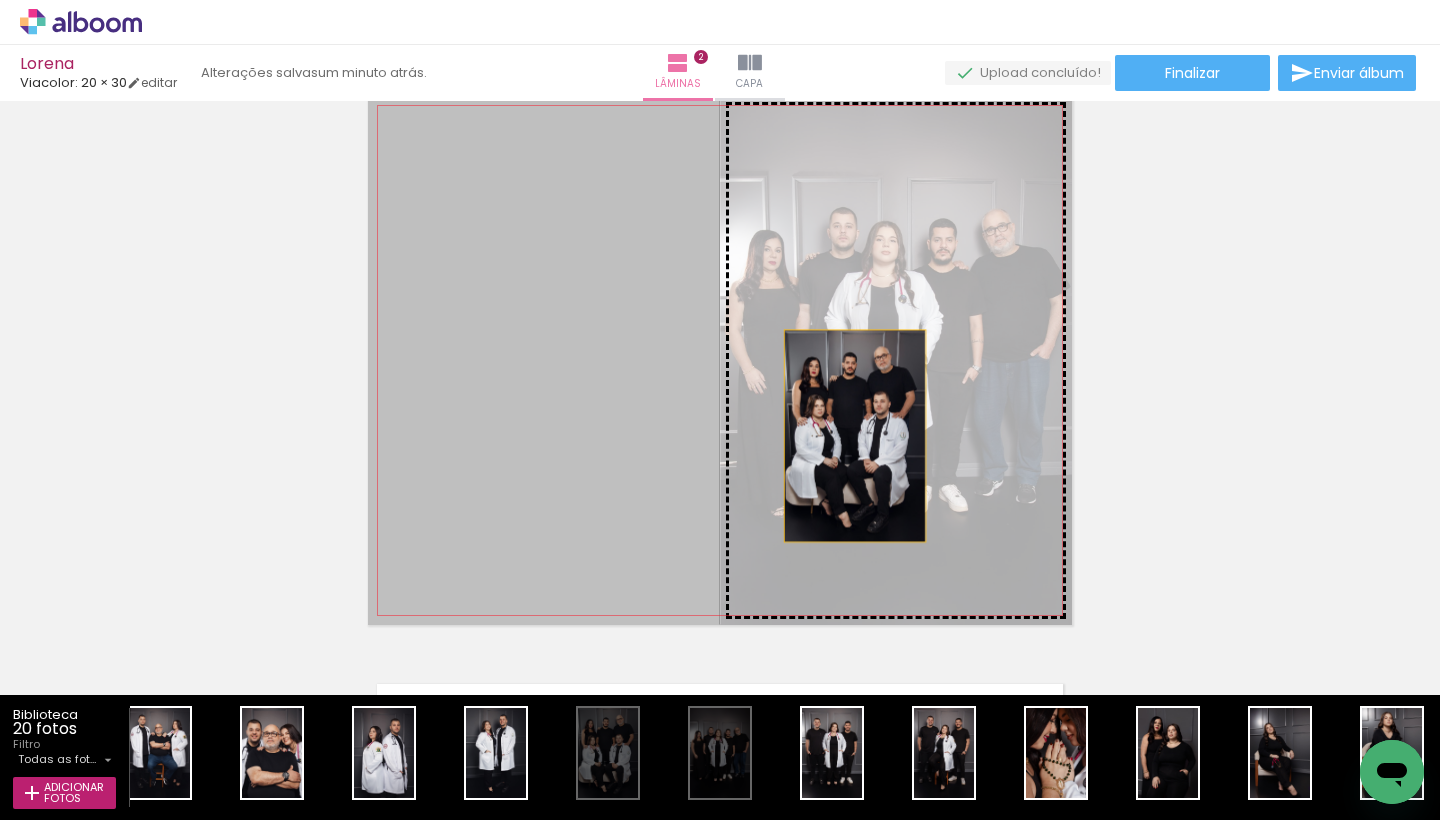 drag, startPoint x: 638, startPoint y: 462, endPoint x: 862, endPoint y: 433, distance: 225.86943 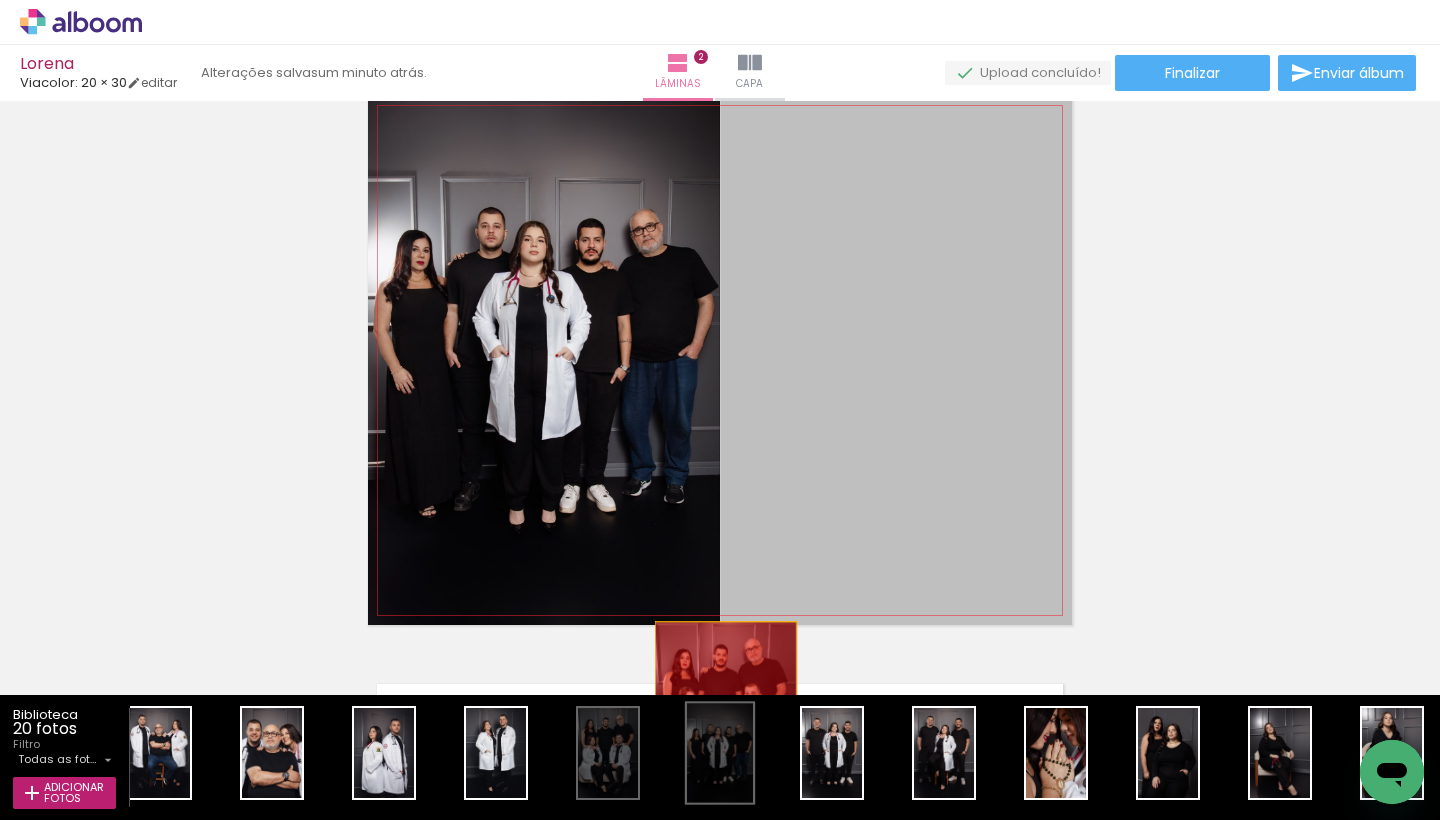 drag, startPoint x: 884, startPoint y: 424, endPoint x: 726, endPoint y: 727, distance: 341.72064 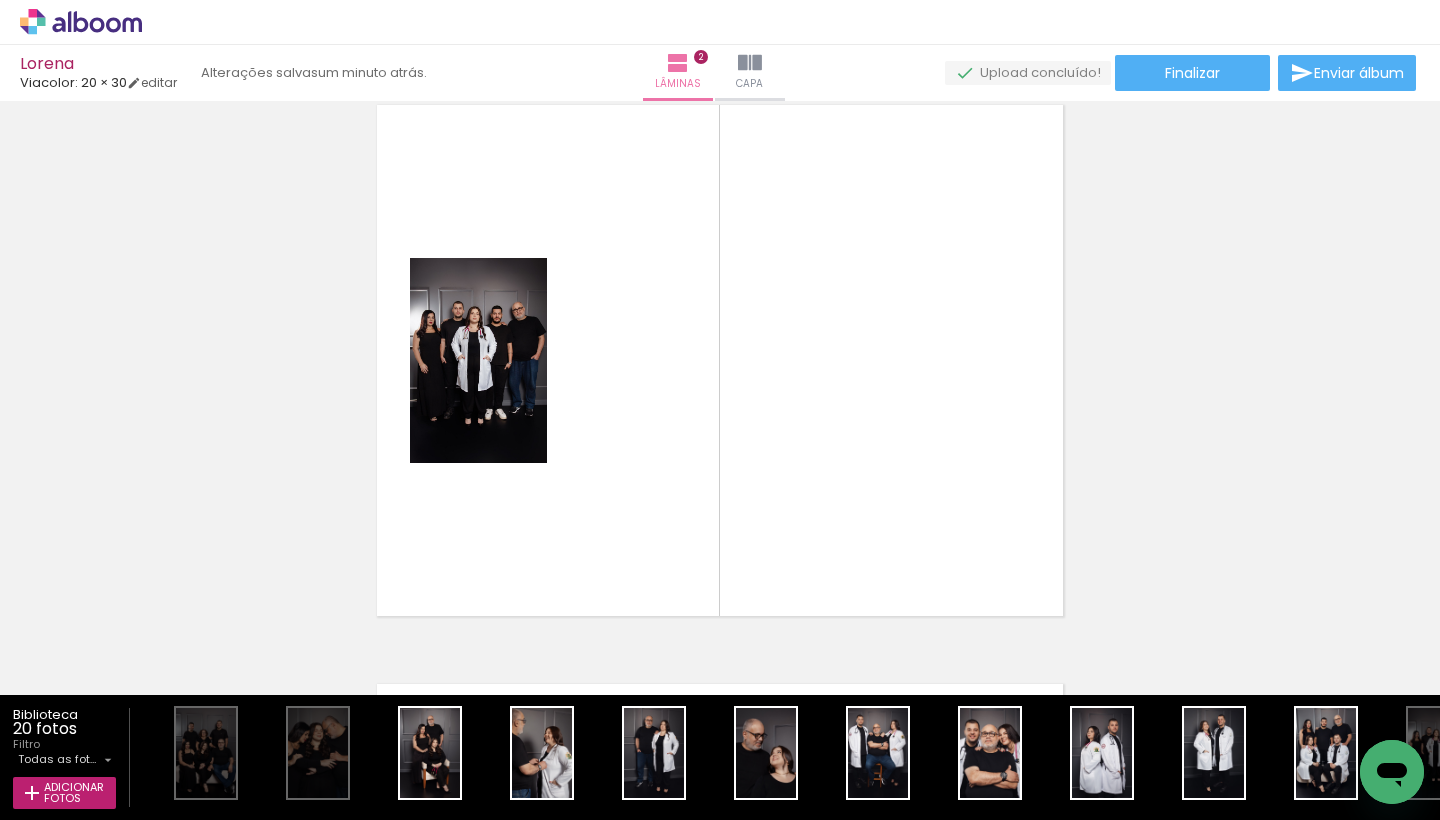 scroll, scrollTop: 0, scrollLeft: 0, axis: both 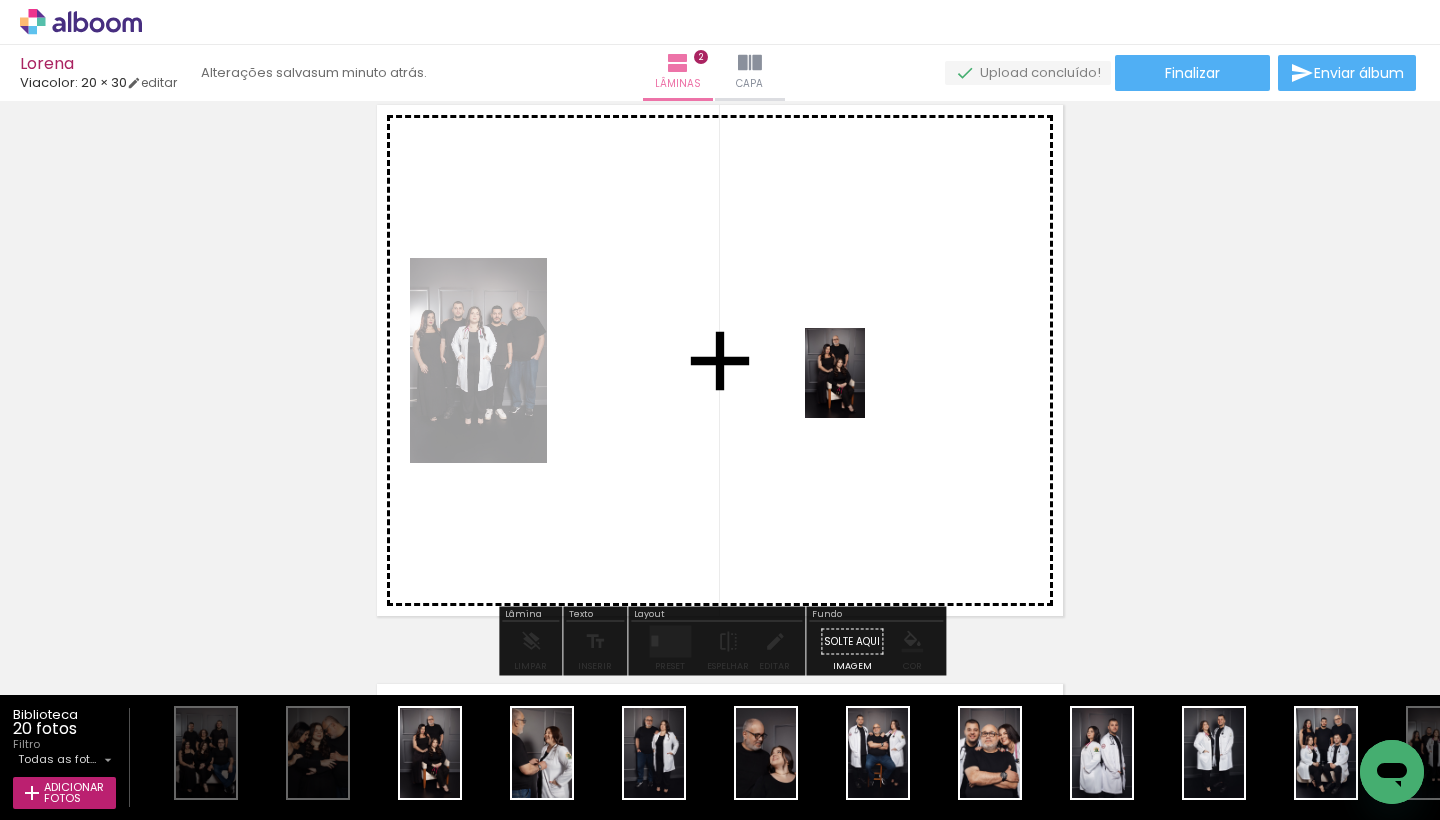 drag, startPoint x: 437, startPoint y: 765, endPoint x: 900, endPoint y: 382, distance: 600.88104 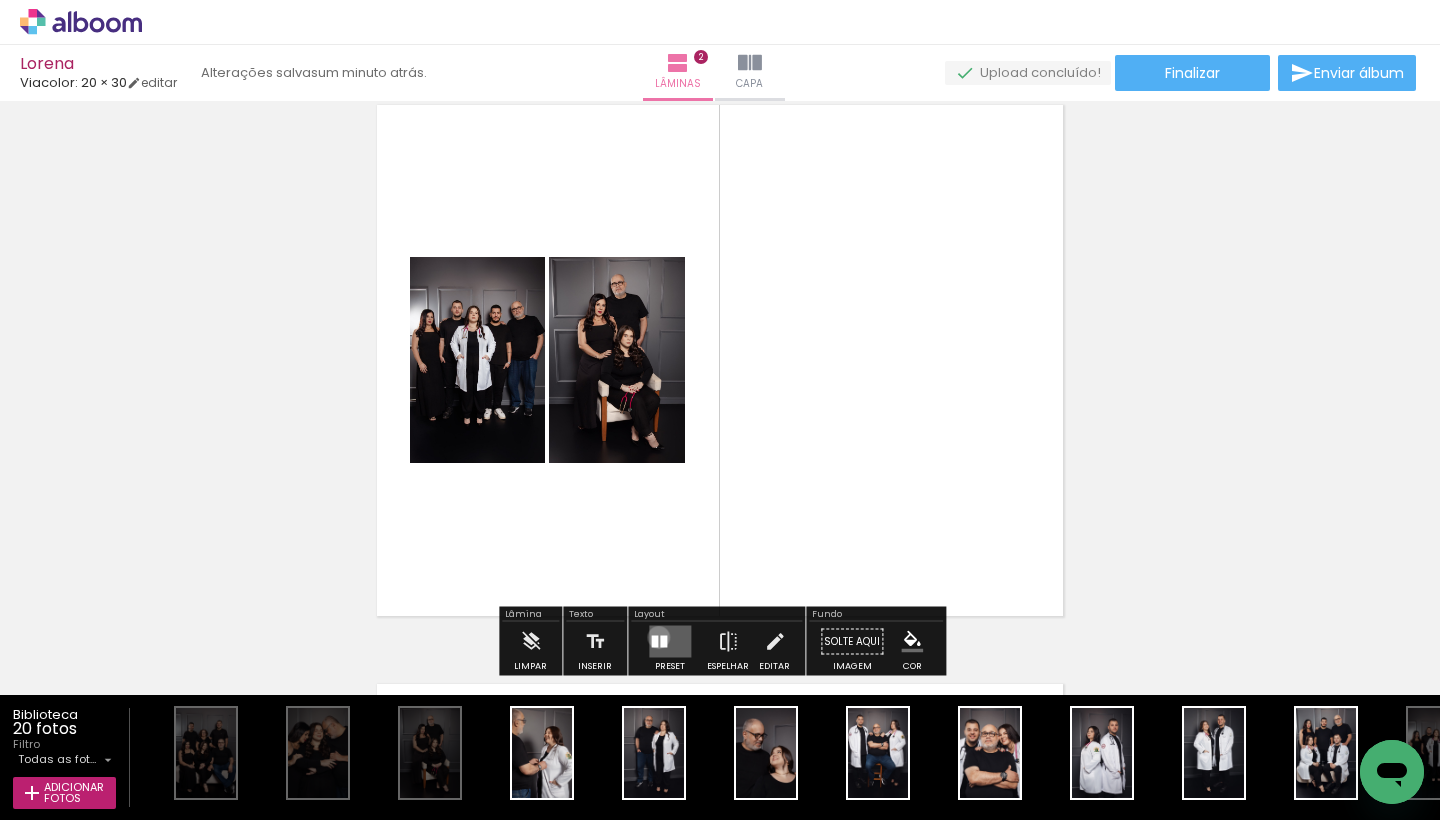 click at bounding box center (654, 642) 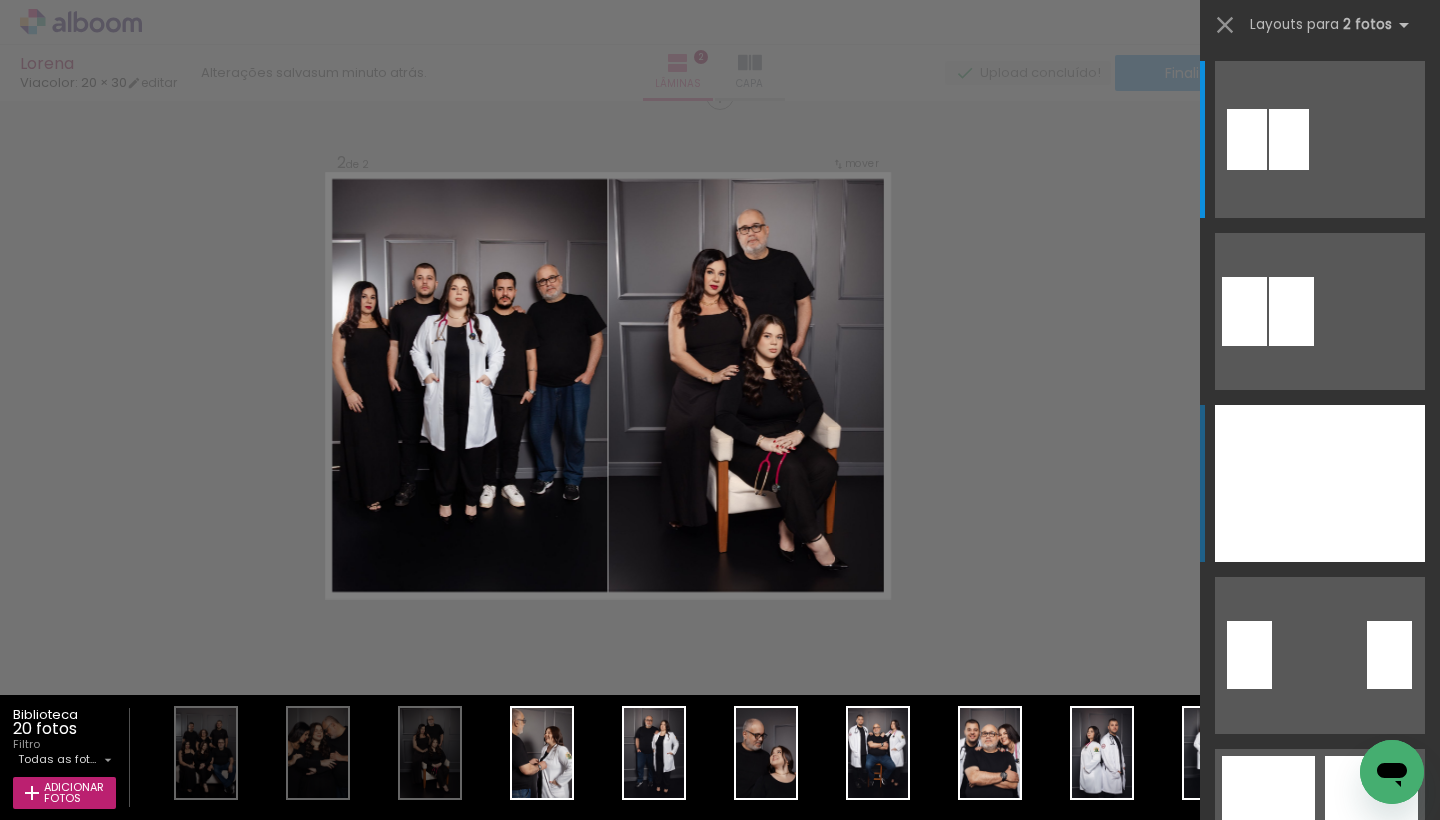scroll, scrollTop: 604, scrollLeft: 0, axis: vertical 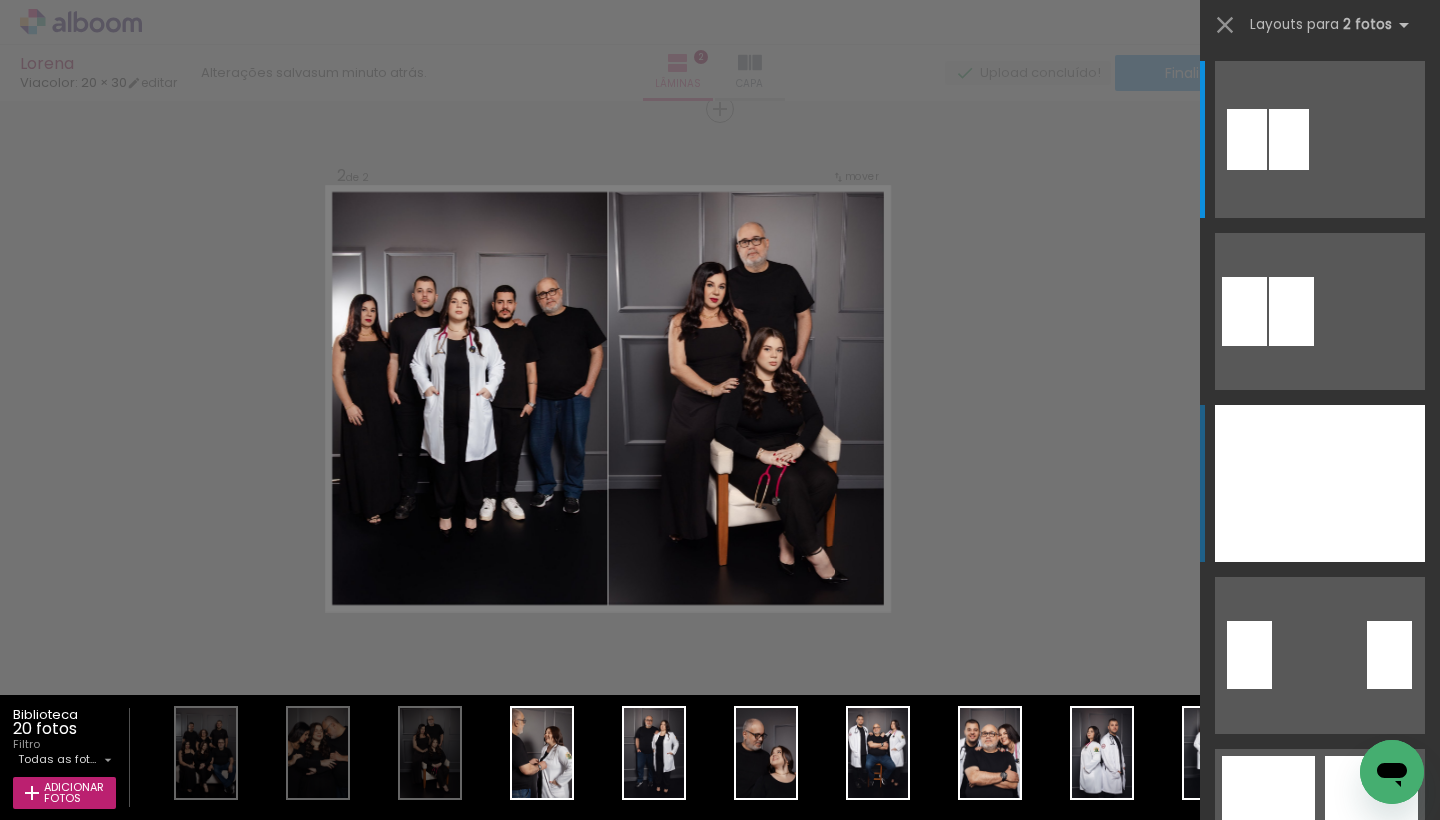 click at bounding box center (1267, 483) 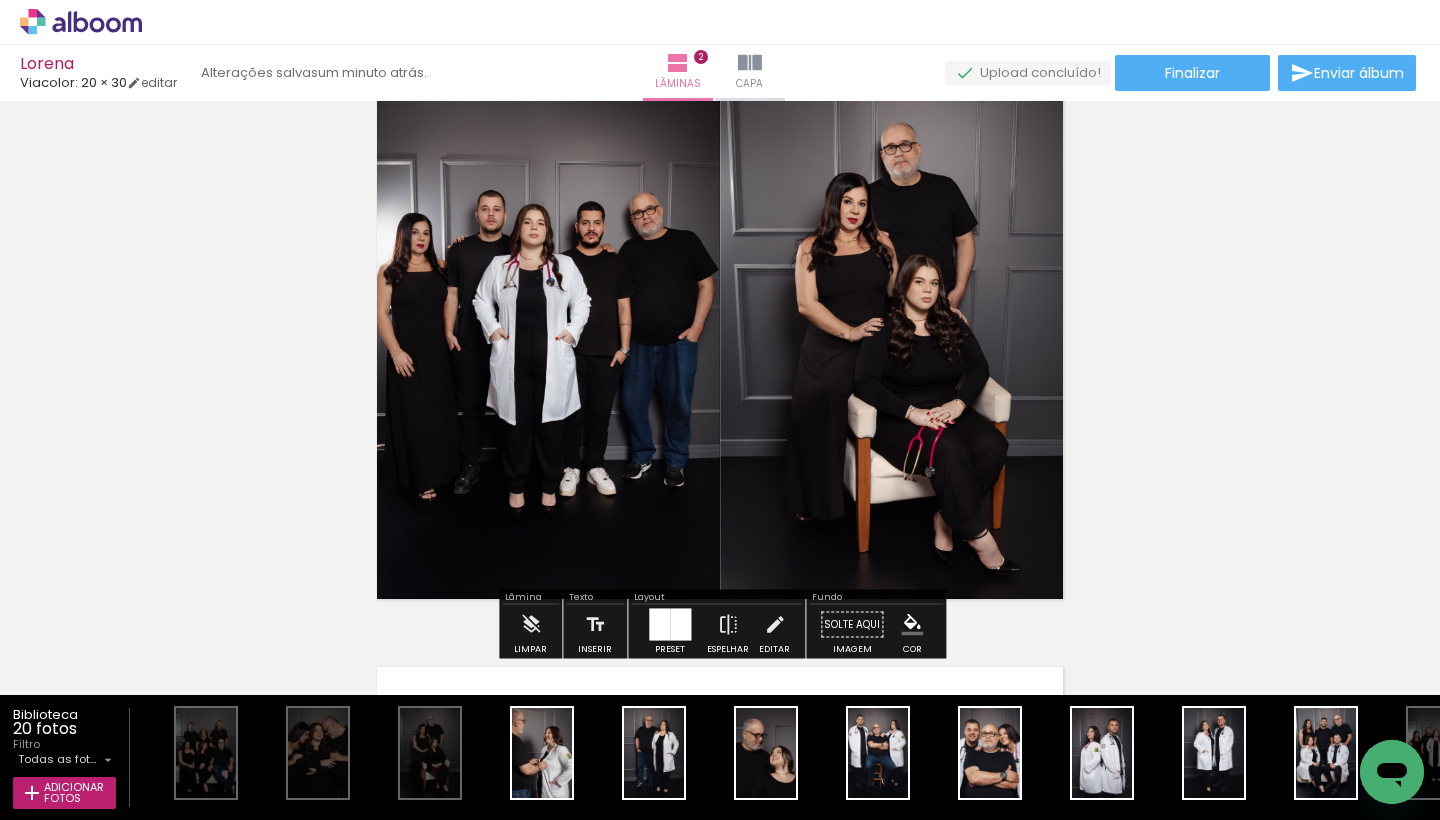scroll, scrollTop: 662, scrollLeft: 0, axis: vertical 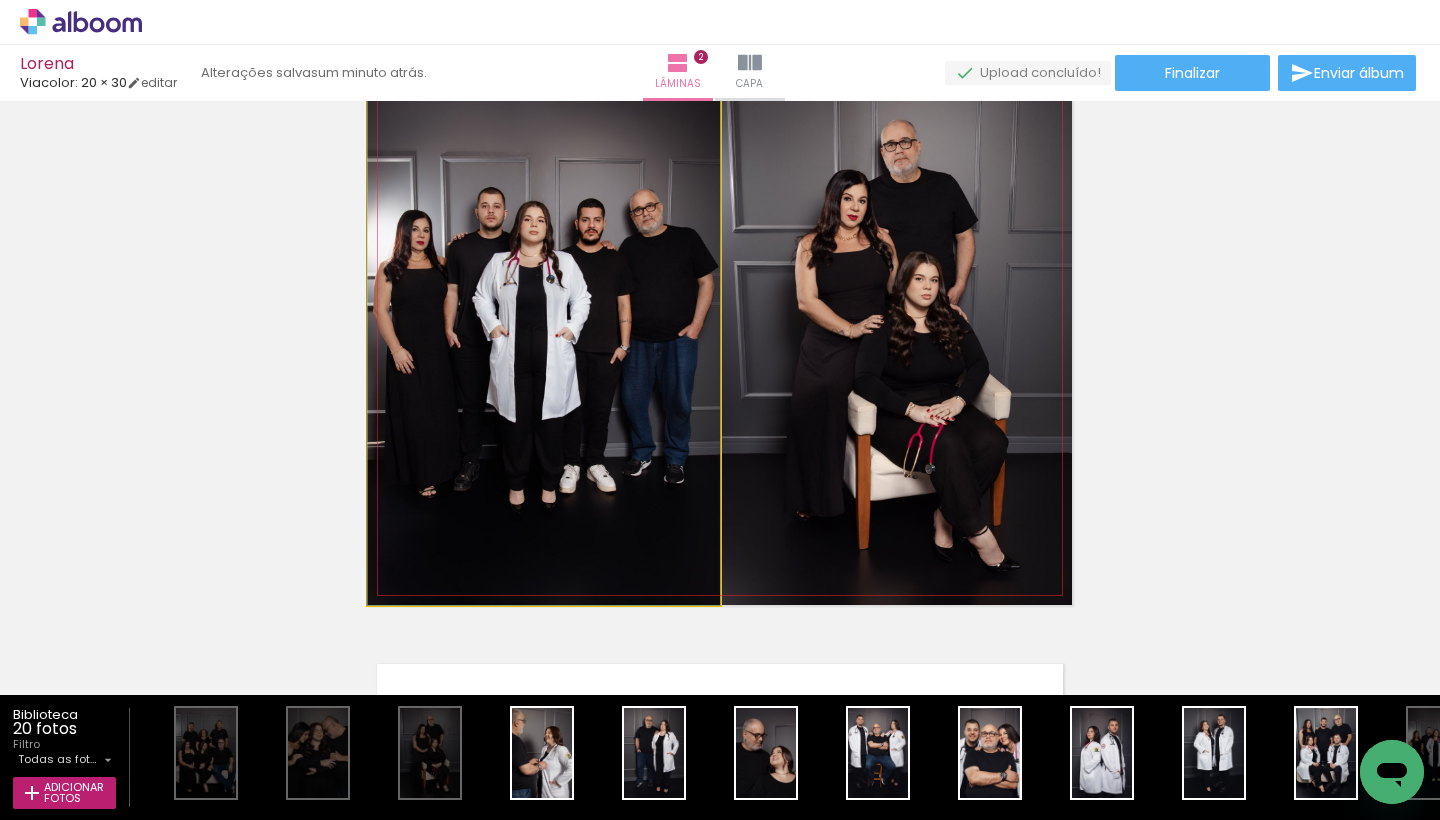 click 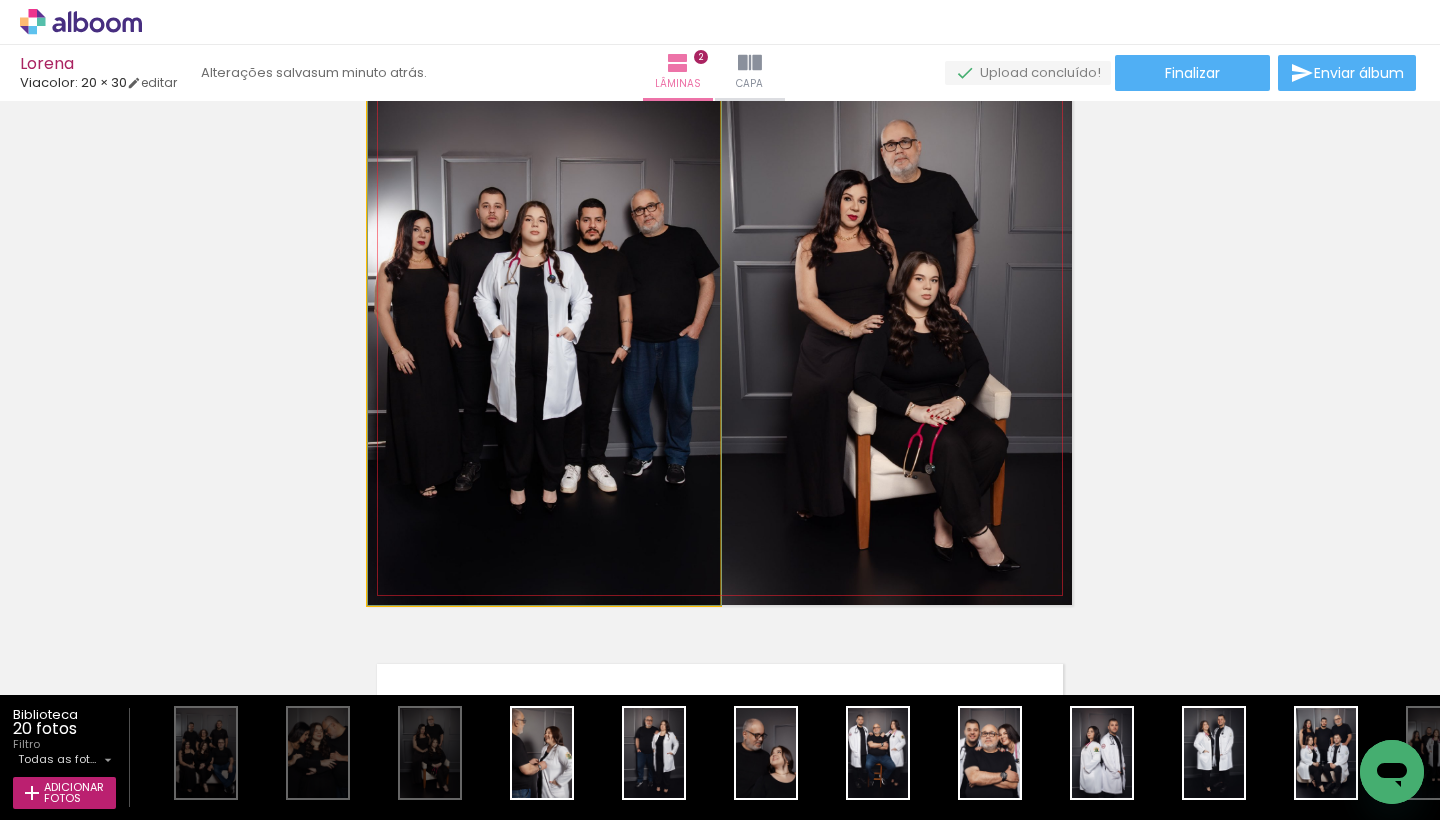 drag, startPoint x: 583, startPoint y: 448, endPoint x: 597, endPoint y: 447, distance: 14.035668 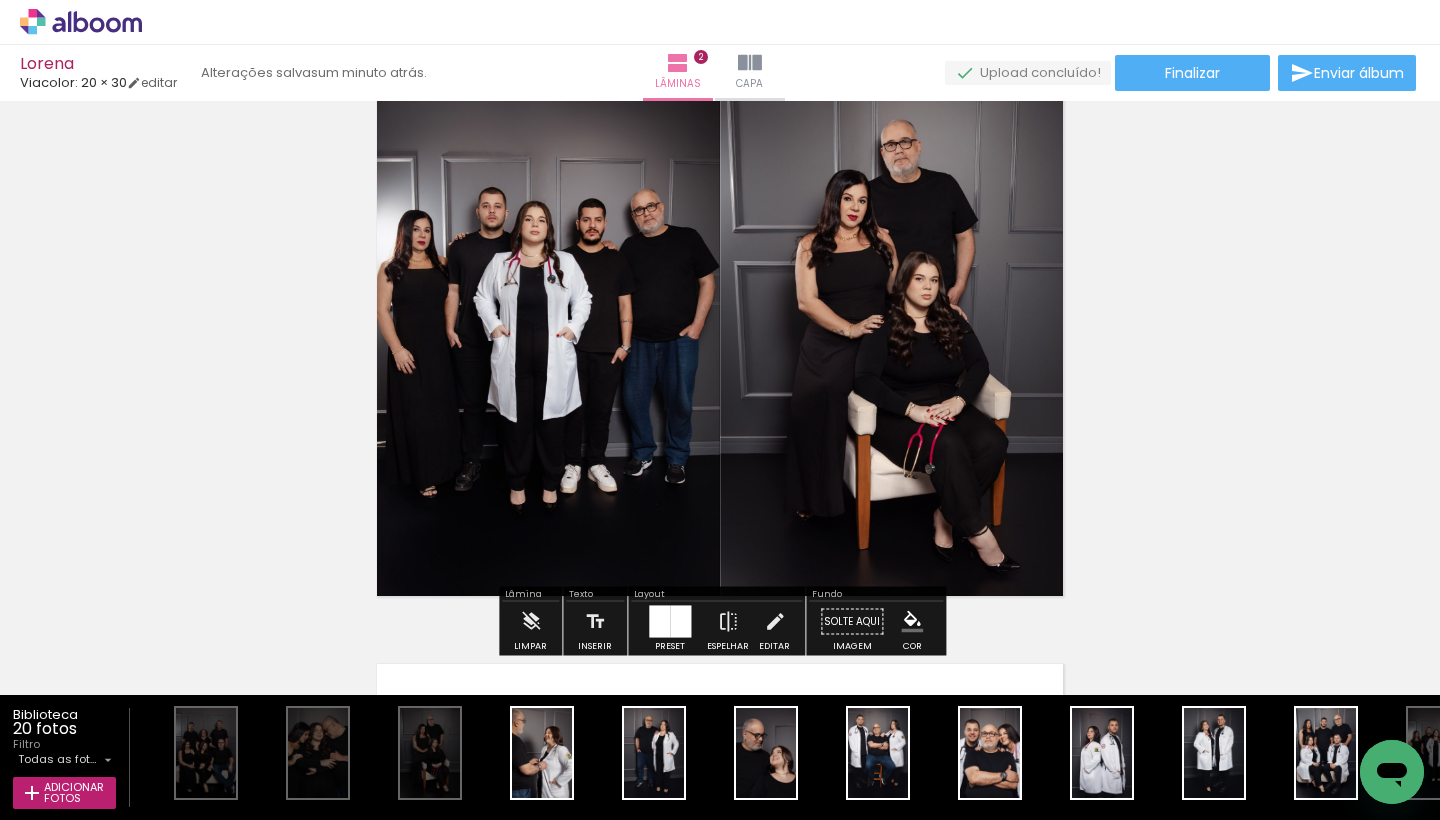 scroll, scrollTop: 615, scrollLeft: 0, axis: vertical 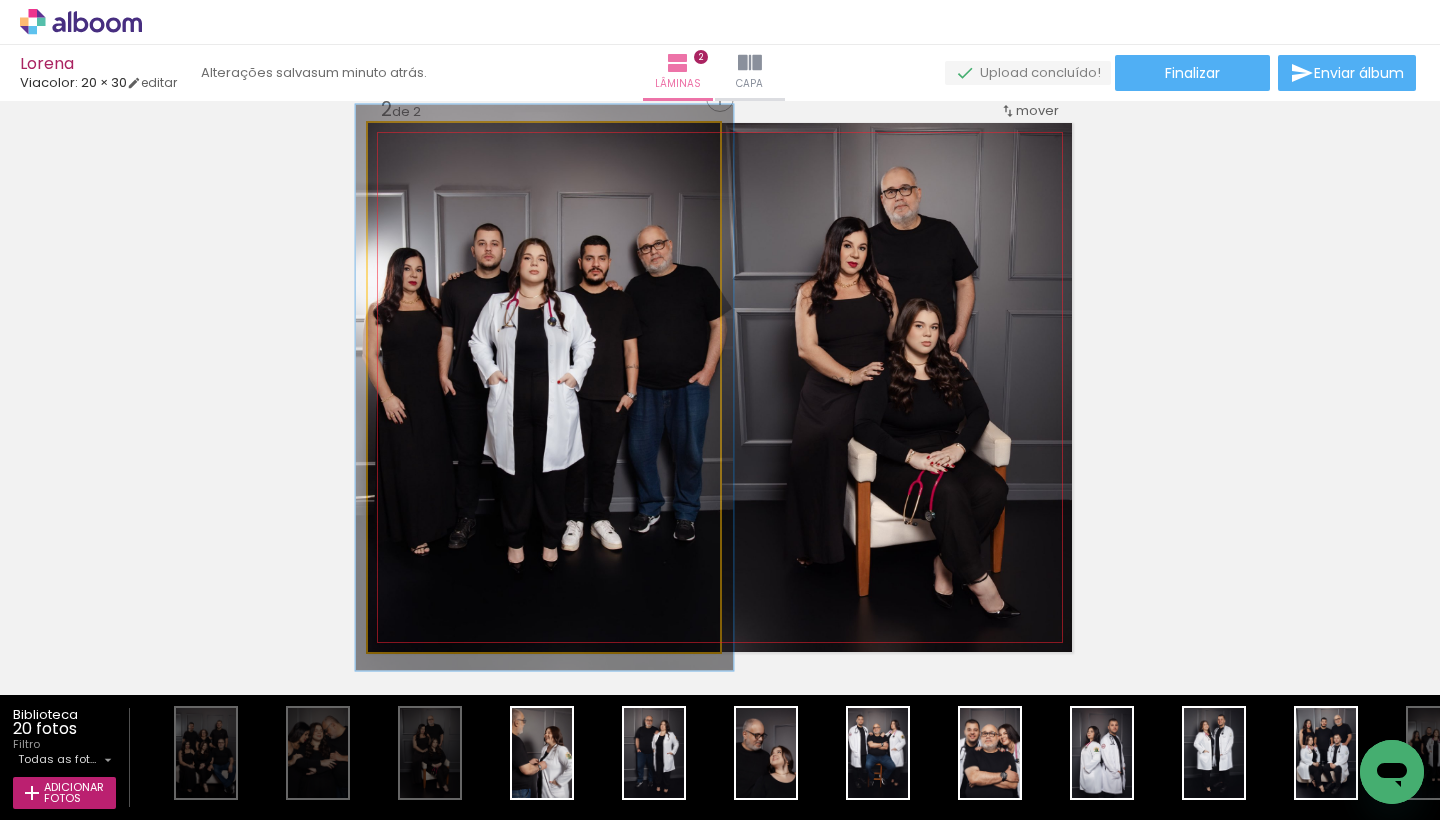 click at bounding box center [420, 144] 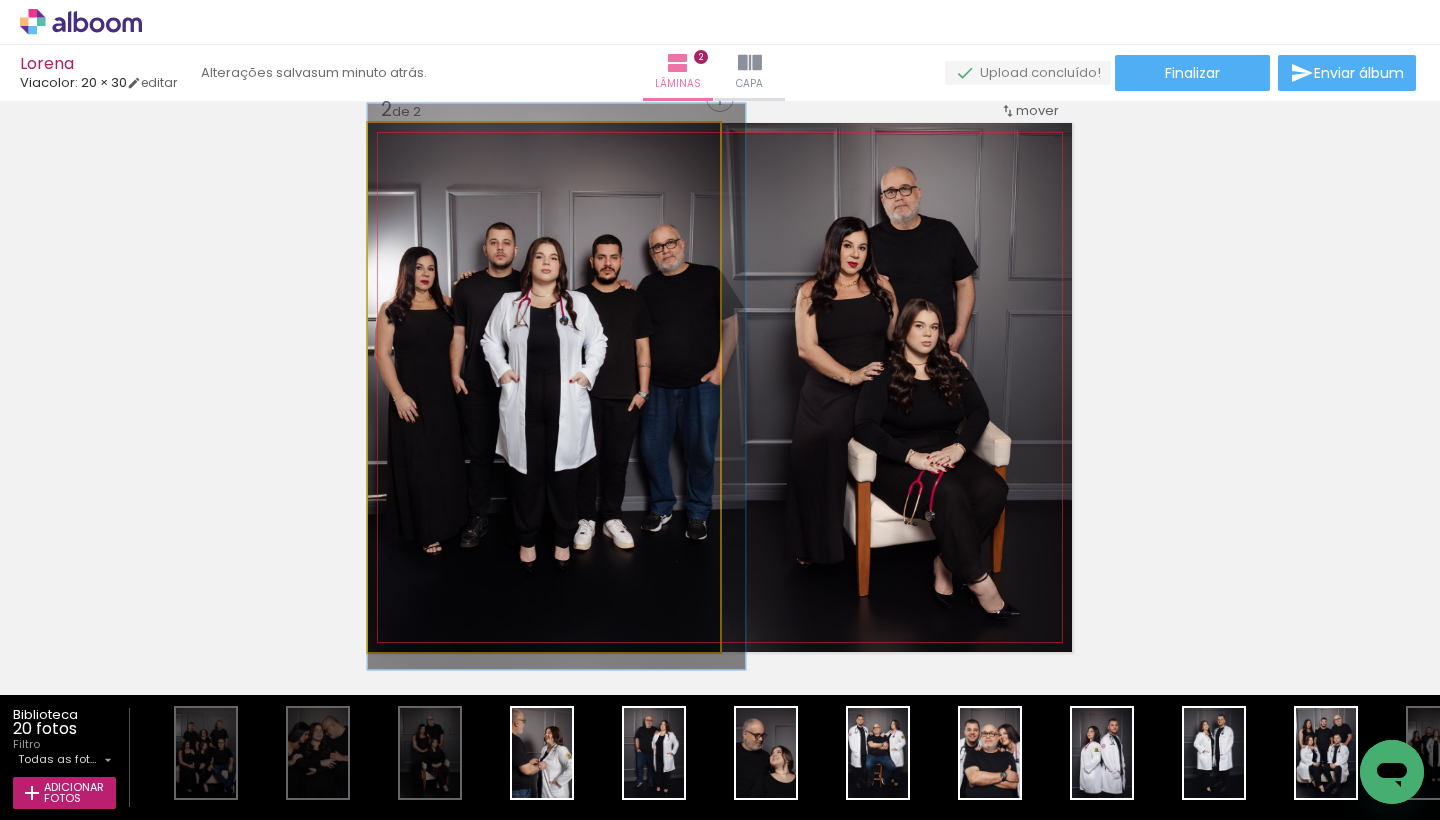drag, startPoint x: 493, startPoint y: 288, endPoint x: 512, endPoint y: 287, distance: 19.026299 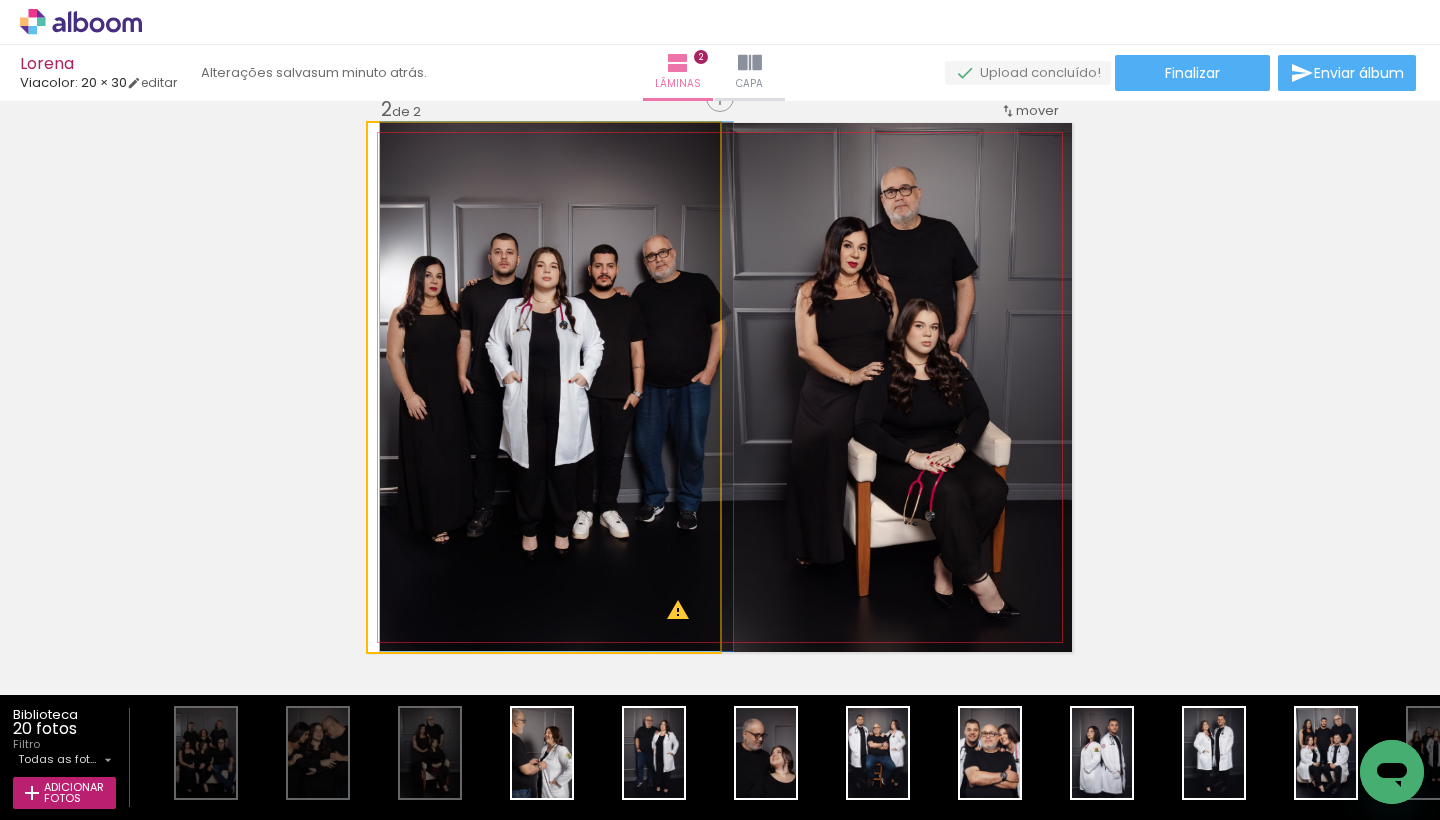 drag, startPoint x: 418, startPoint y: 146, endPoint x: 405, endPoint y: 148, distance: 13.152946 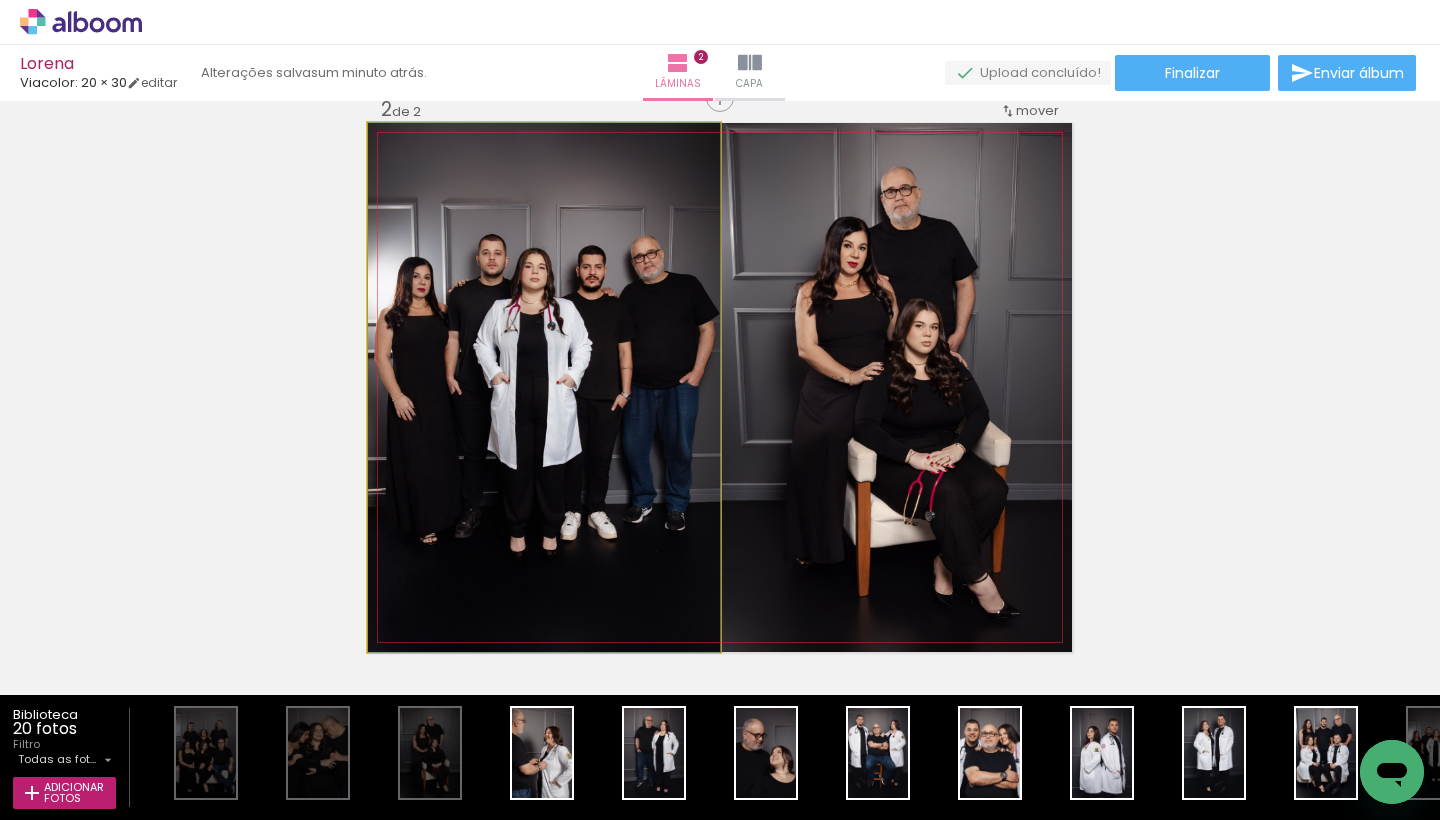 drag, startPoint x: 535, startPoint y: 341, endPoint x: 608, endPoint y: 342, distance: 73.00685 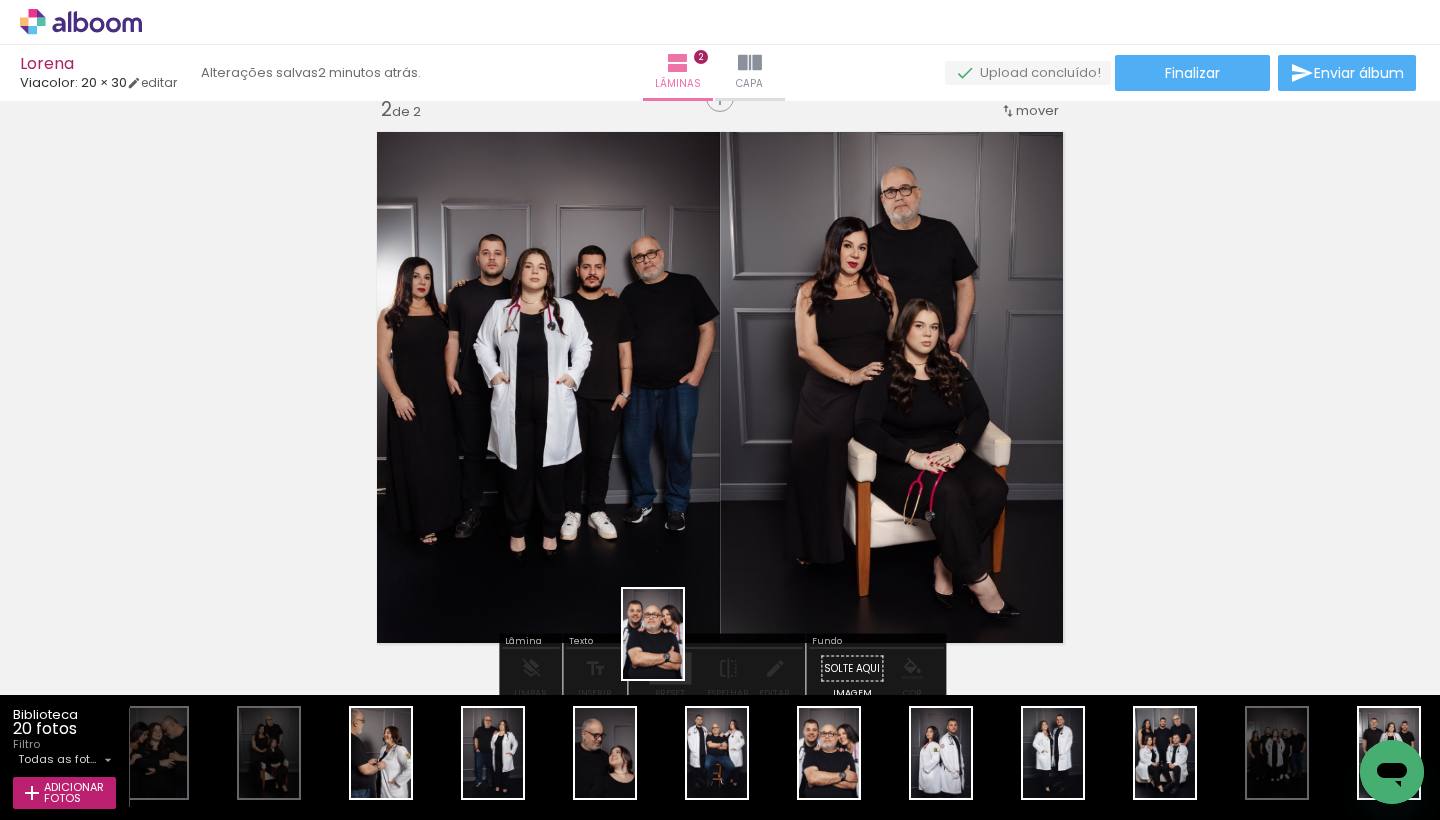 scroll, scrollTop: 8, scrollLeft: 161, axis: both 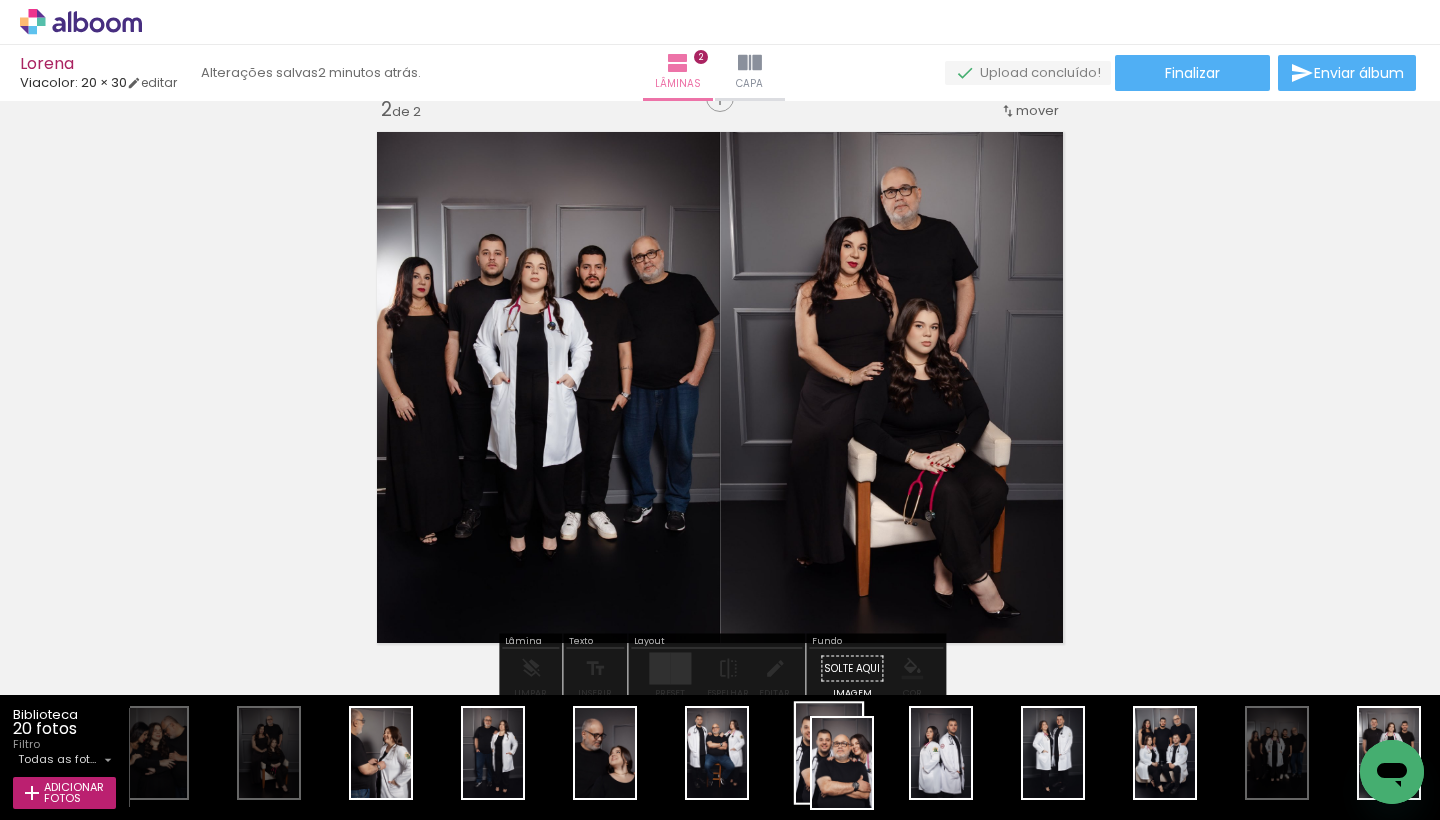 drag, startPoint x: 845, startPoint y: 767, endPoint x: 867, endPoint y: 777, distance: 24.166092 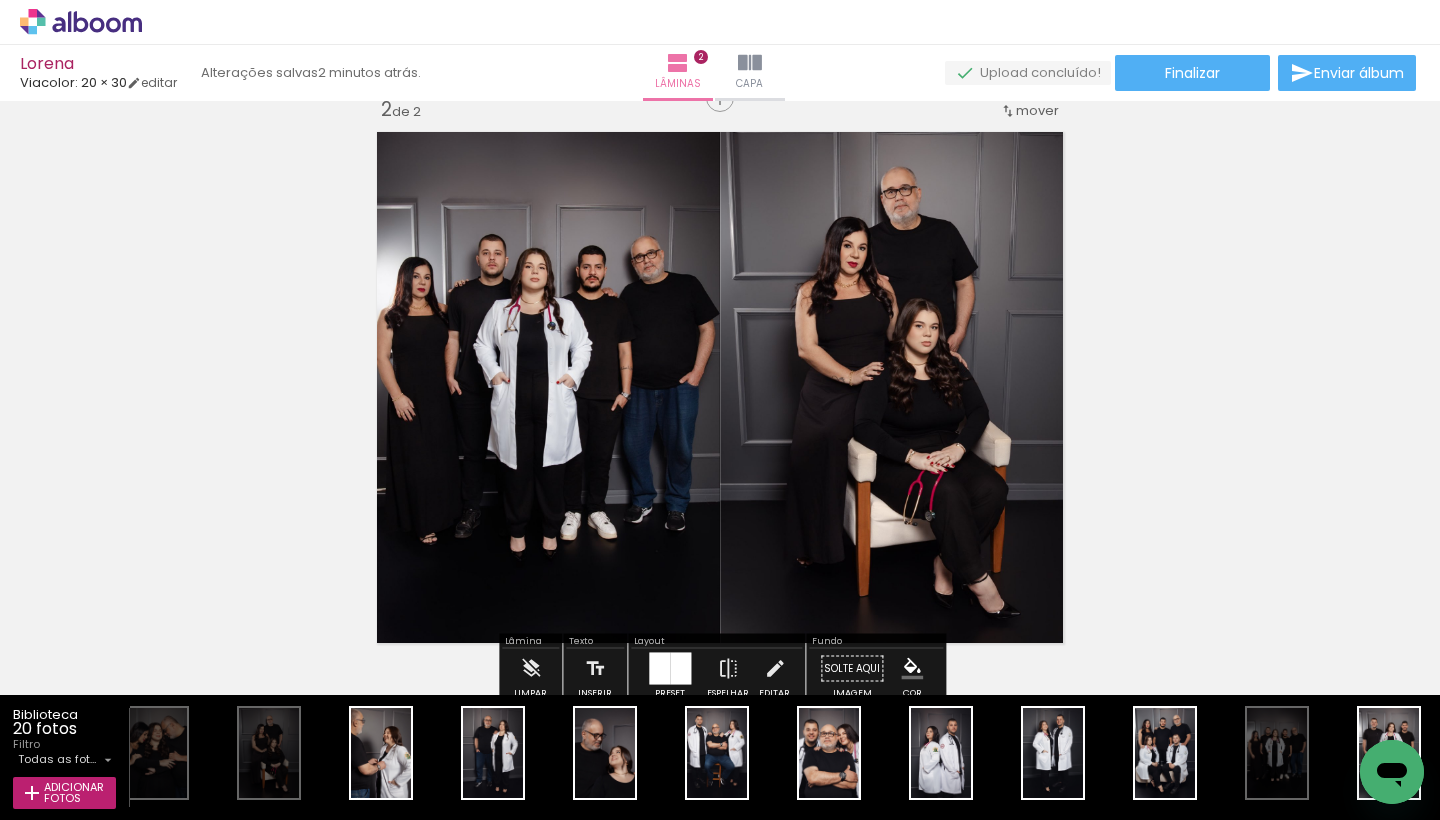 scroll, scrollTop: 0, scrollLeft: 161, axis: horizontal 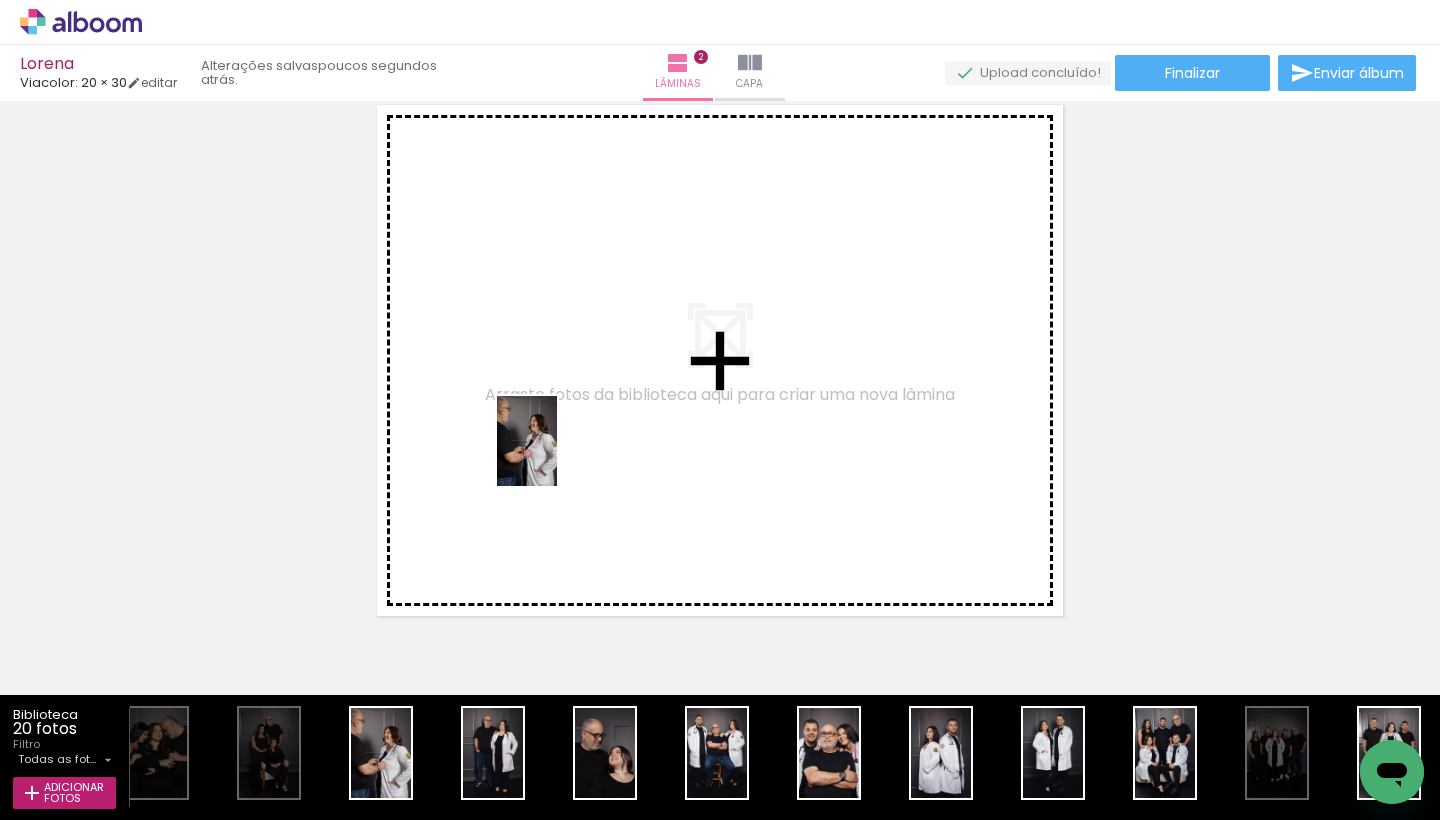 drag, startPoint x: 383, startPoint y: 753, endPoint x: 557, endPoint y: 456, distance: 344.2165 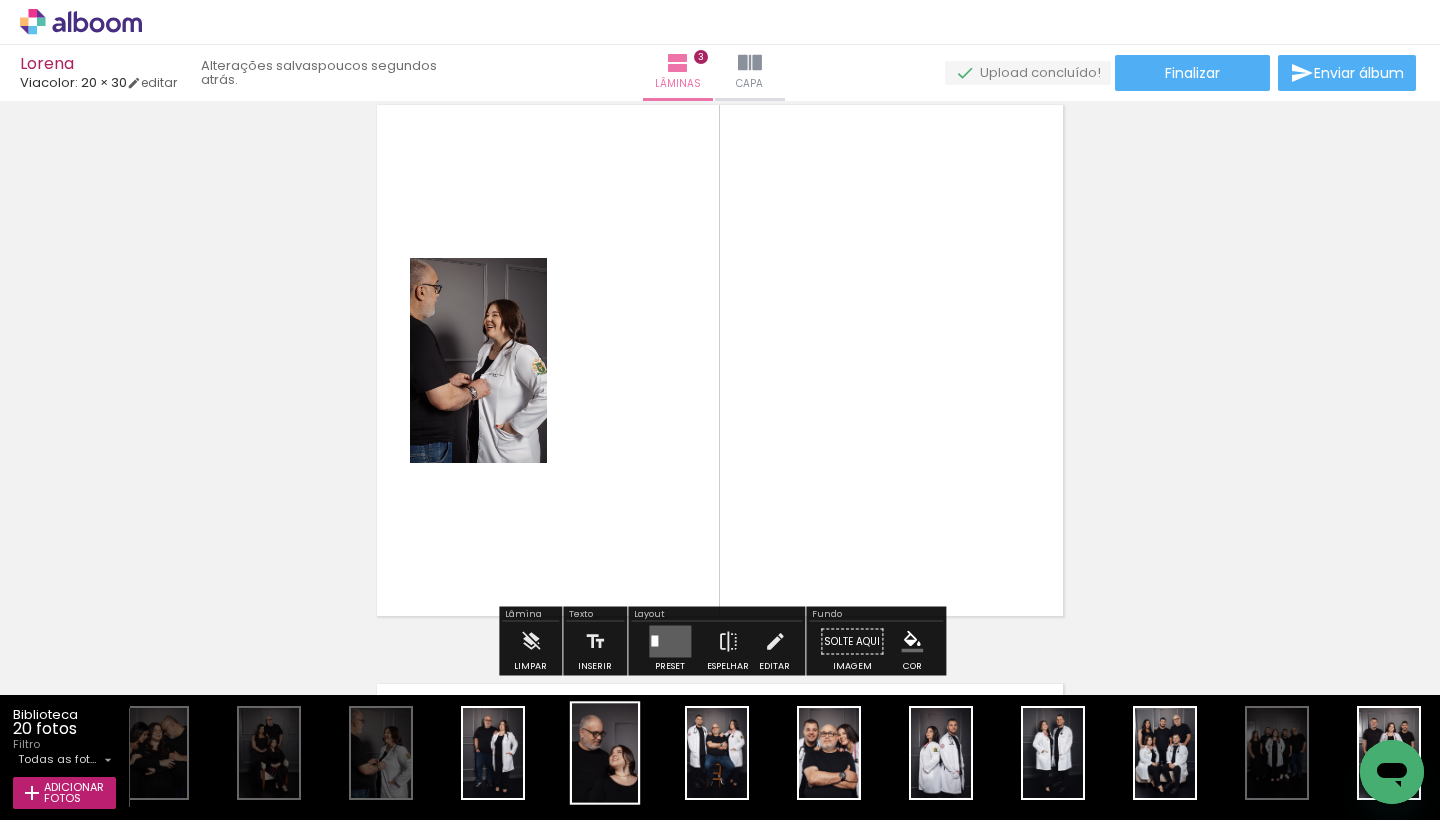 scroll, scrollTop: 1183, scrollLeft: 0, axis: vertical 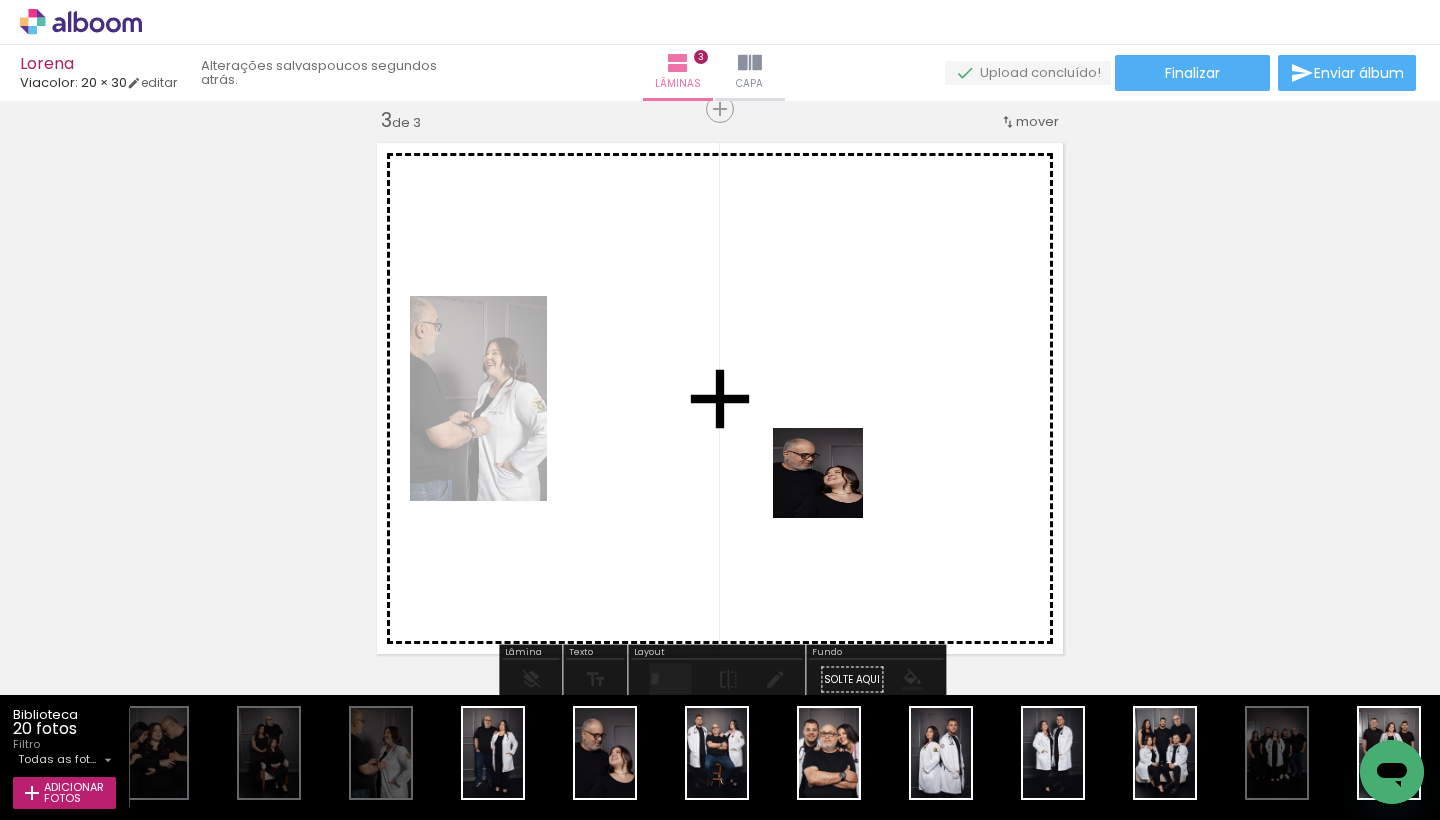 drag, startPoint x: 606, startPoint y: 760, endPoint x: 923, endPoint y: 418, distance: 466.31857 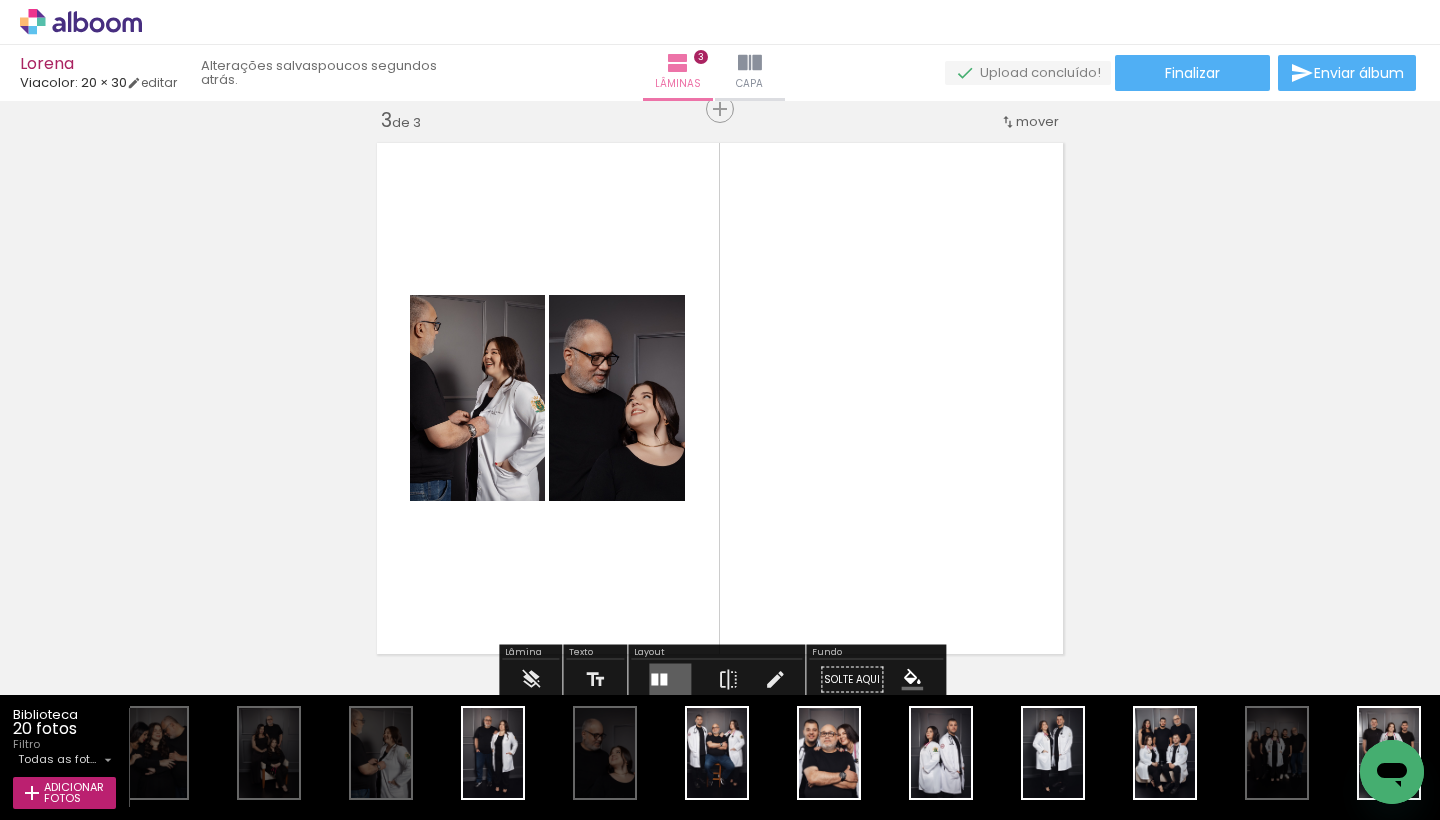 click at bounding box center (663, 680) 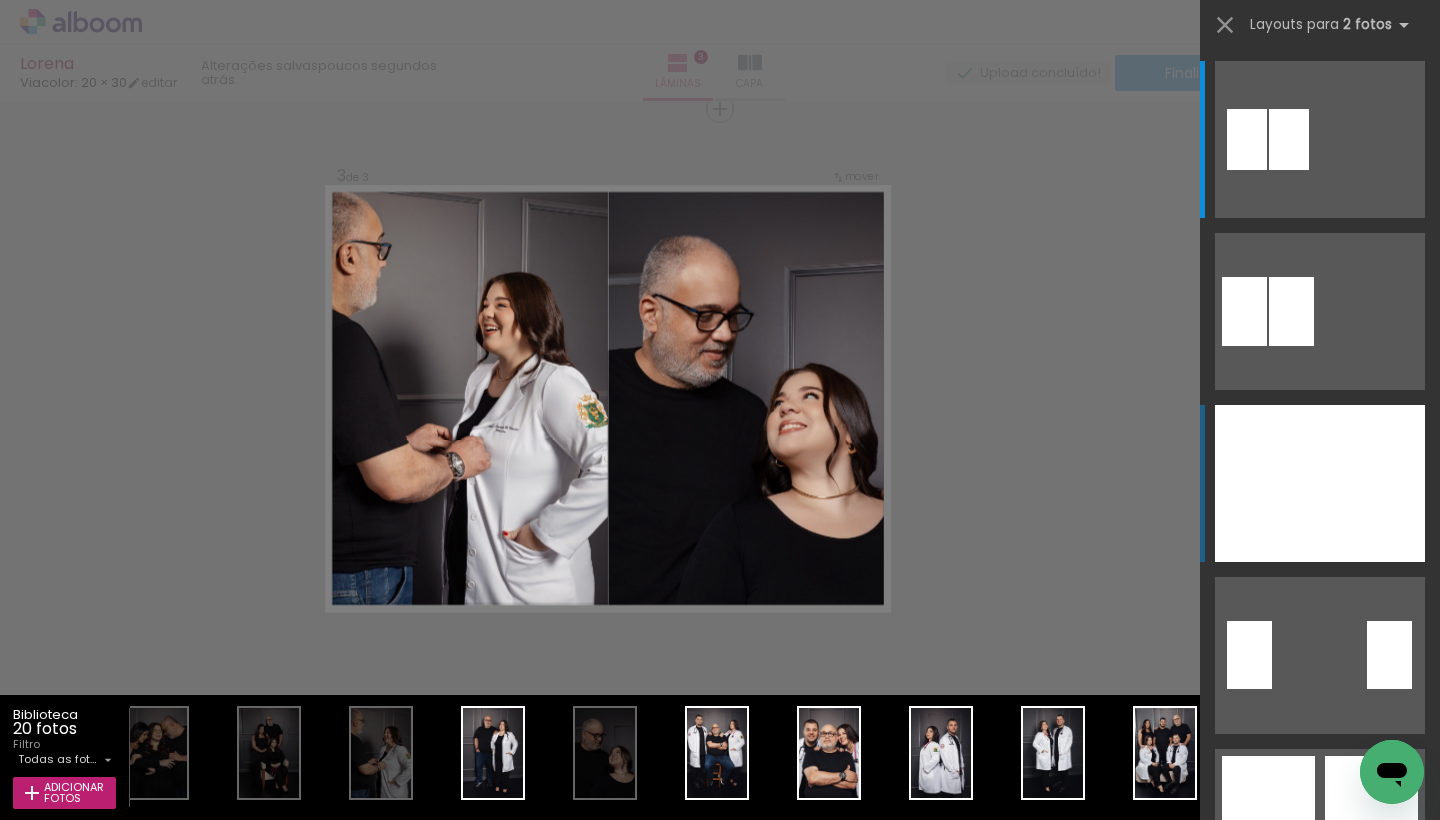 click at bounding box center (1267, 483) 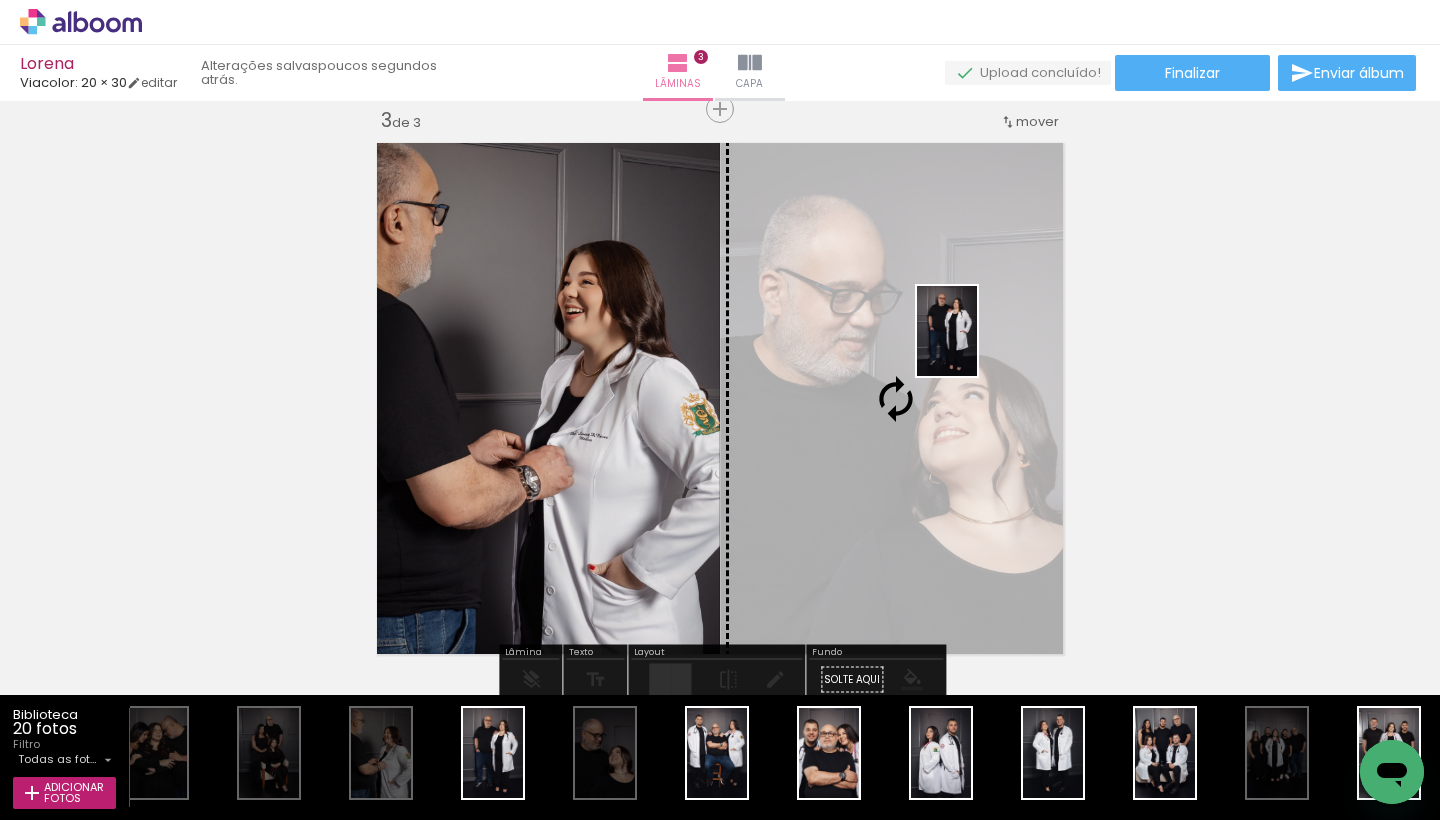 drag, startPoint x: 505, startPoint y: 763, endPoint x: 976, endPoint y: 346, distance: 629.07074 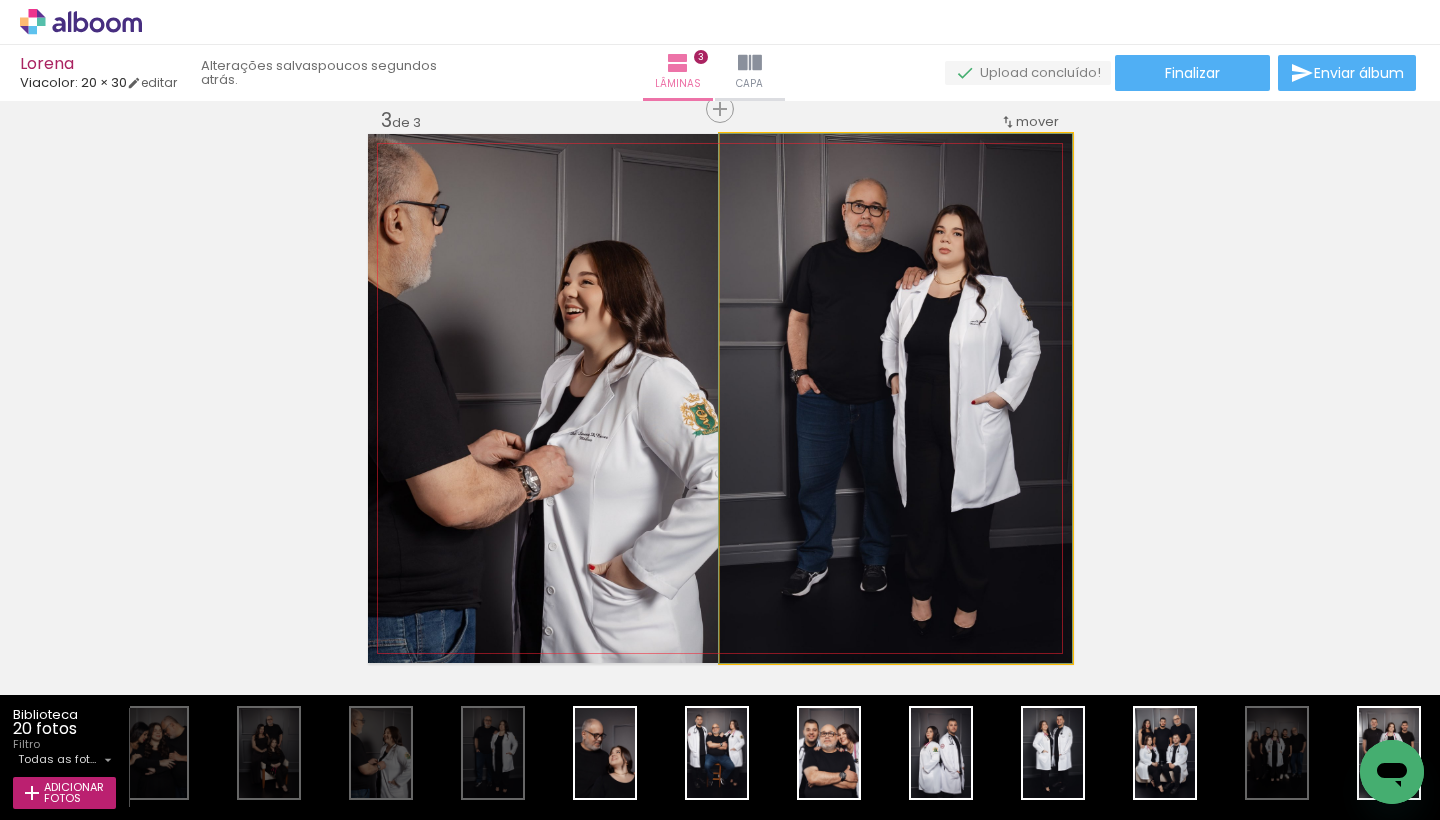 drag, startPoint x: 942, startPoint y: 424, endPoint x: 879, endPoint y: 429, distance: 63.1981 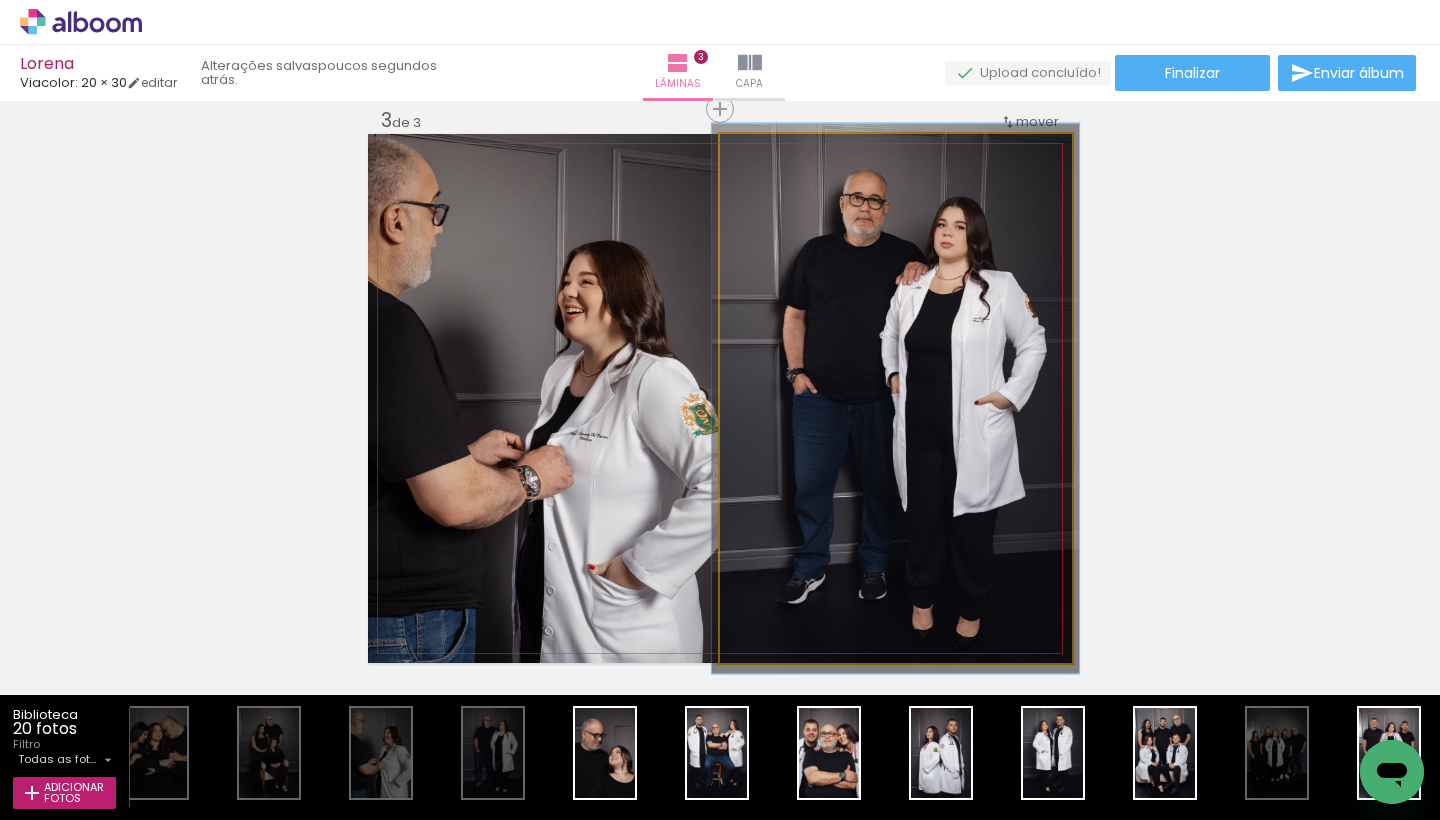 type on "104" 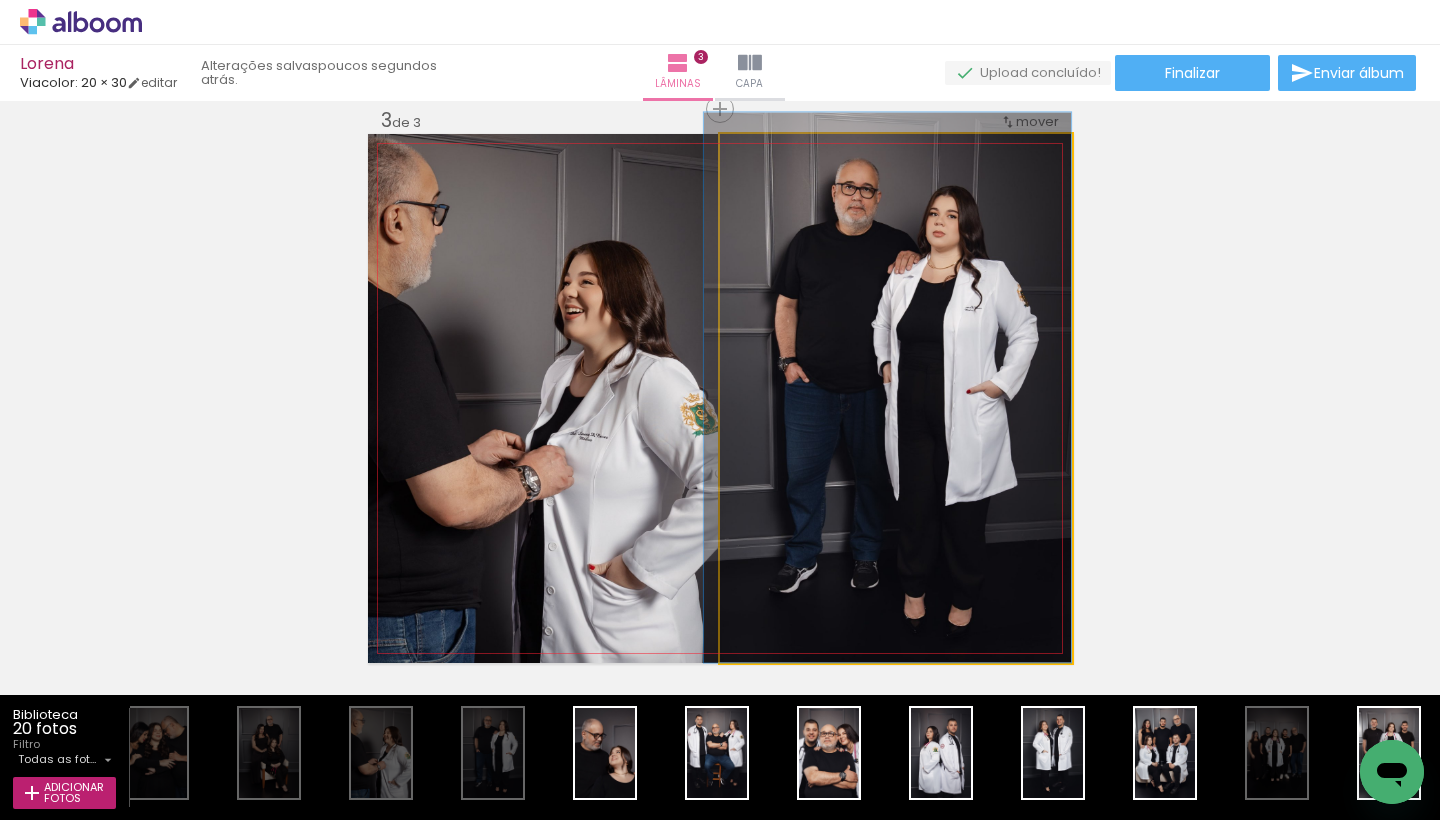 drag, startPoint x: 928, startPoint y: 380, endPoint x: 852, endPoint y: 348, distance: 82.46211 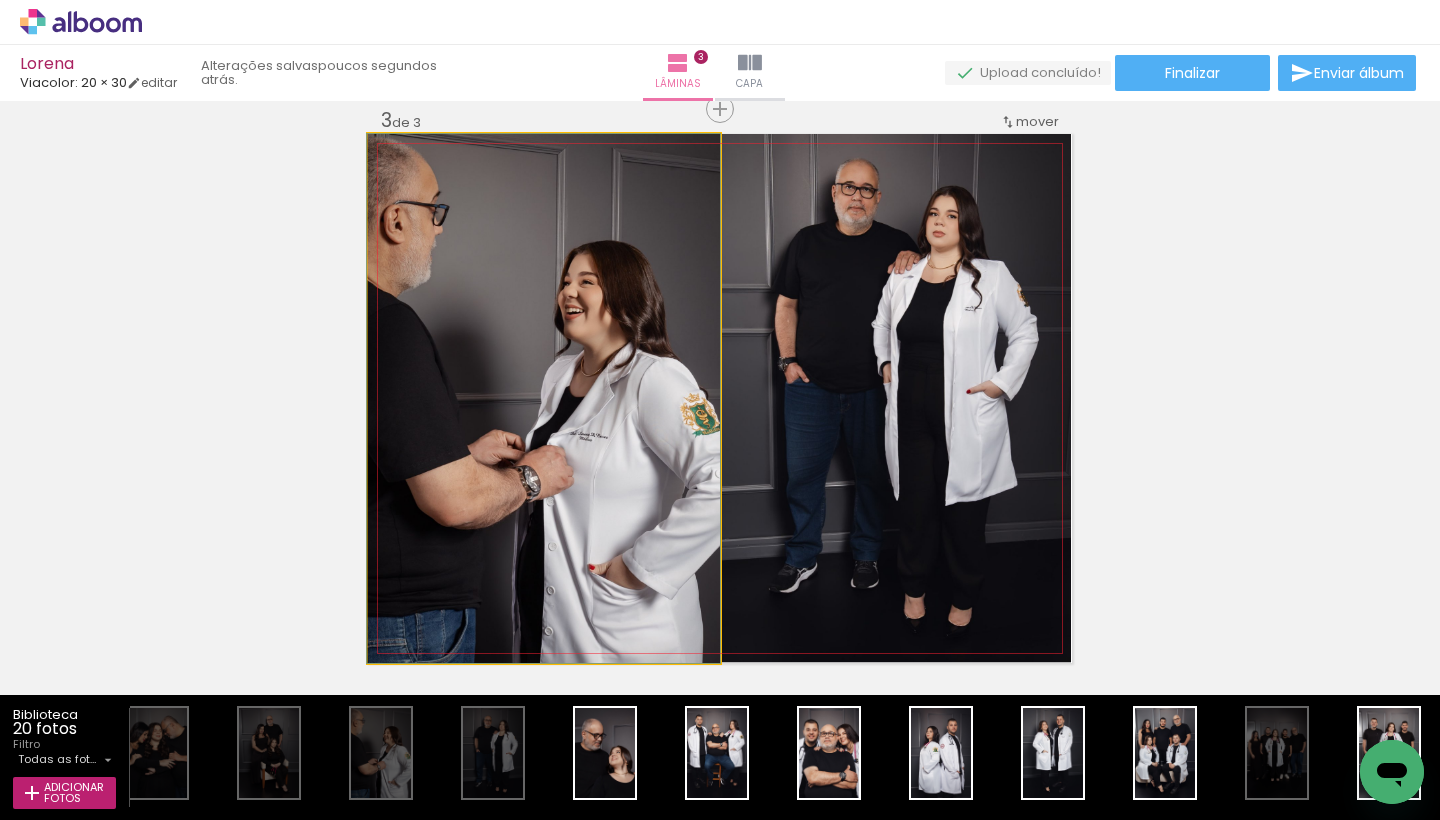 drag, startPoint x: 568, startPoint y: 439, endPoint x: 567, endPoint y: 409, distance: 30.016663 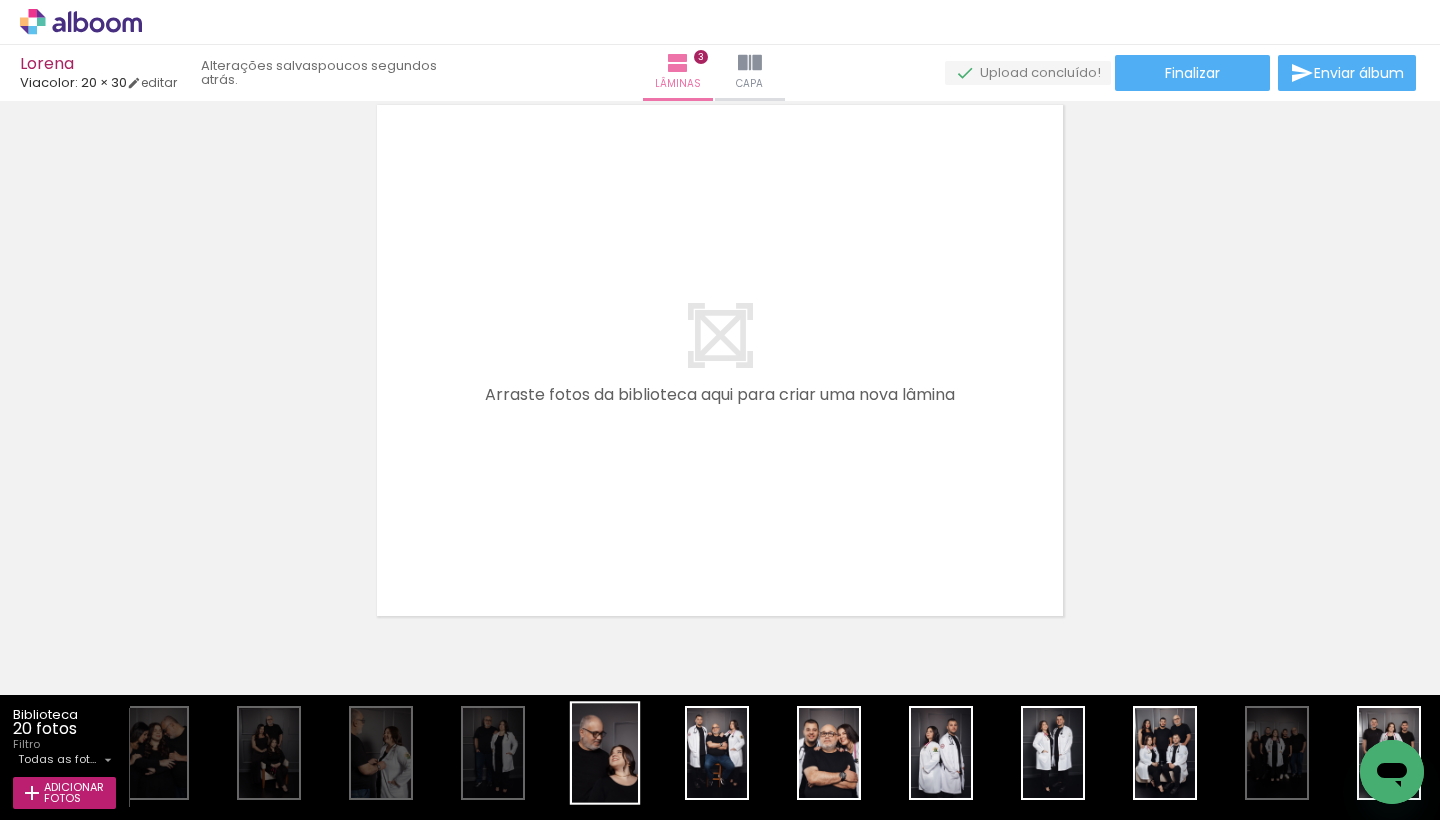 scroll, scrollTop: 1800, scrollLeft: 0, axis: vertical 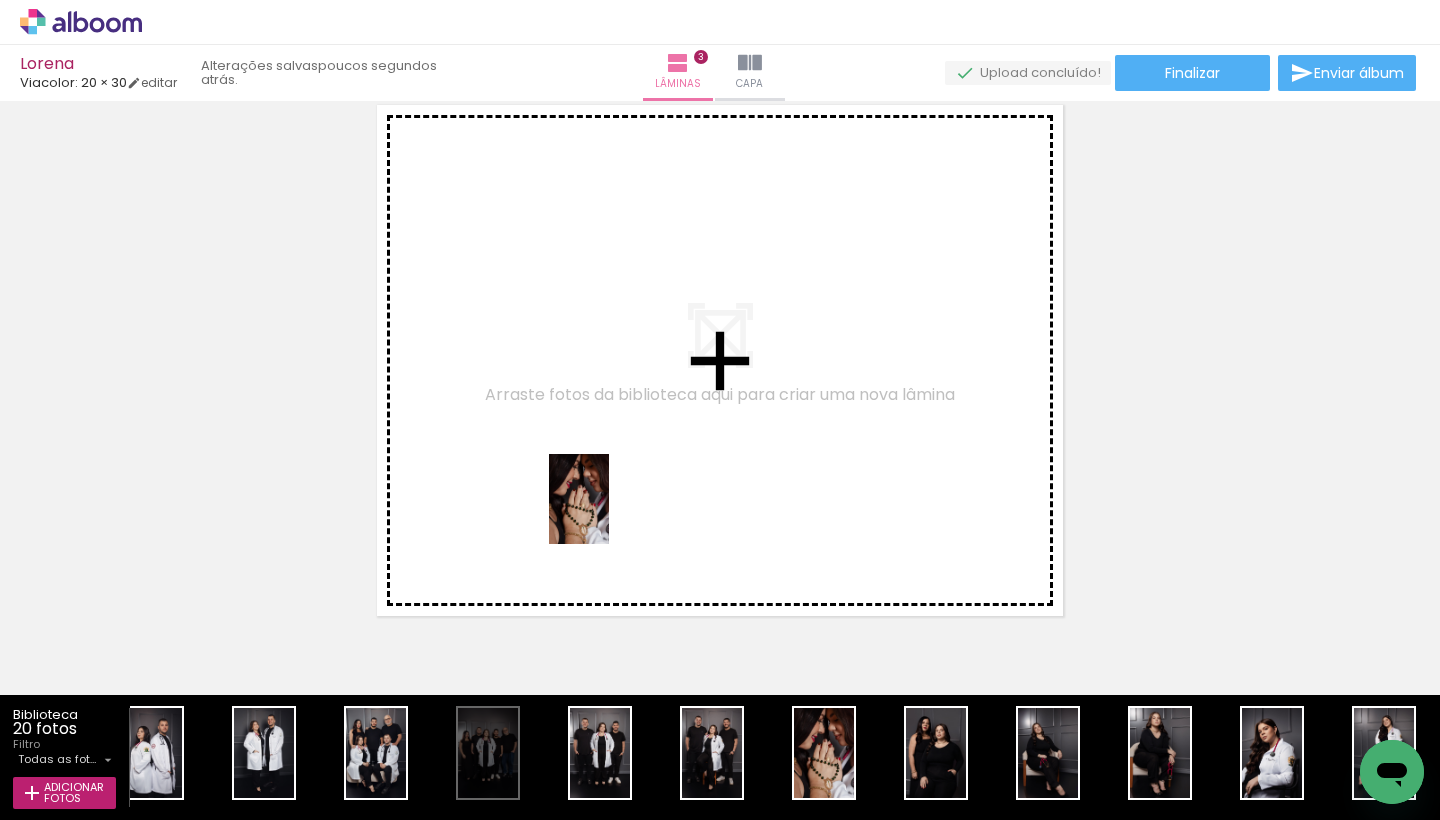 drag, startPoint x: 813, startPoint y: 772, endPoint x: 596, endPoint y: 499, distance: 348.73773 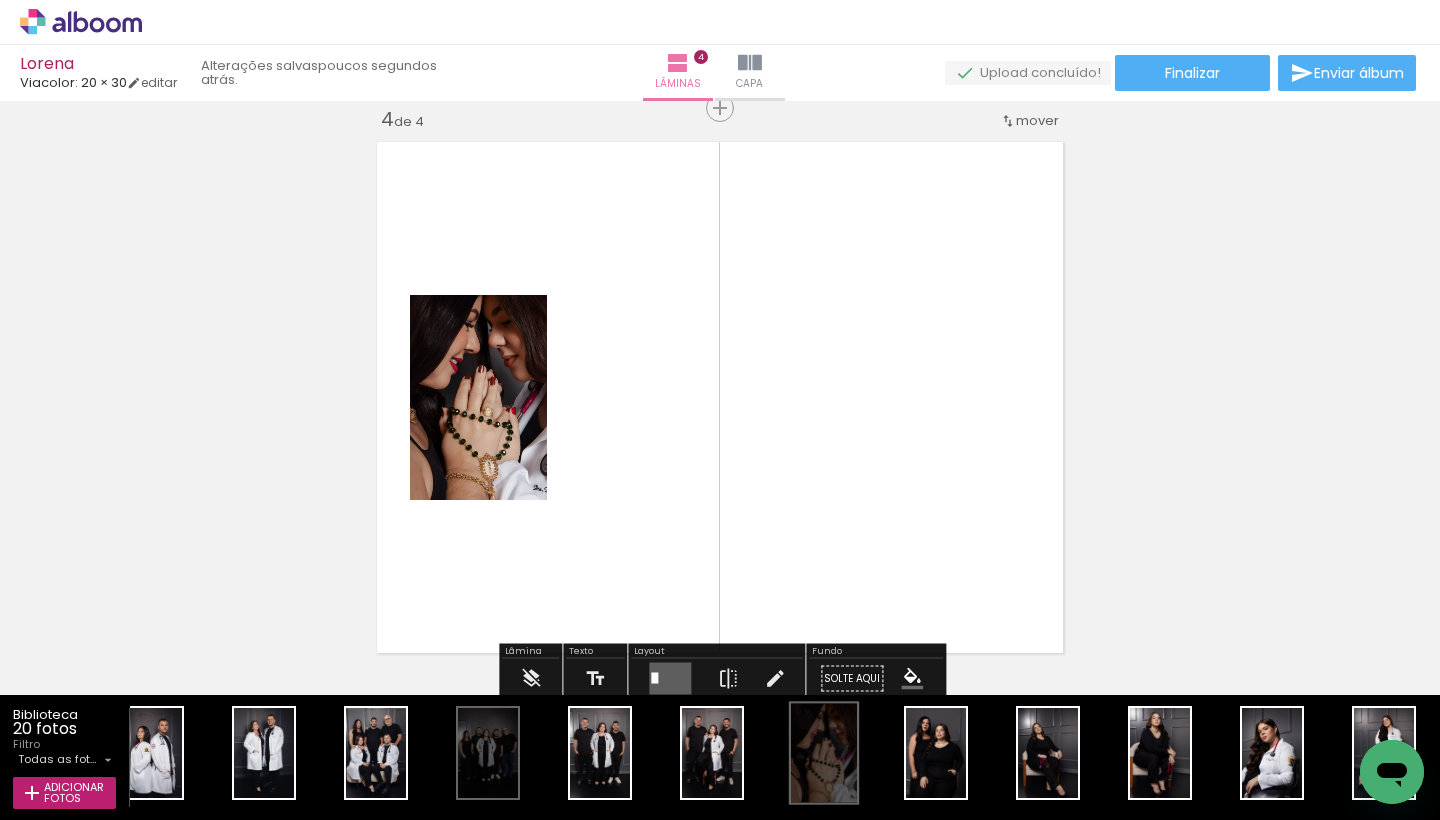 scroll, scrollTop: 1762, scrollLeft: 0, axis: vertical 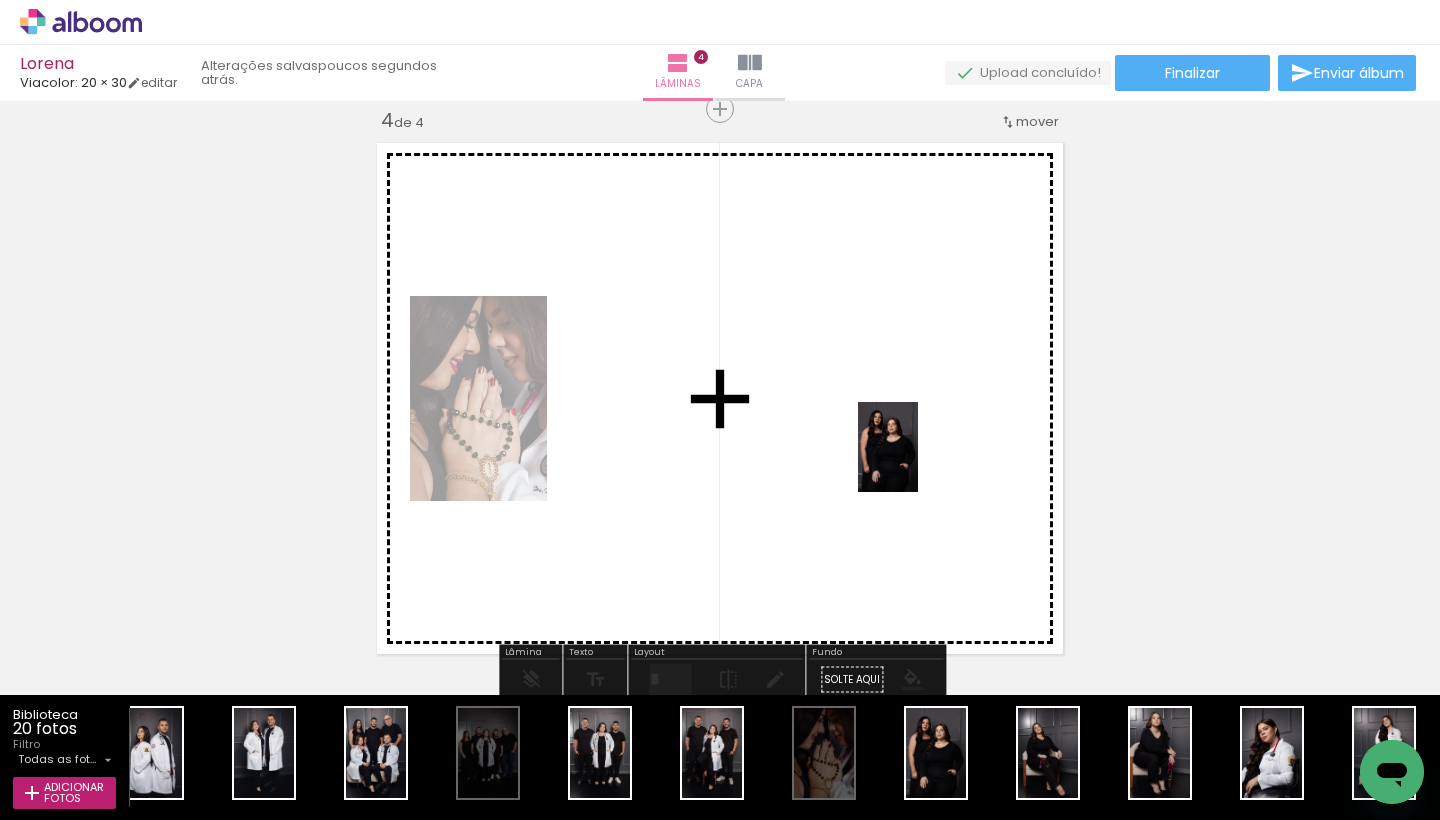 drag, startPoint x: 950, startPoint y: 768, endPoint x: 917, endPoint y: 457, distance: 312.7459 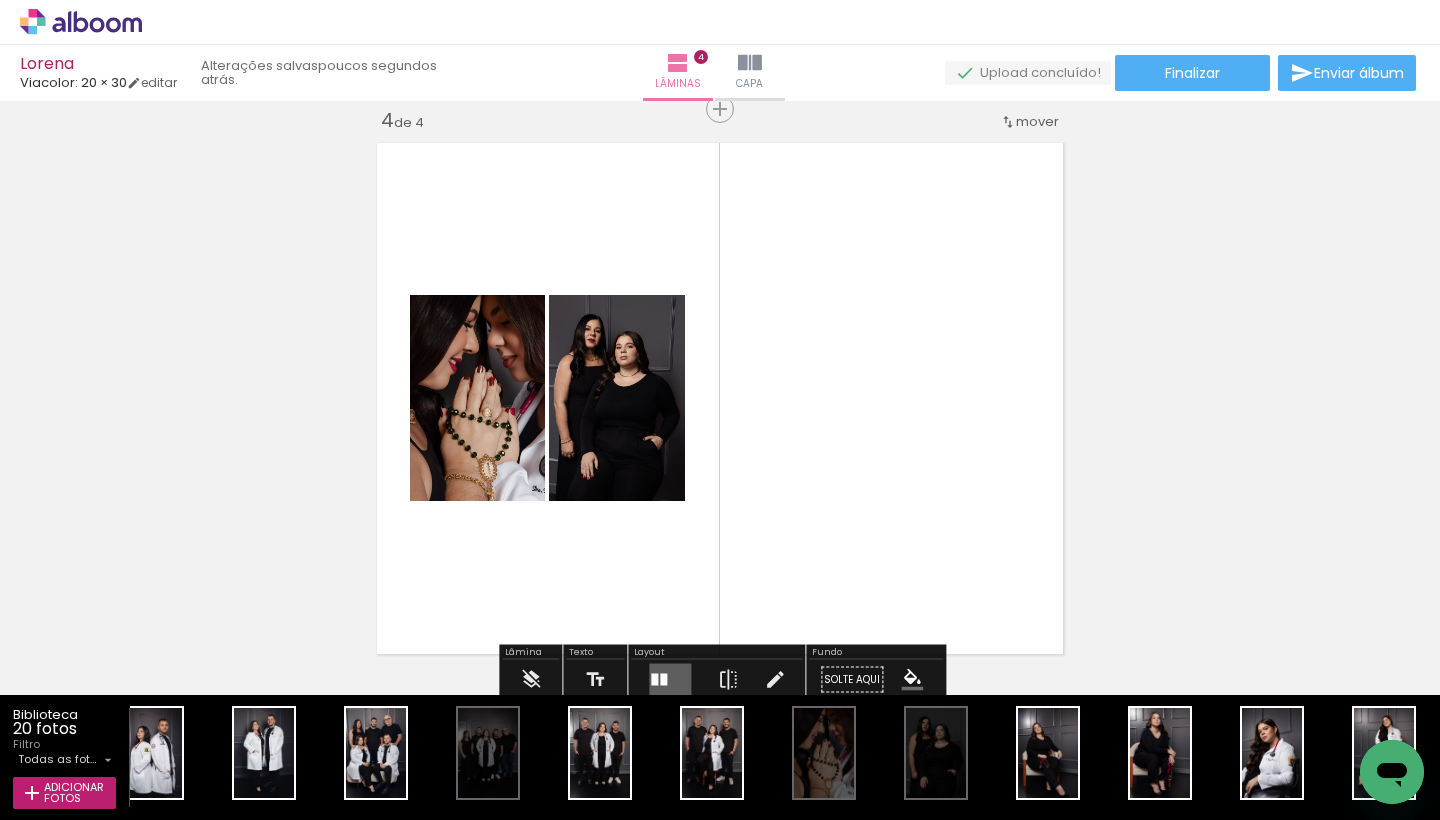 click at bounding box center (670, 680) 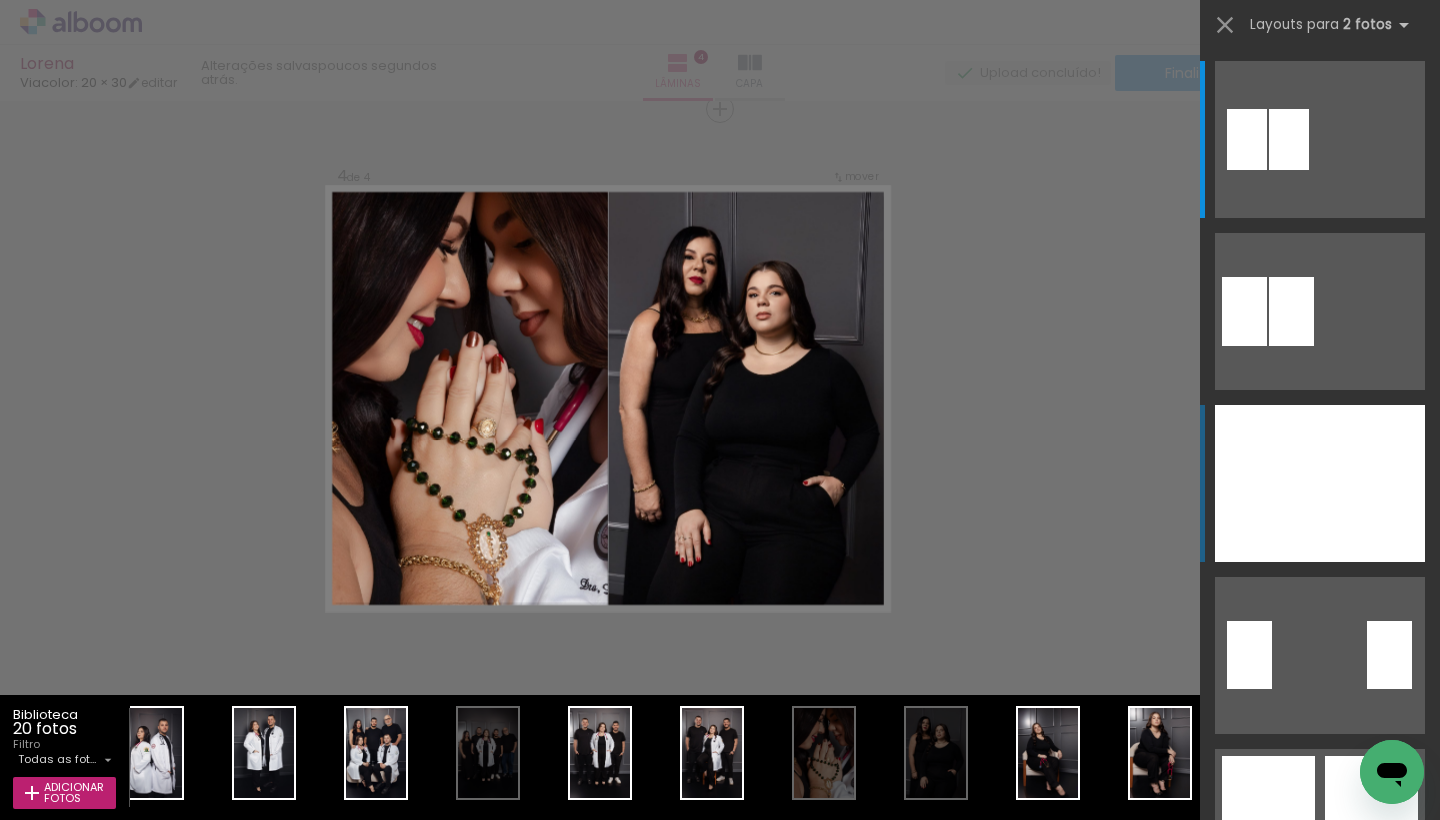 click at bounding box center (1372, 483) 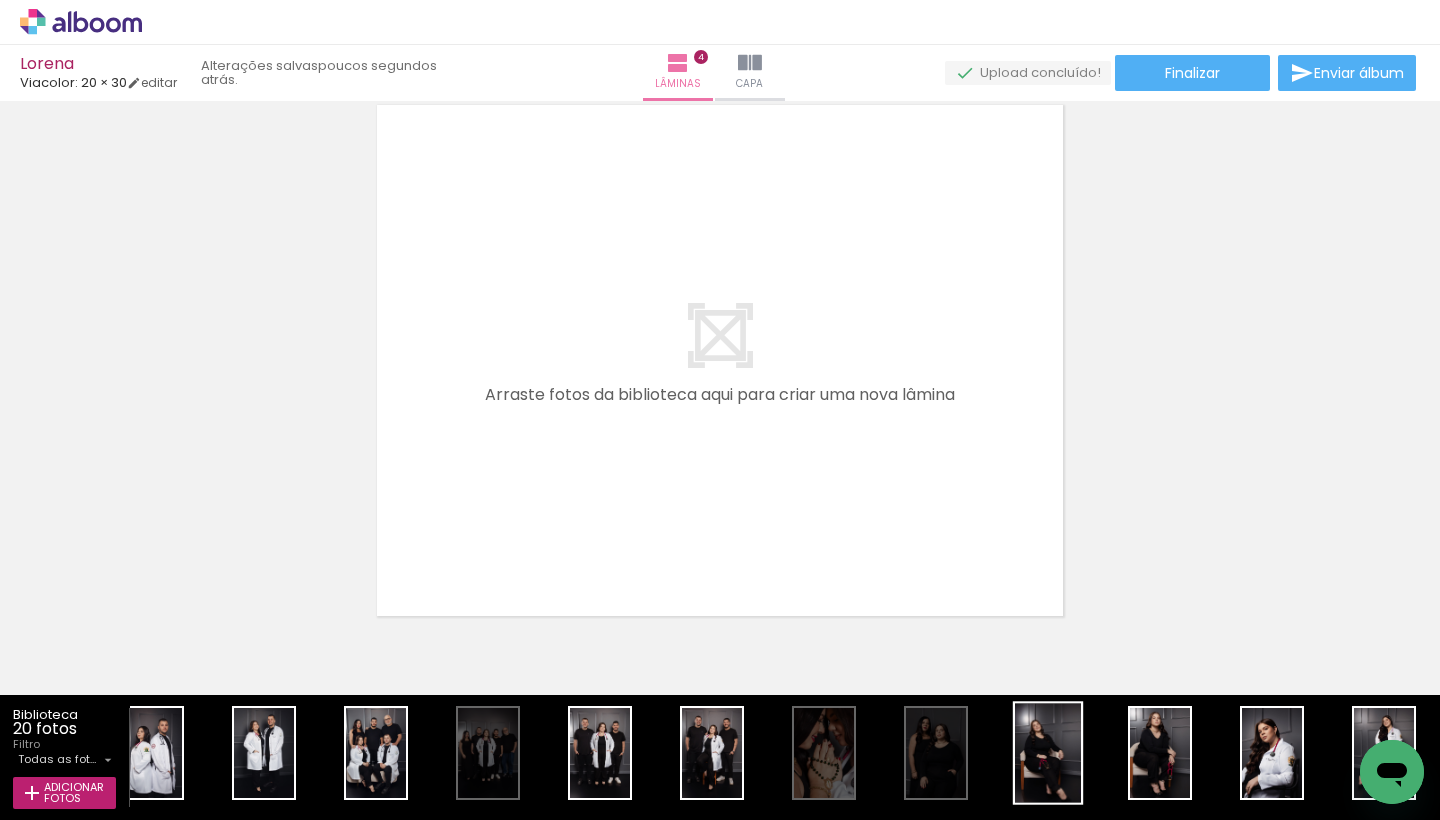 scroll, scrollTop: 2379, scrollLeft: 0, axis: vertical 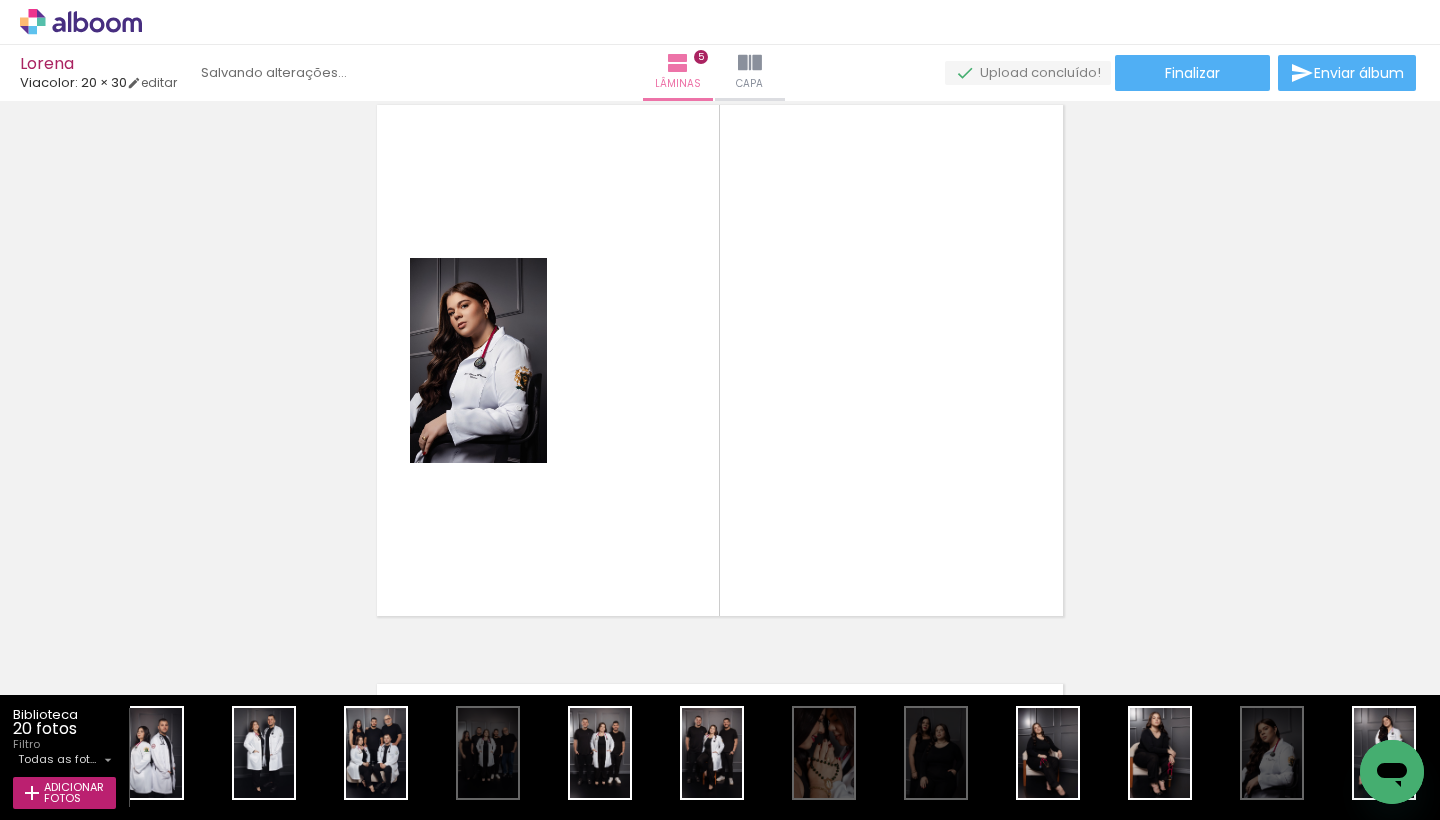 drag, startPoint x: 1259, startPoint y: 762, endPoint x: 707, endPoint y: 538, distance: 595.7181 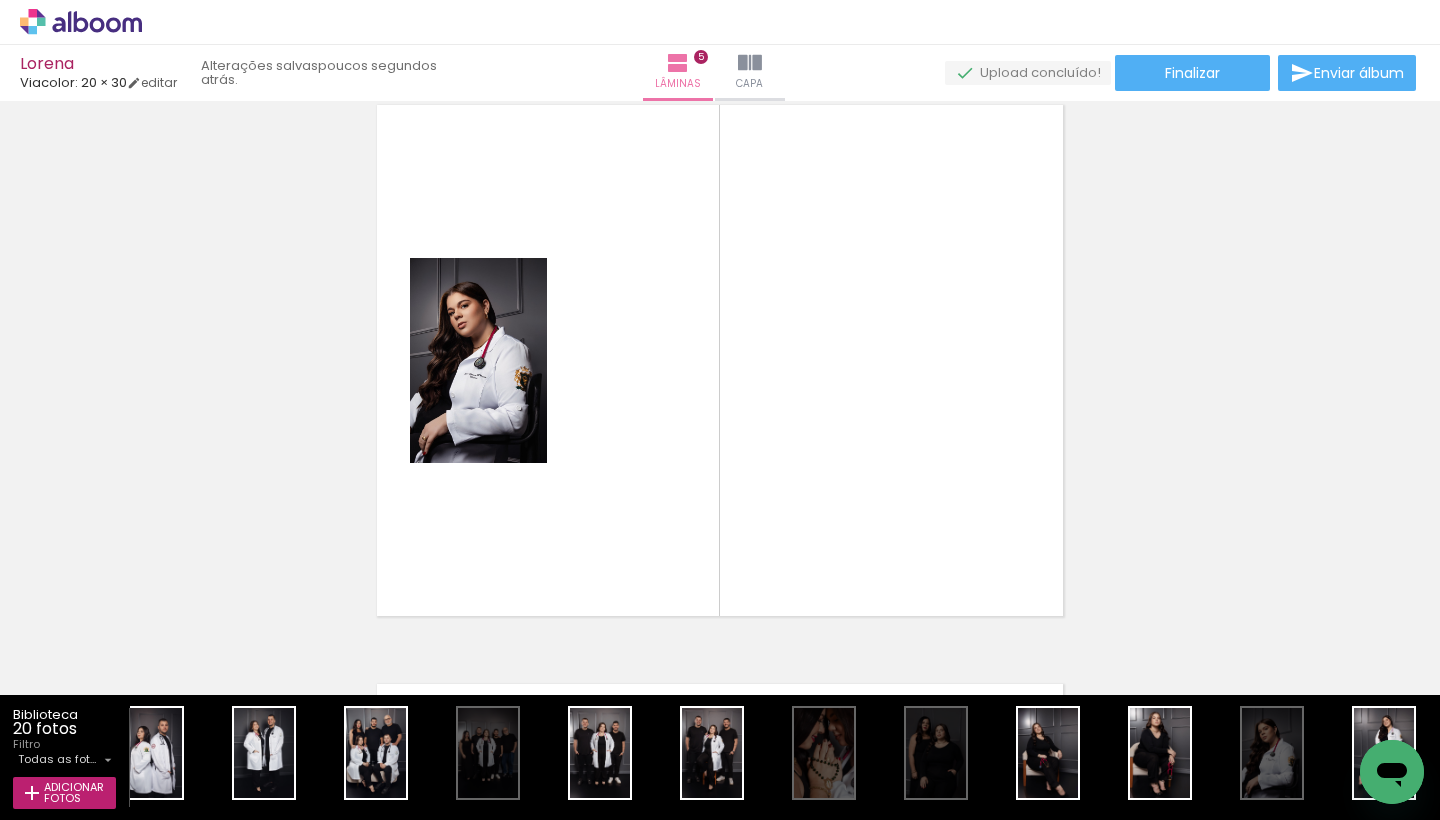 scroll, scrollTop: 2341, scrollLeft: 0, axis: vertical 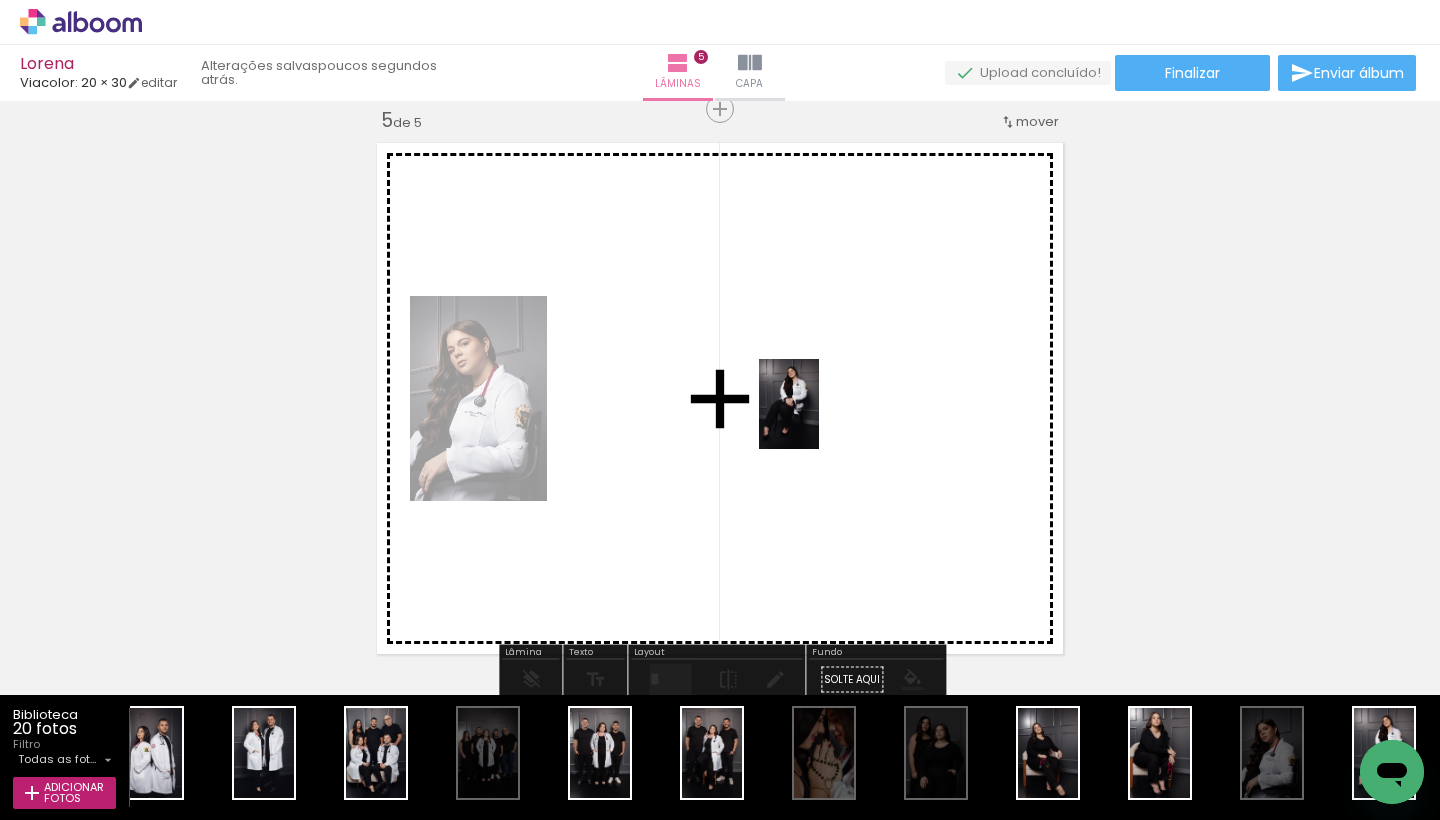 drag, startPoint x: 1358, startPoint y: 722, endPoint x: 812, endPoint y: 414, distance: 626.88116 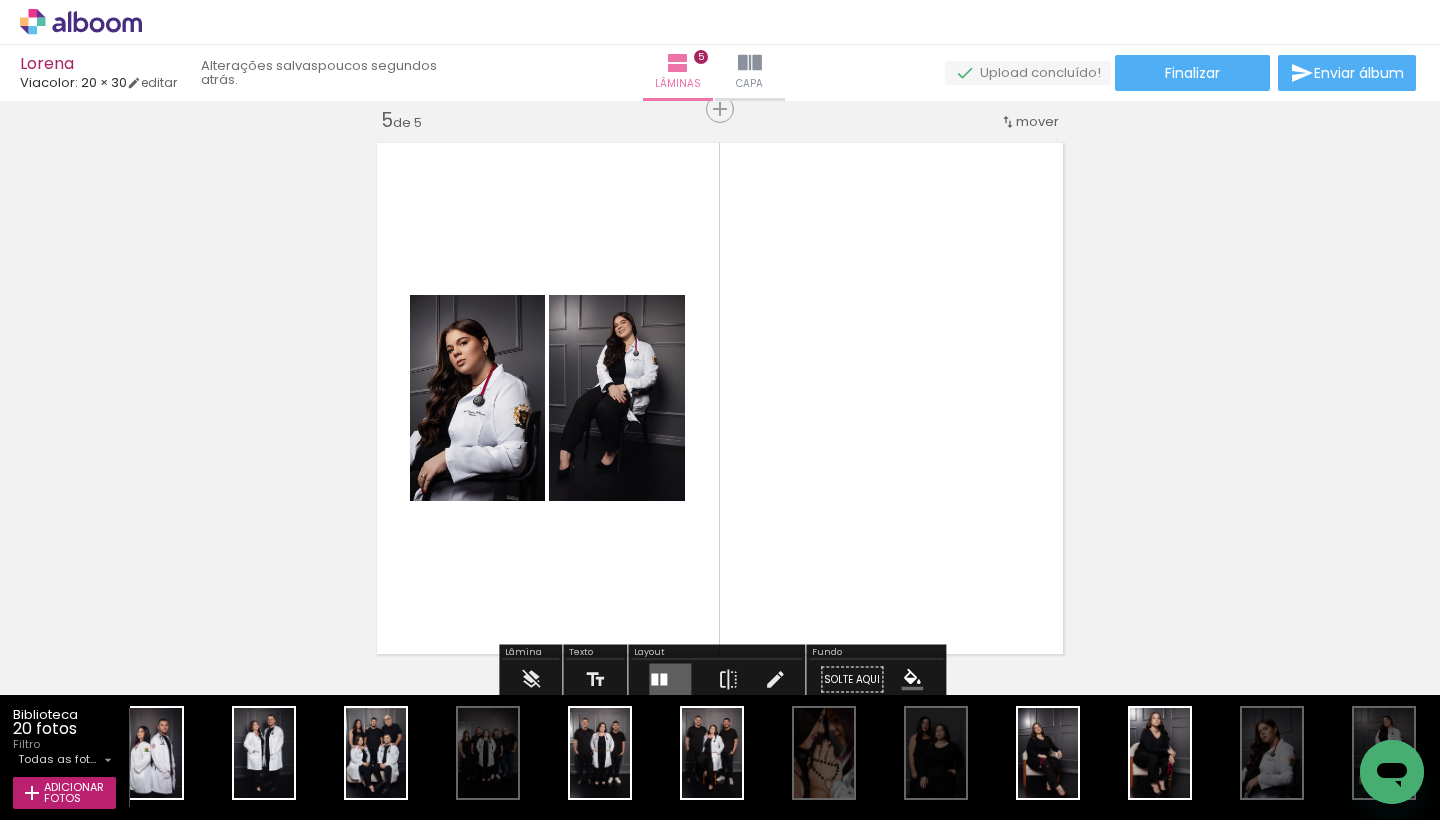 click at bounding box center (663, 680) 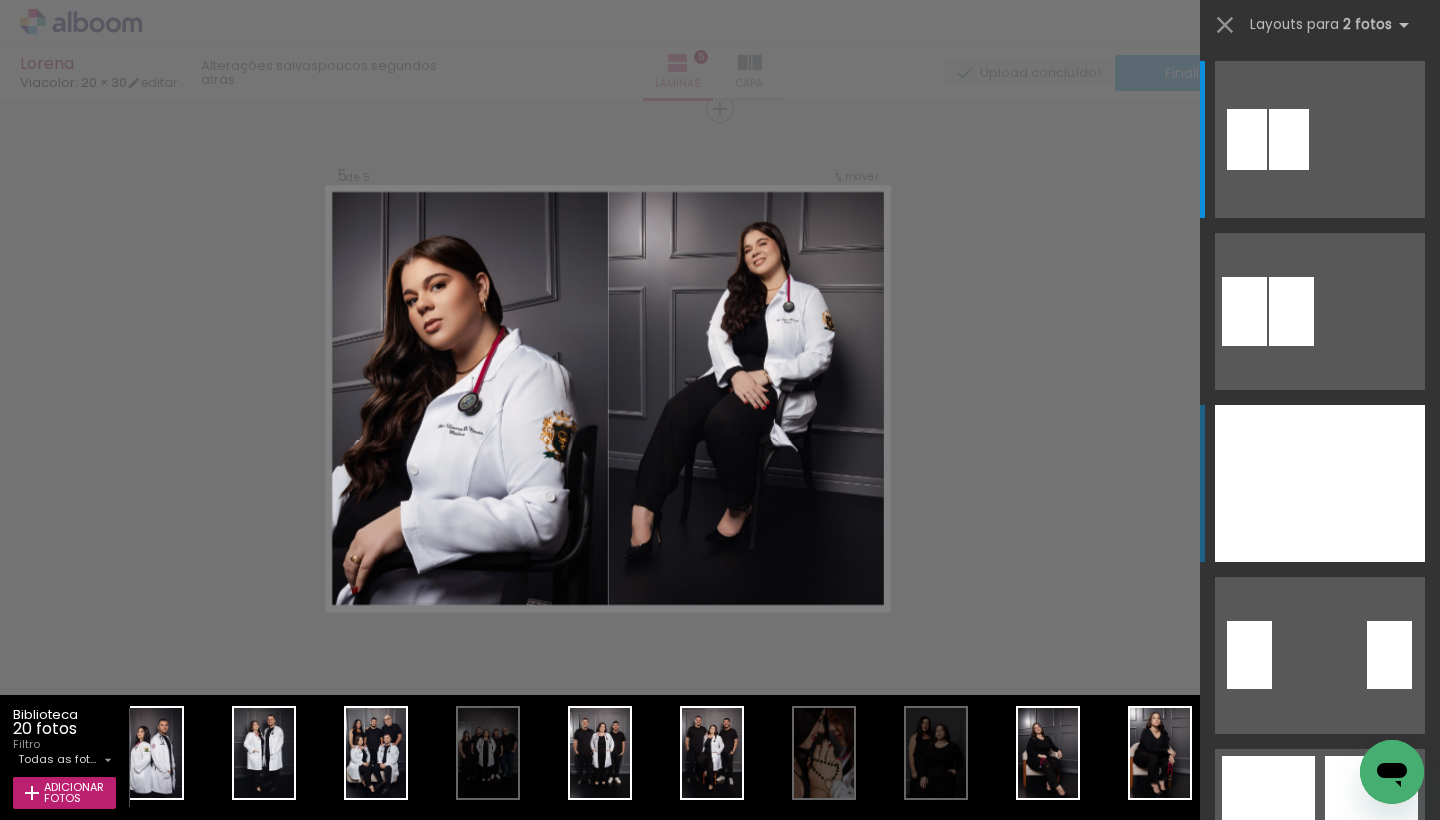 click at bounding box center (1267, 483) 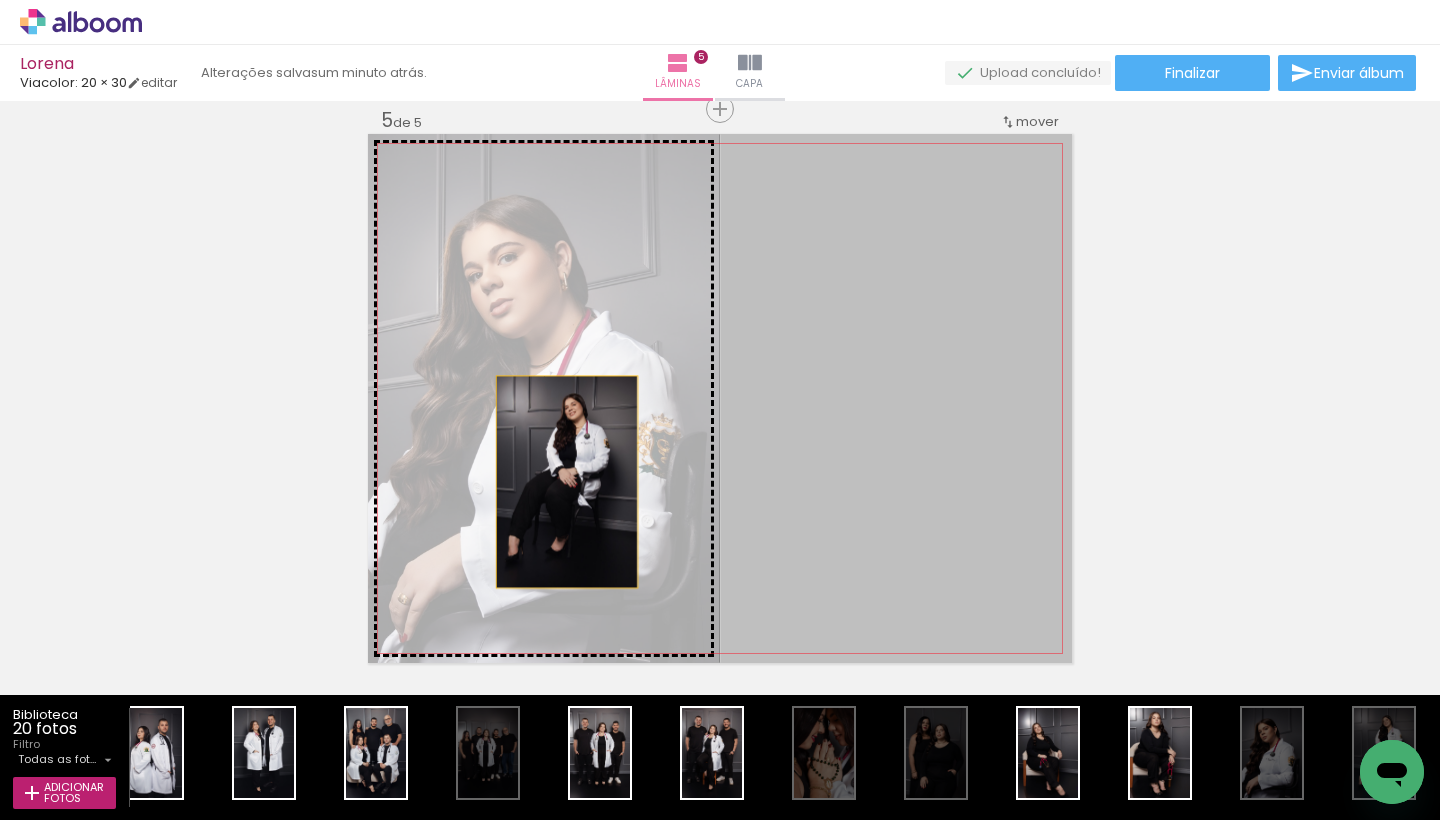 drag, startPoint x: 889, startPoint y: 496, endPoint x: 550, endPoint y: 475, distance: 339.6498 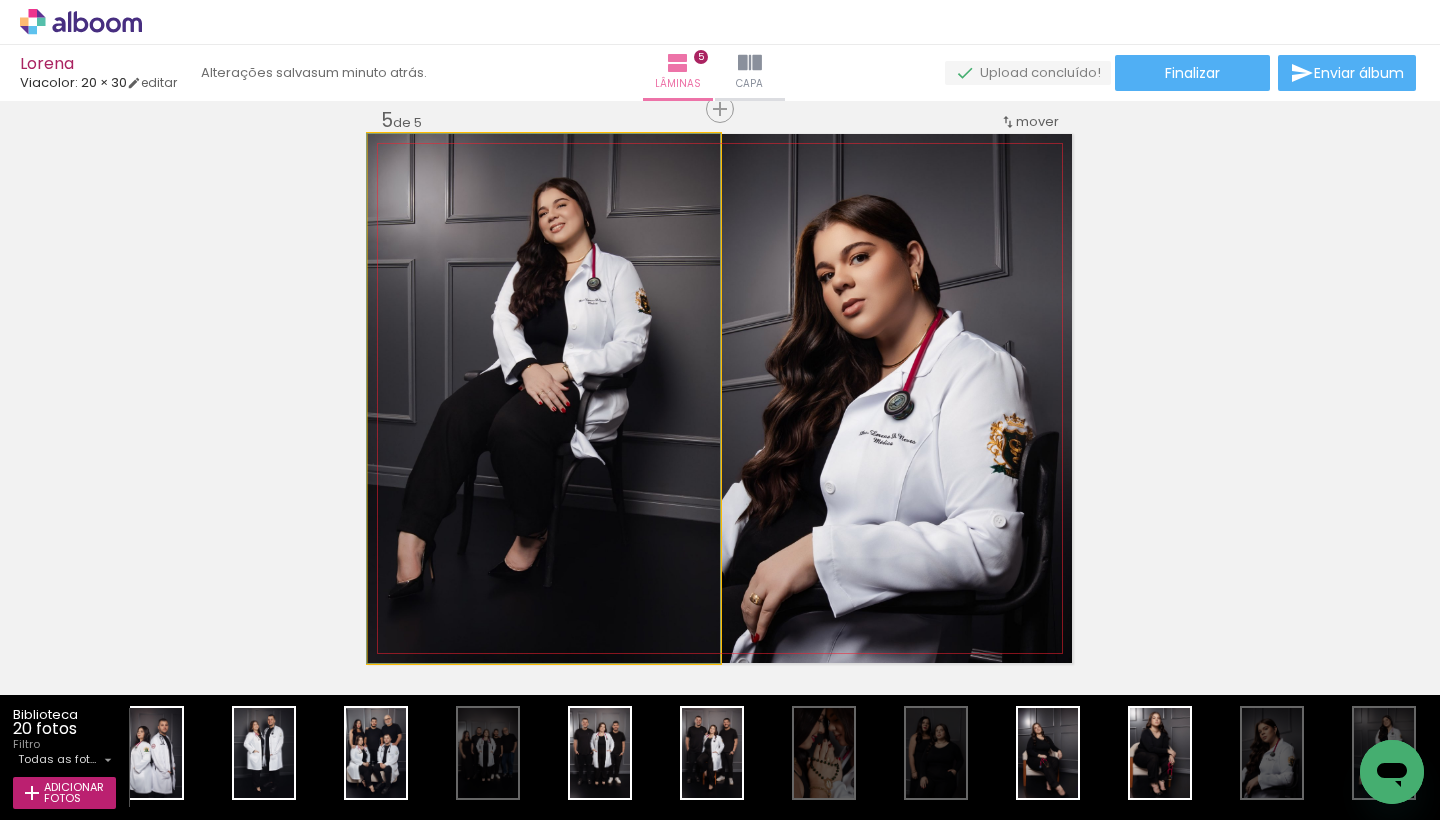 click 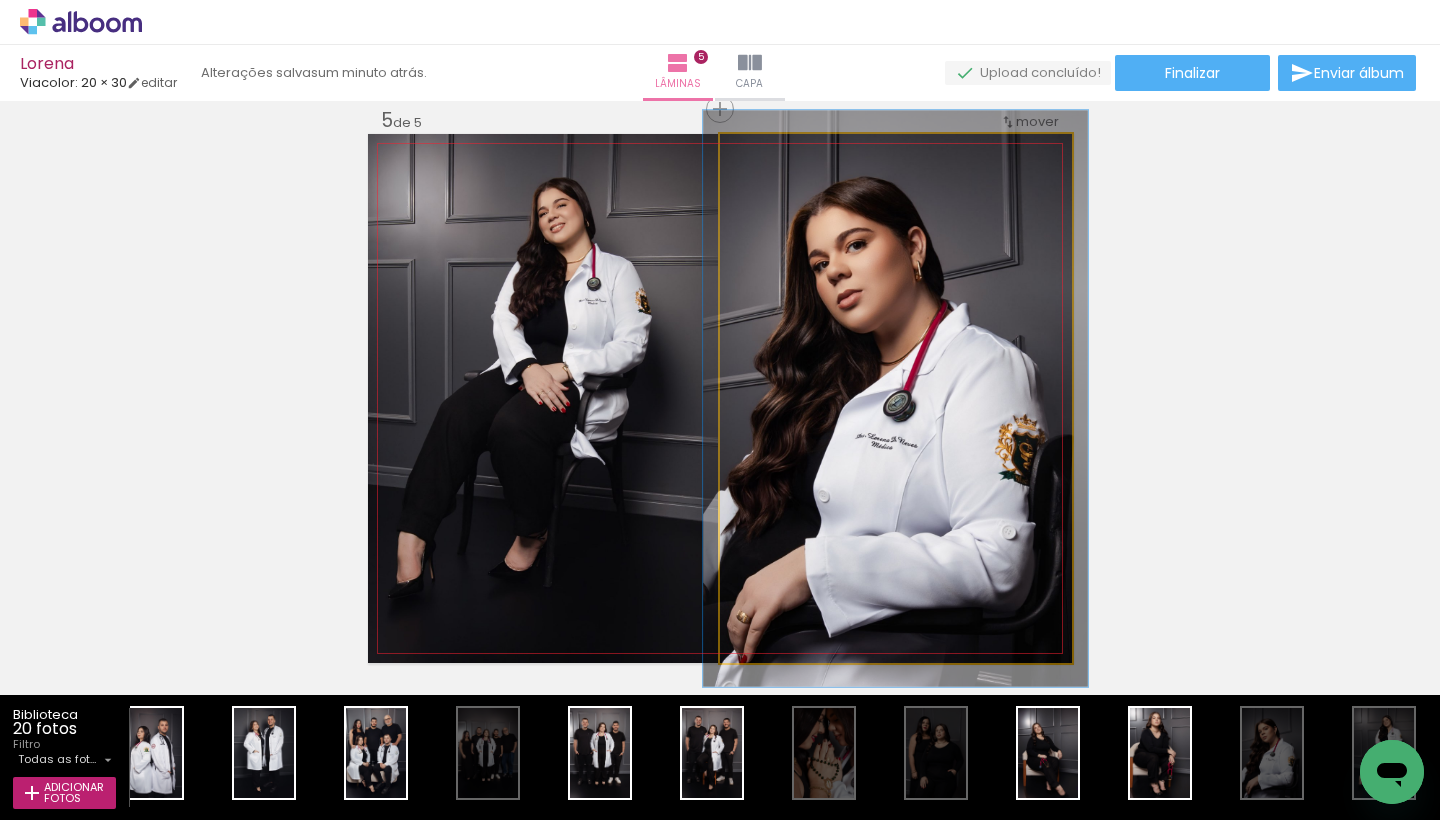 type on "107" 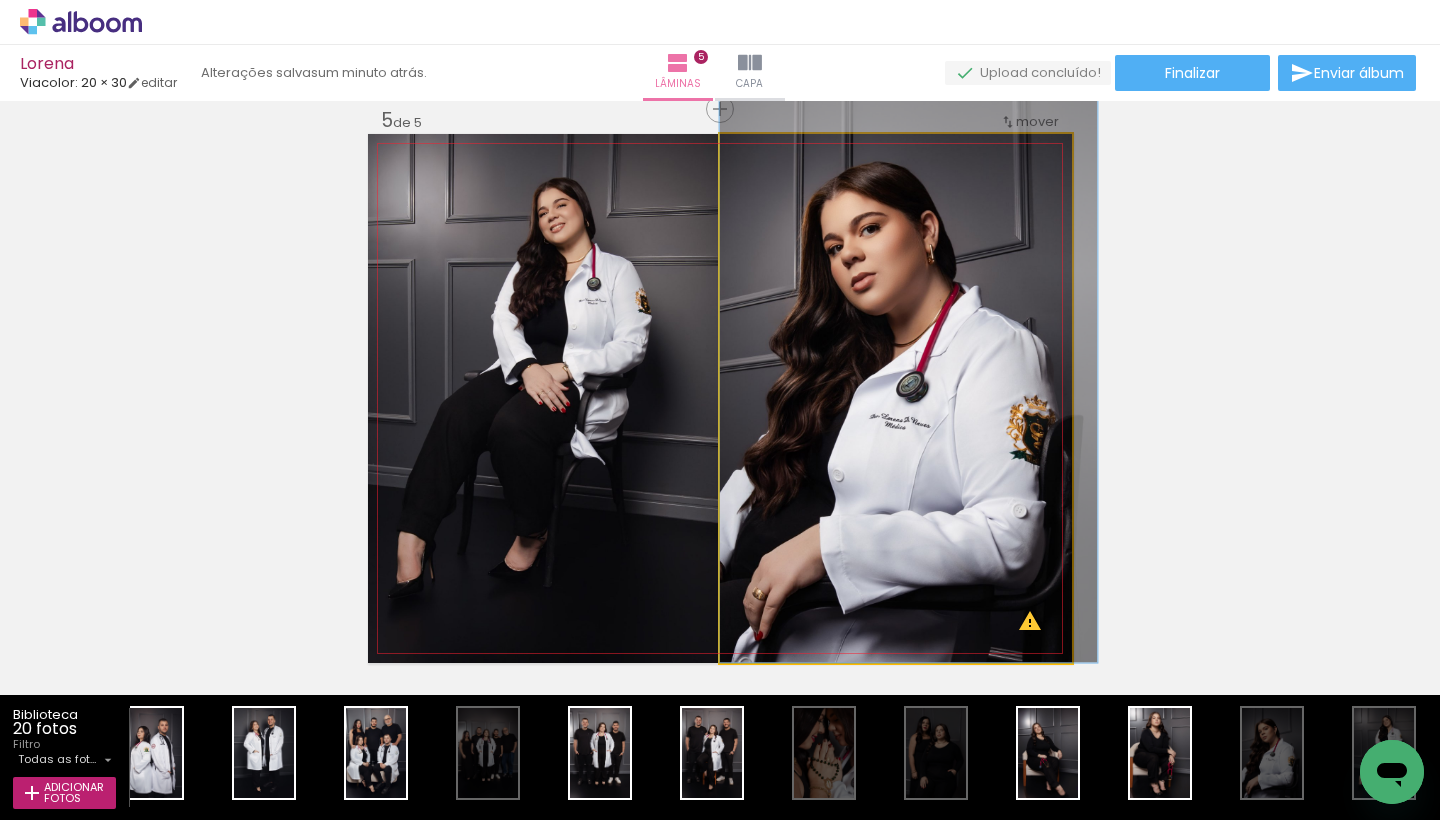 drag, startPoint x: 828, startPoint y: 363, endPoint x: 864, endPoint y: 321, distance: 55.31727 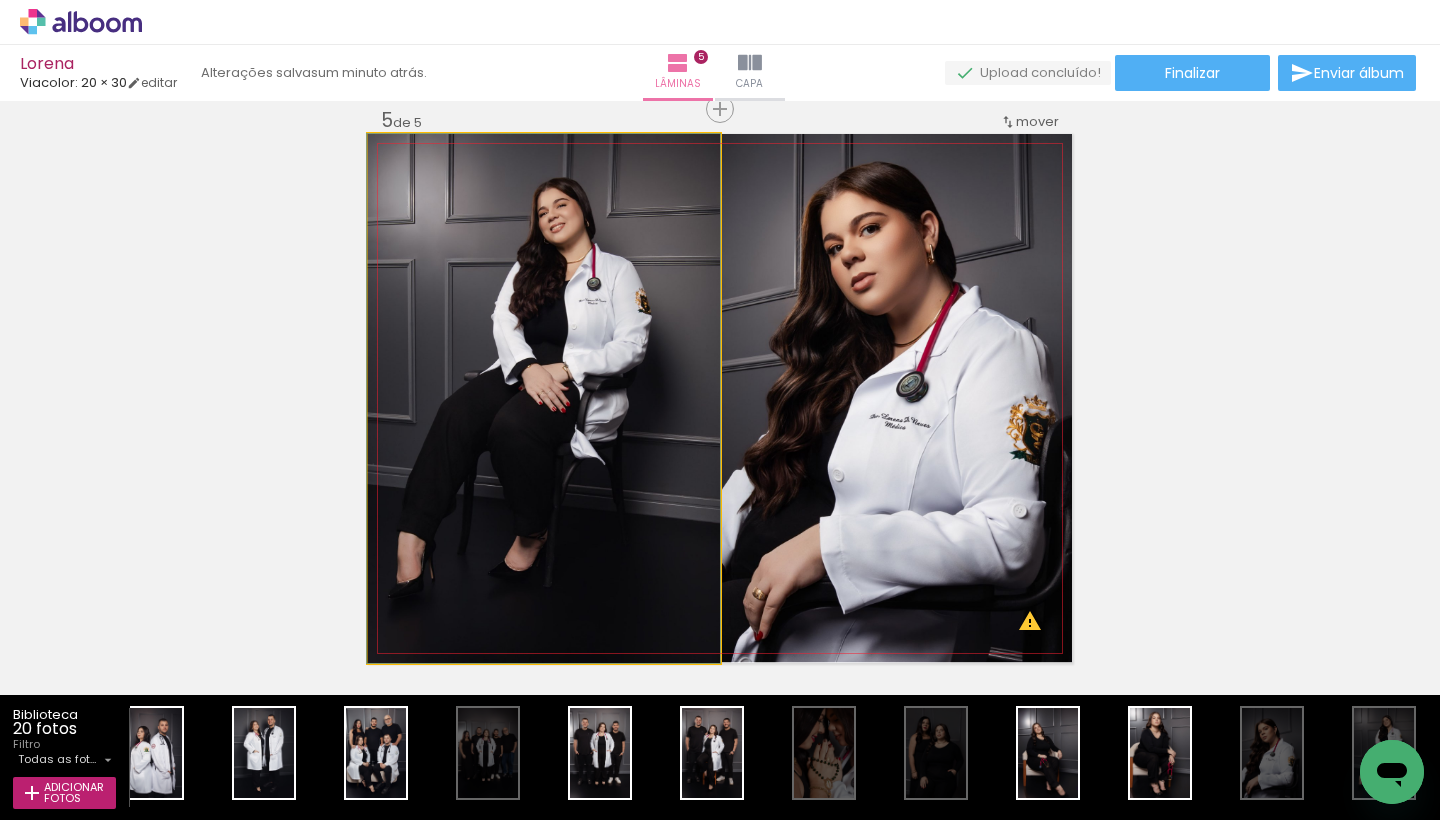 click 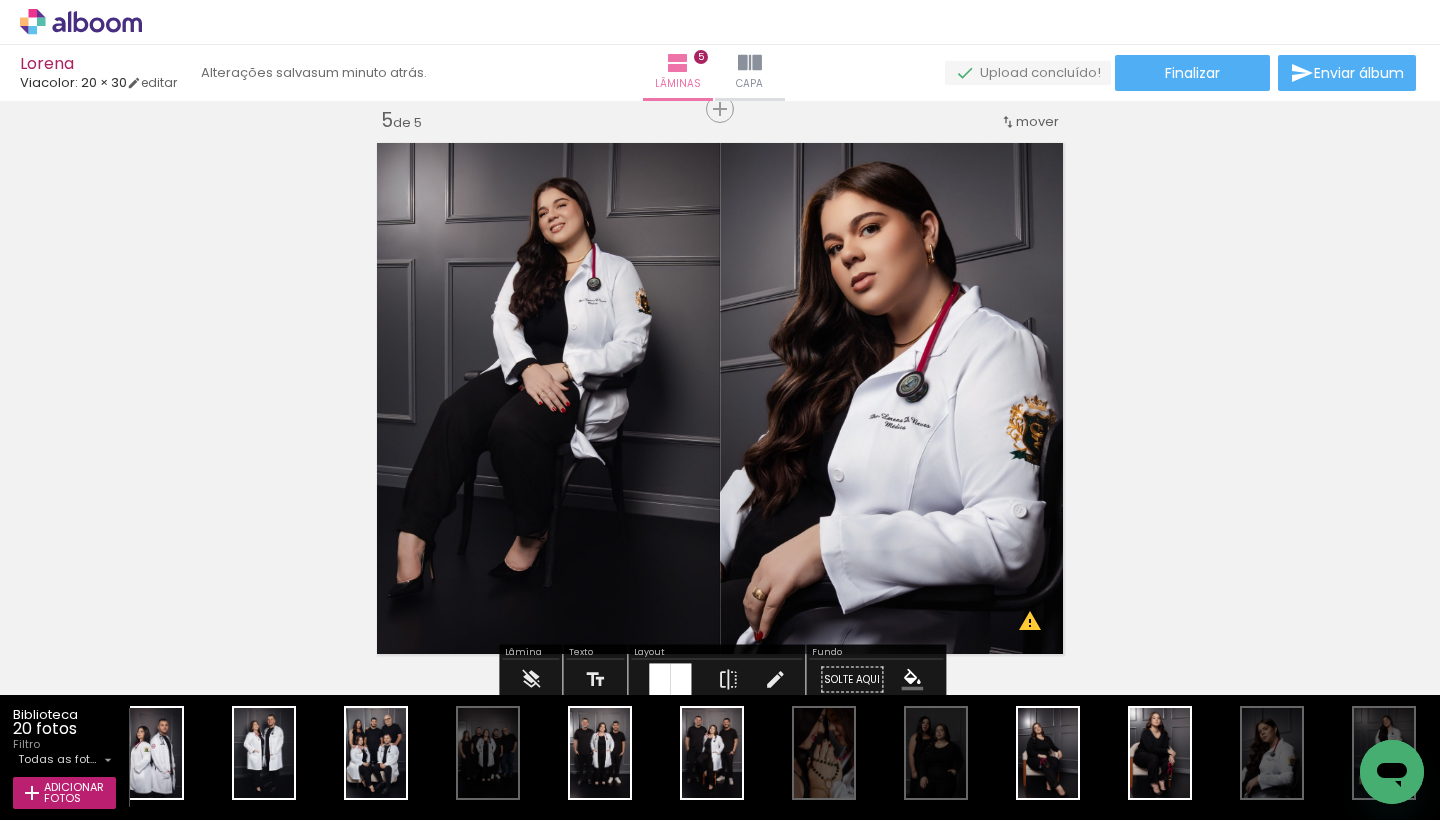 click 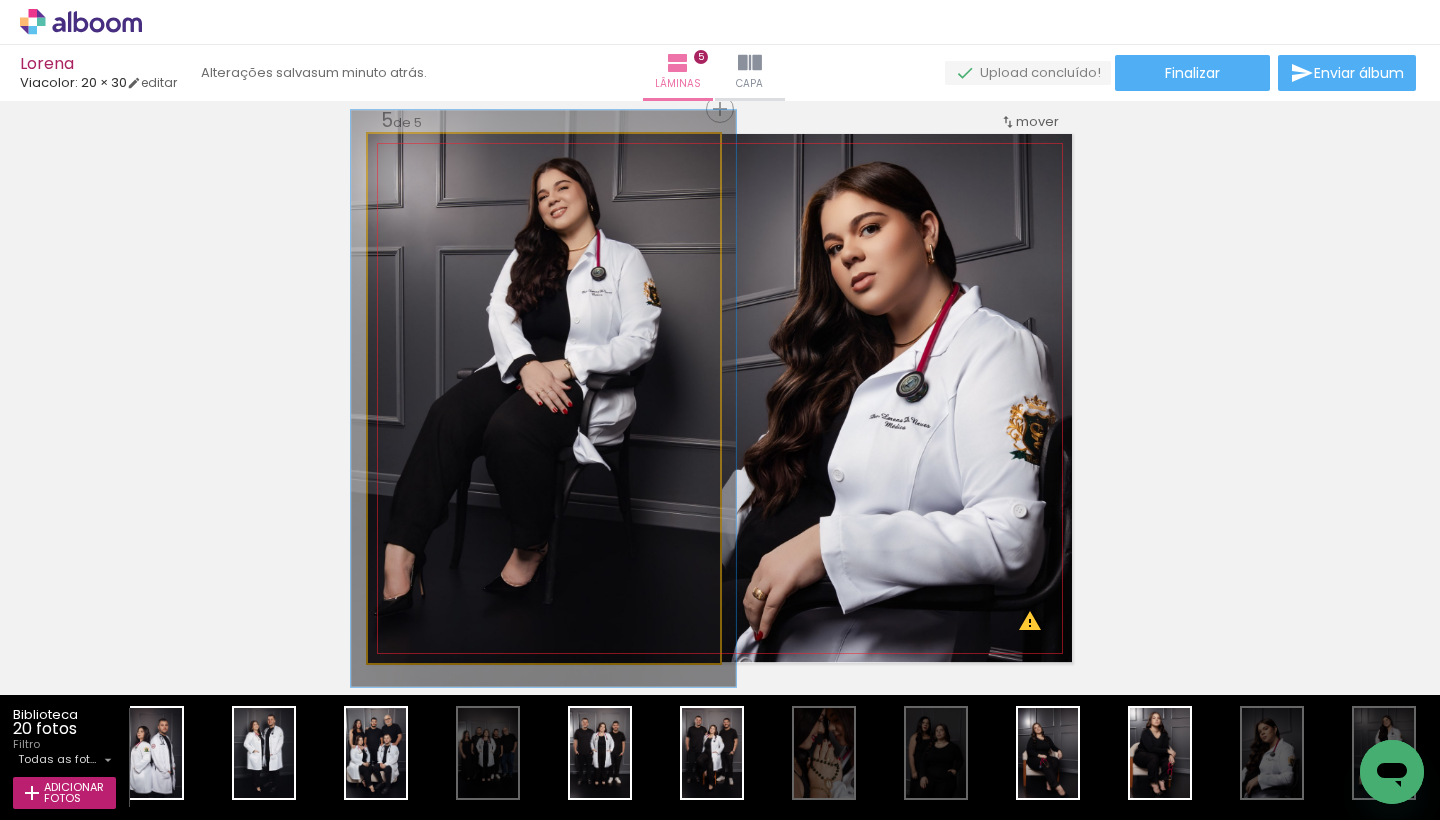 type on "109" 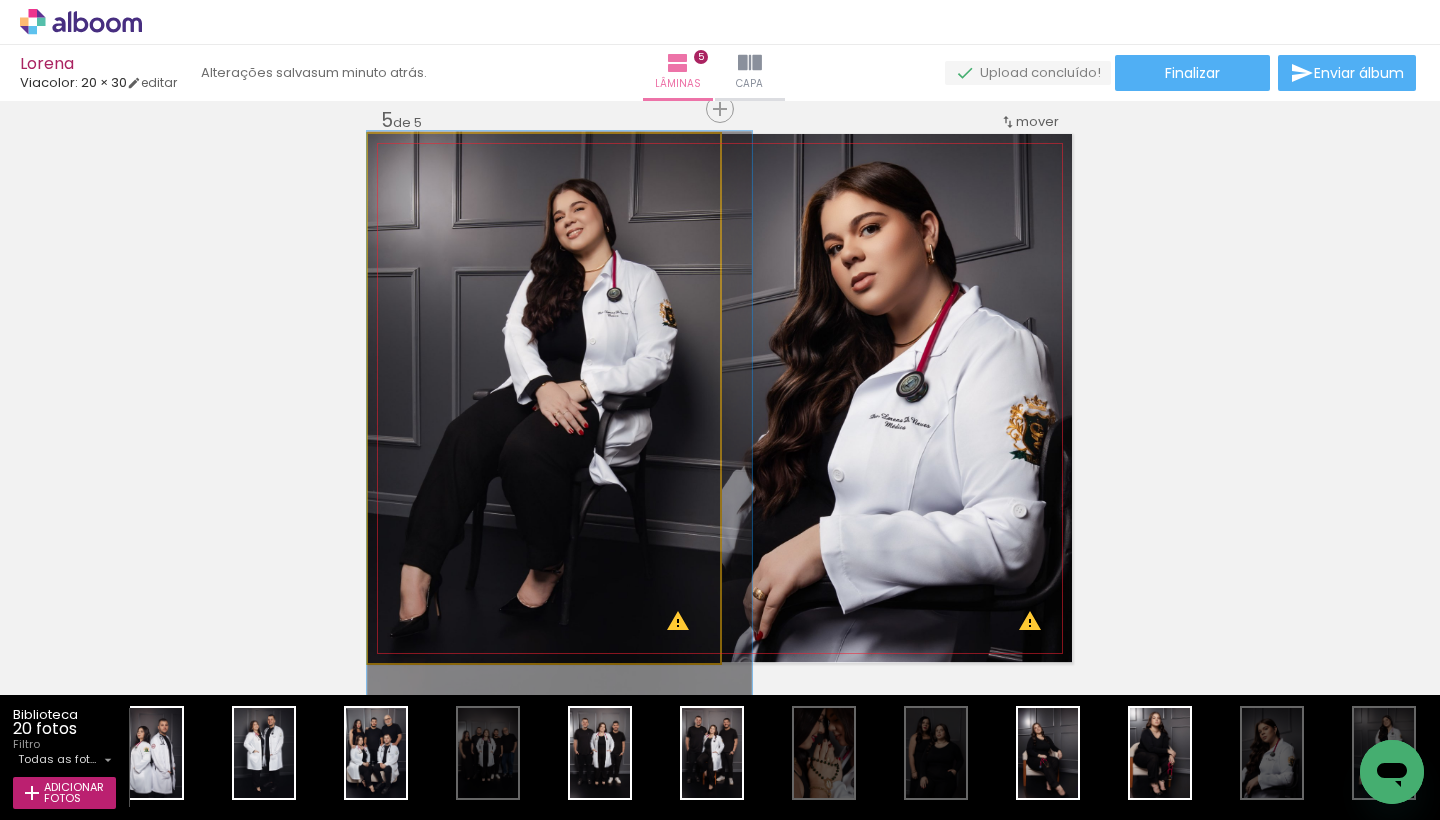 drag, startPoint x: 500, startPoint y: 337, endPoint x: 573, endPoint y: 358, distance: 75.96052 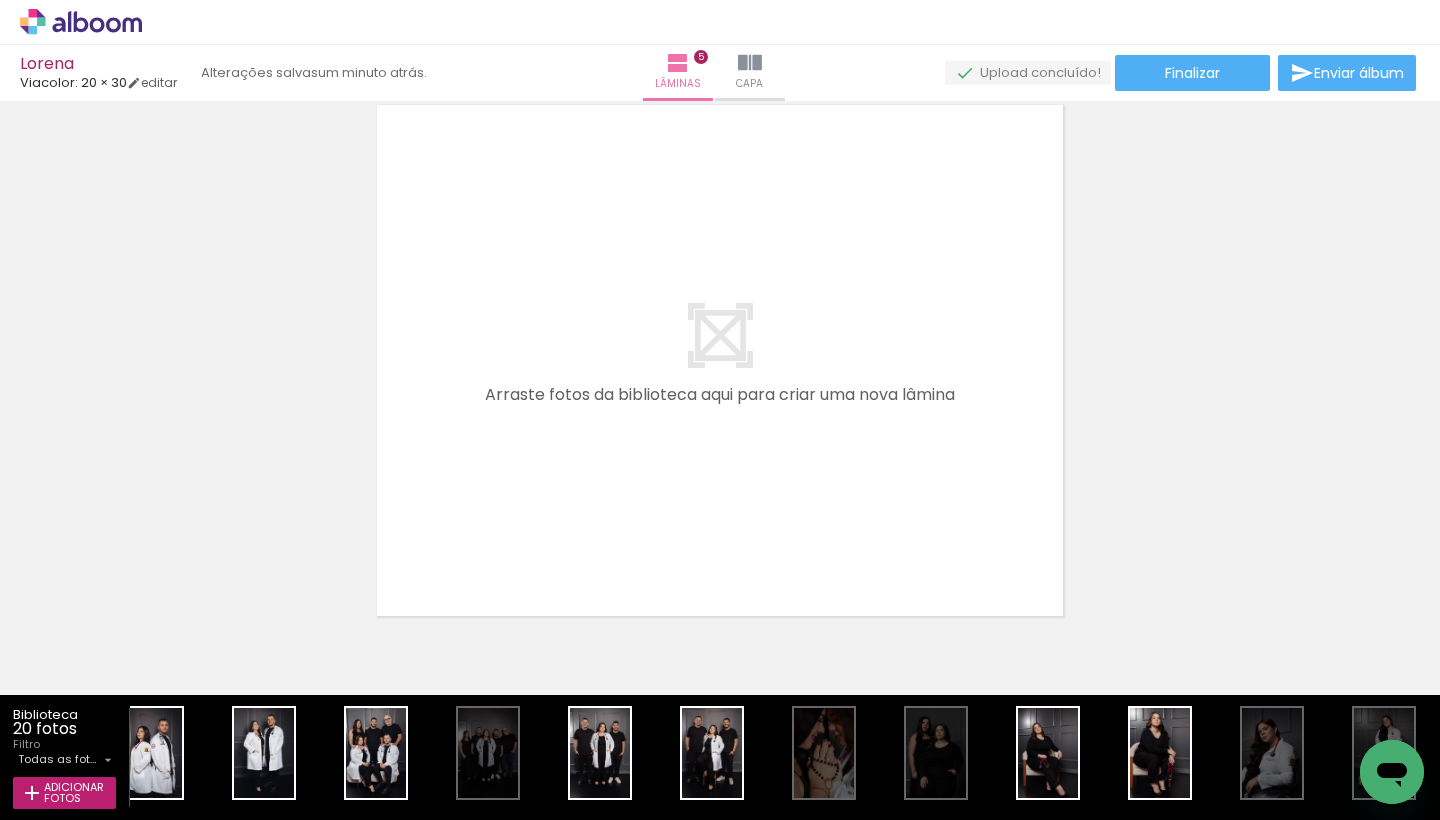 scroll, scrollTop: 2958, scrollLeft: 0, axis: vertical 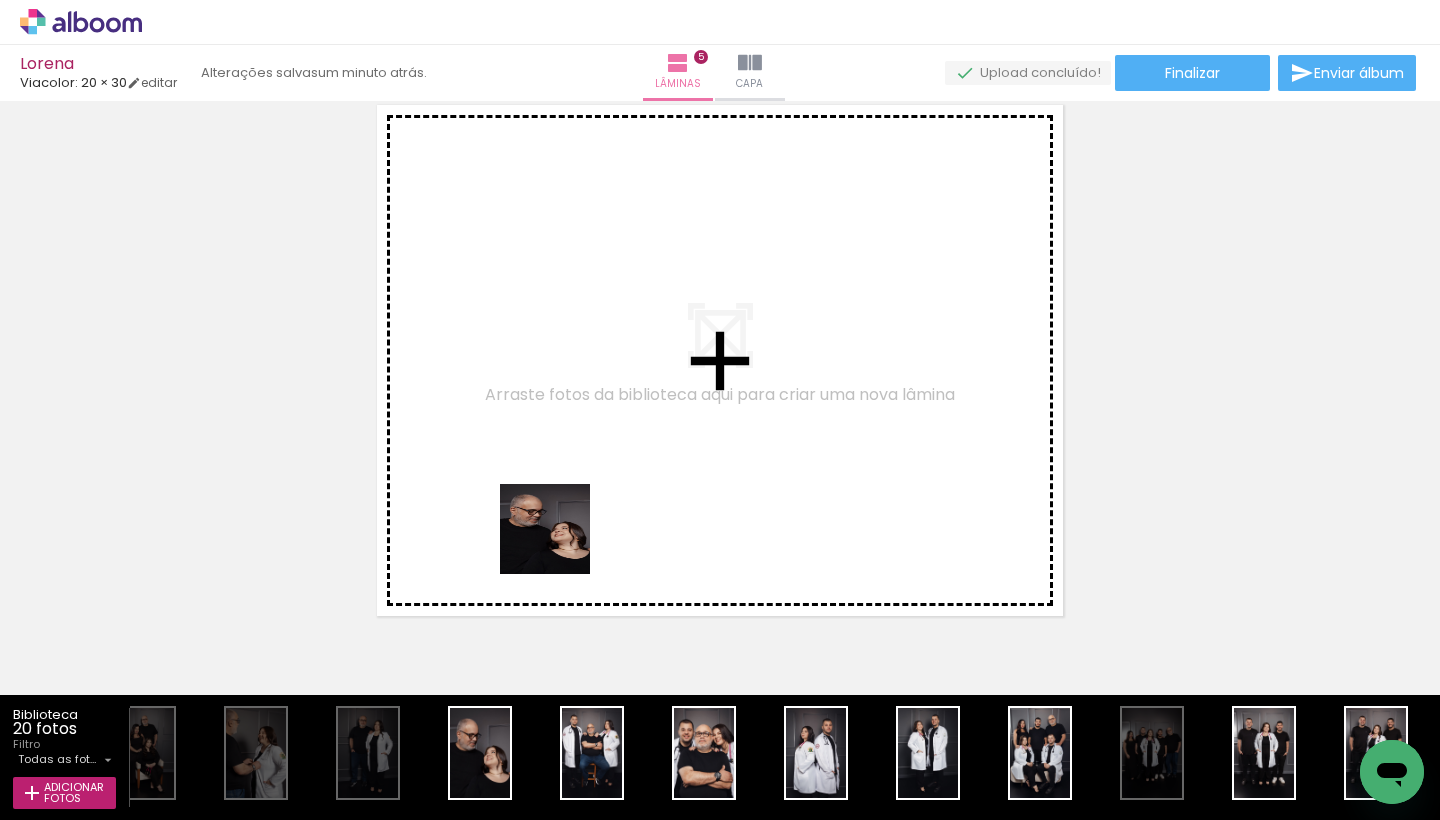 drag, startPoint x: 474, startPoint y: 761, endPoint x: 601, endPoint y: 480, distance: 308.36667 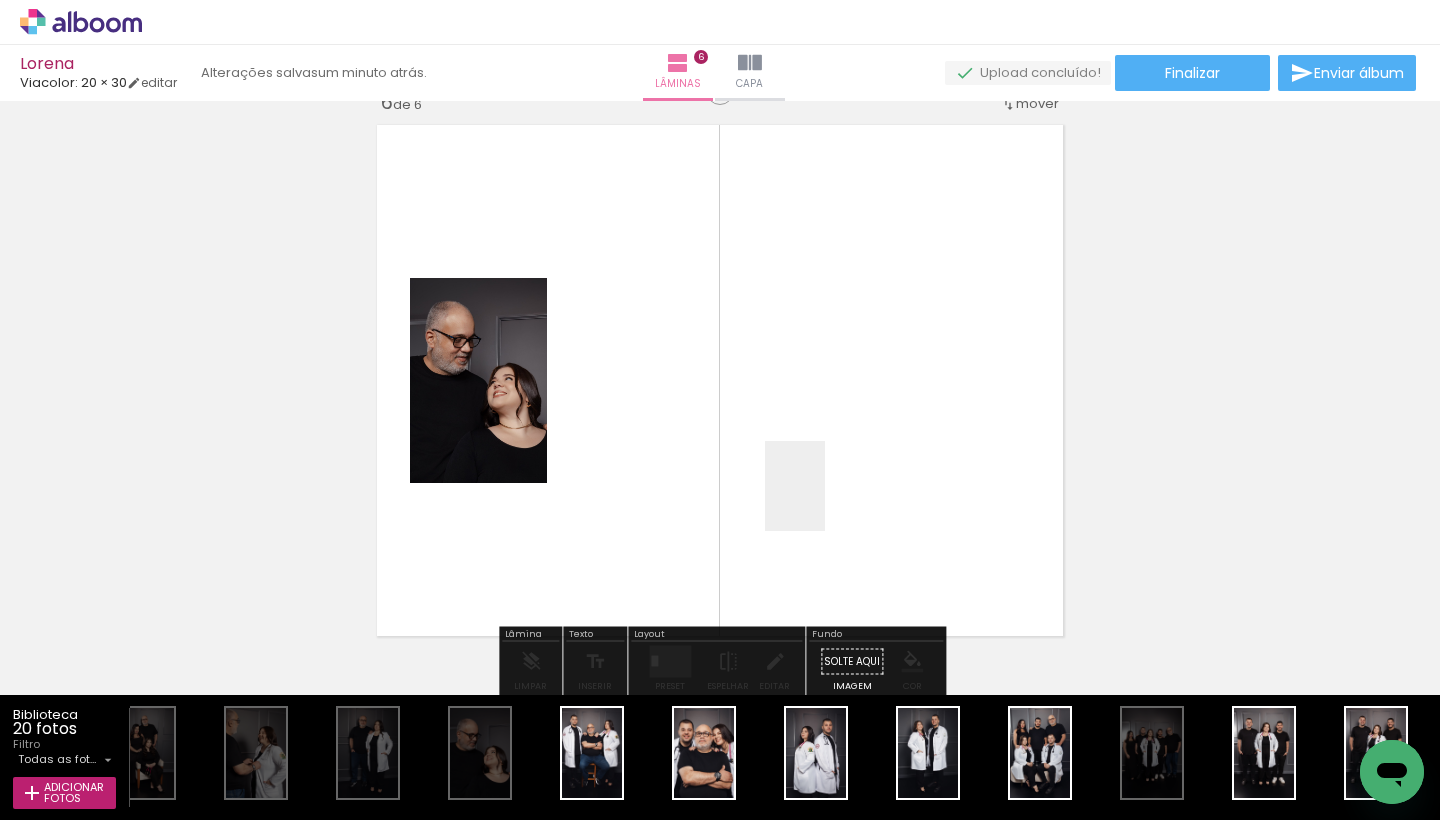 scroll, scrollTop: 2920, scrollLeft: 0, axis: vertical 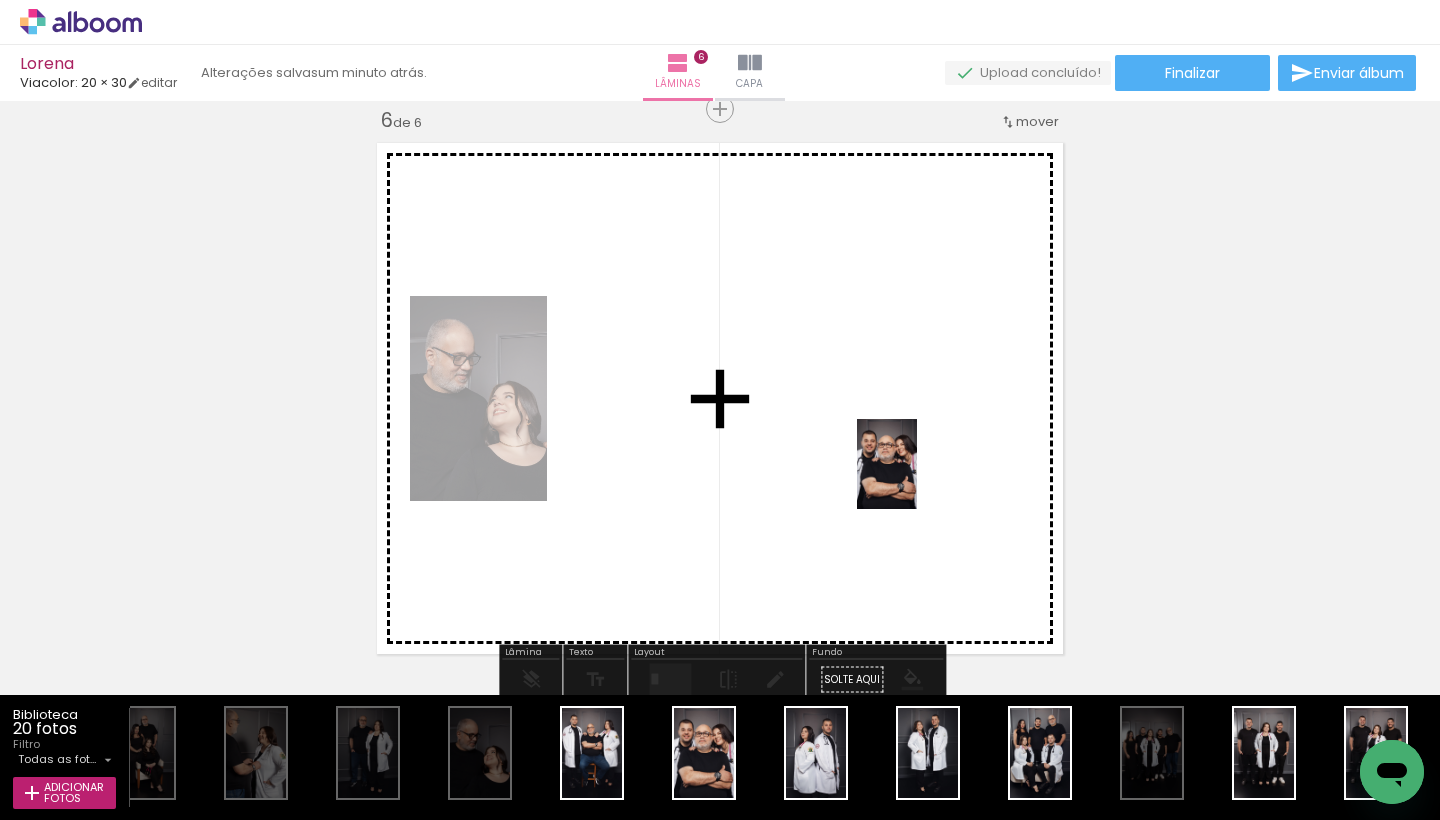 drag, startPoint x: 717, startPoint y: 781, endPoint x: 917, endPoint y: 479, distance: 362.22092 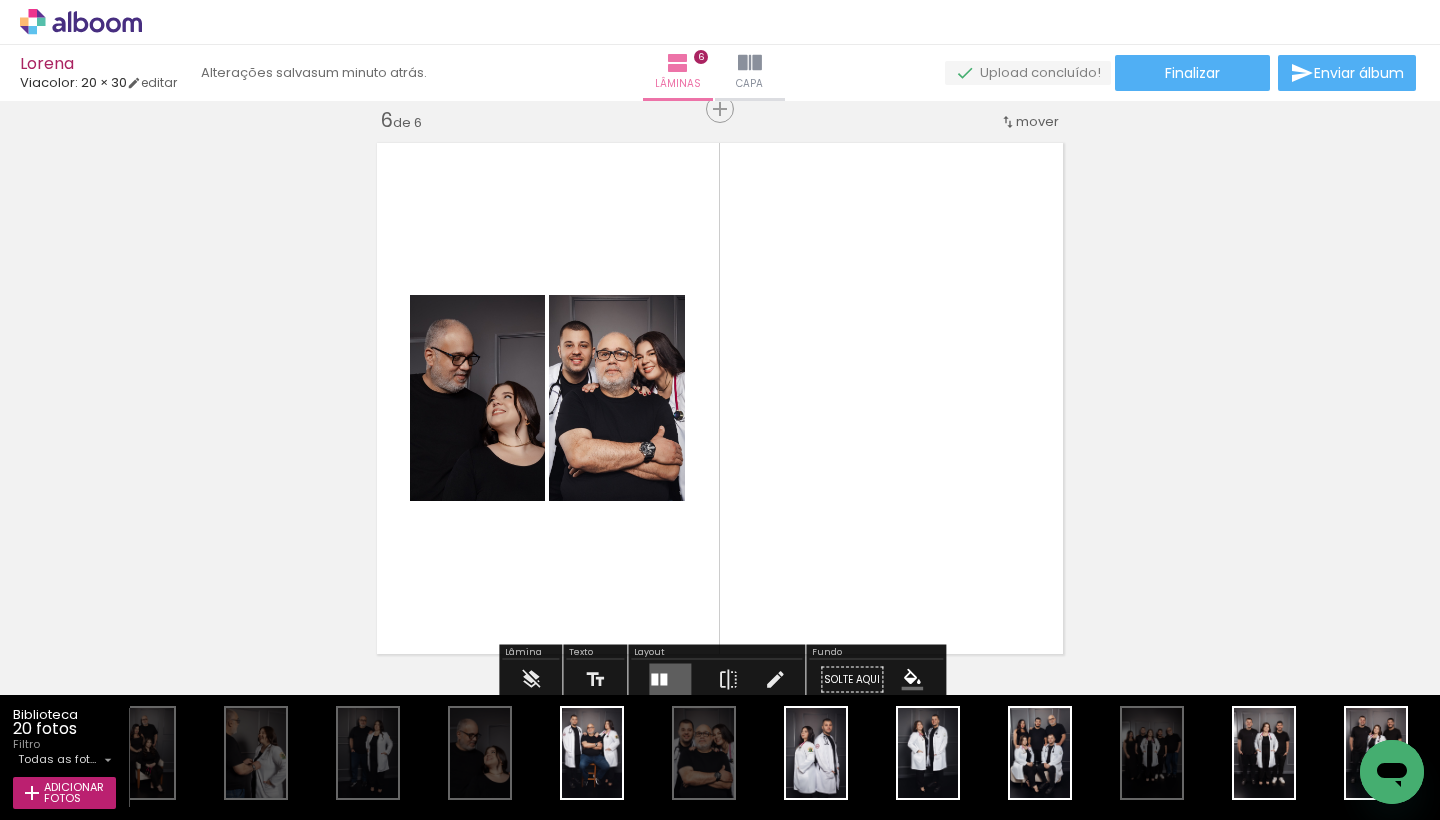click at bounding box center (670, 680) 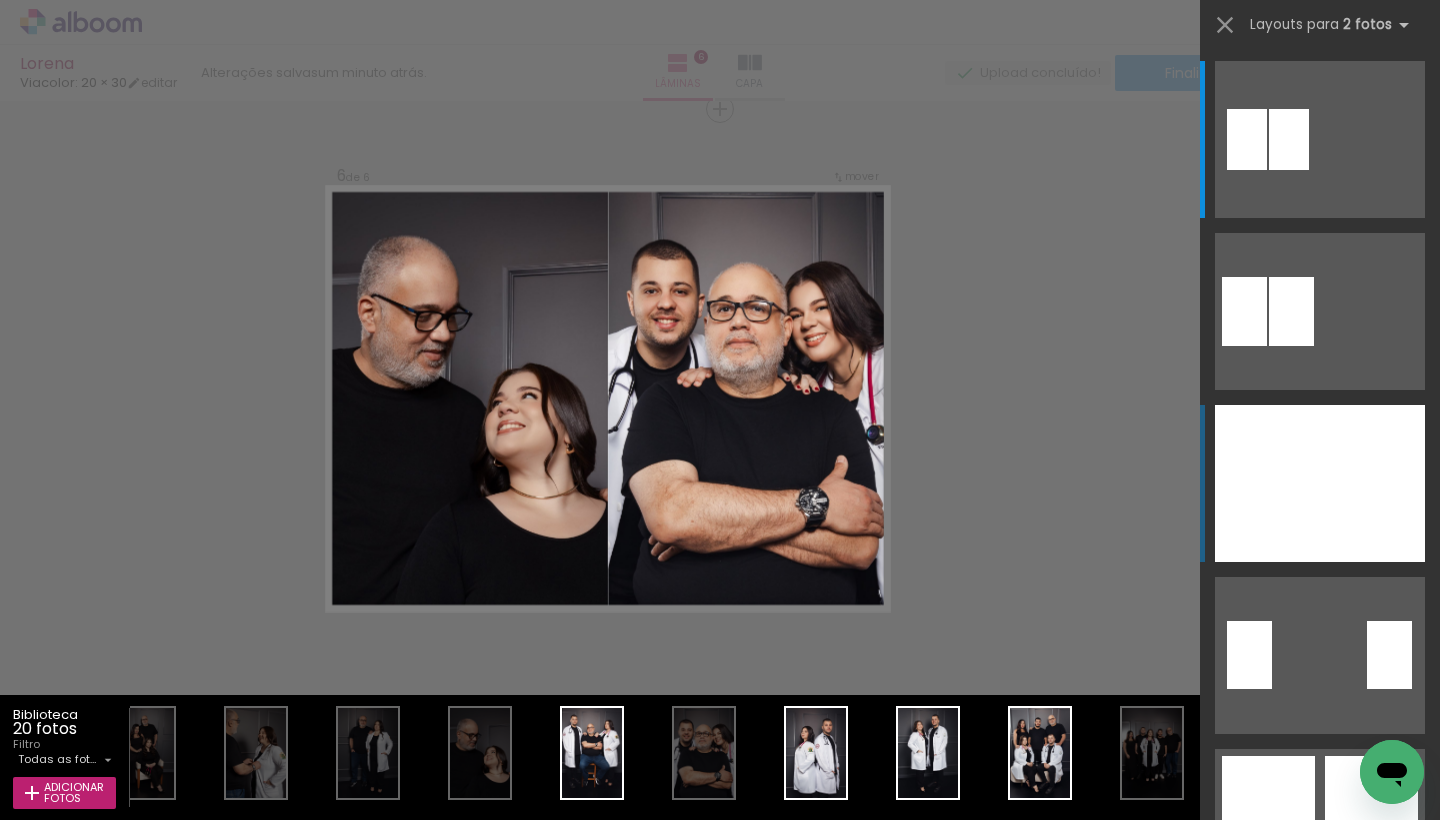 click at bounding box center [1267, 483] 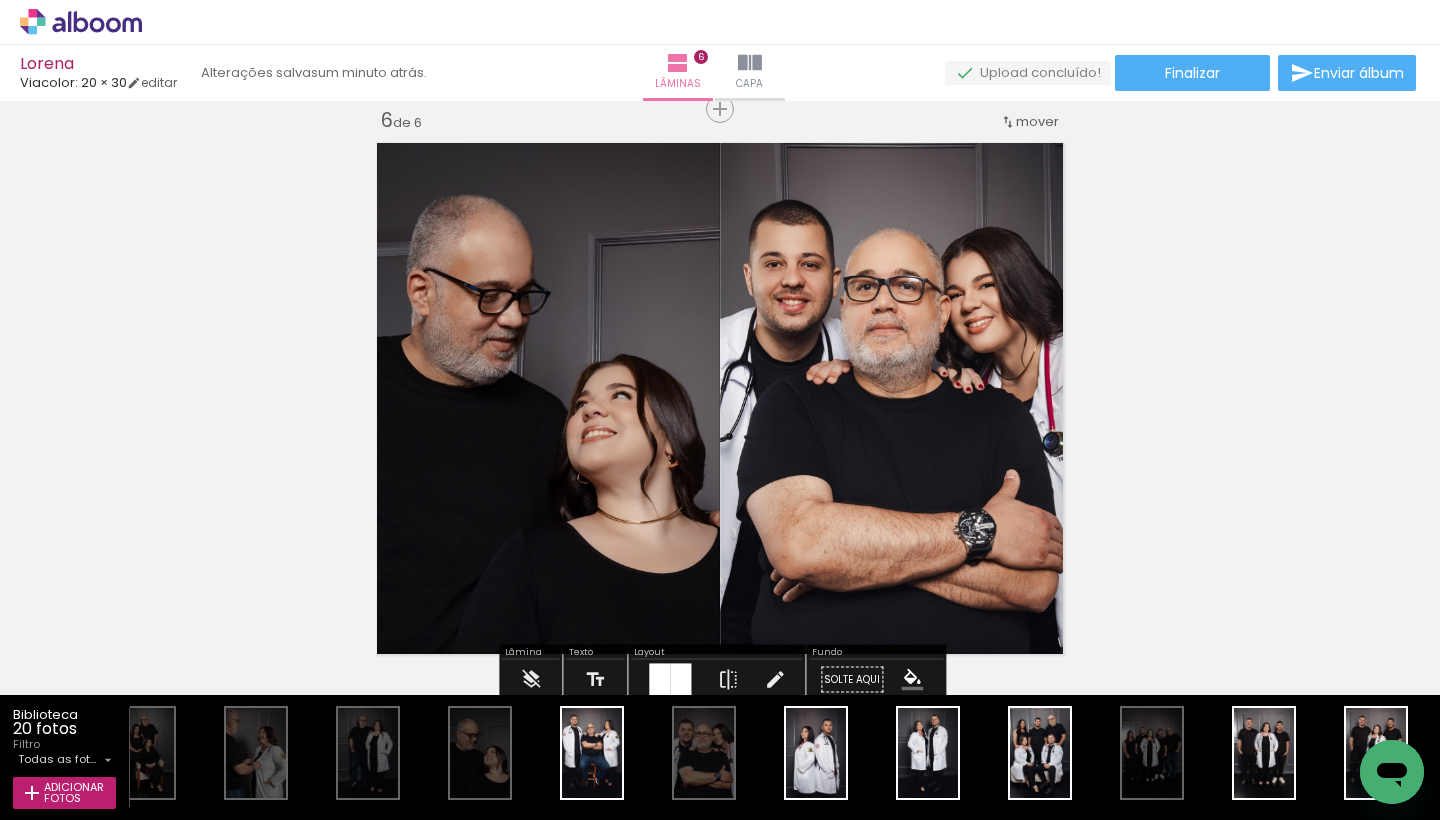 scroll, scrollTop: 2946, scrollLeft: 0, axis: vertical 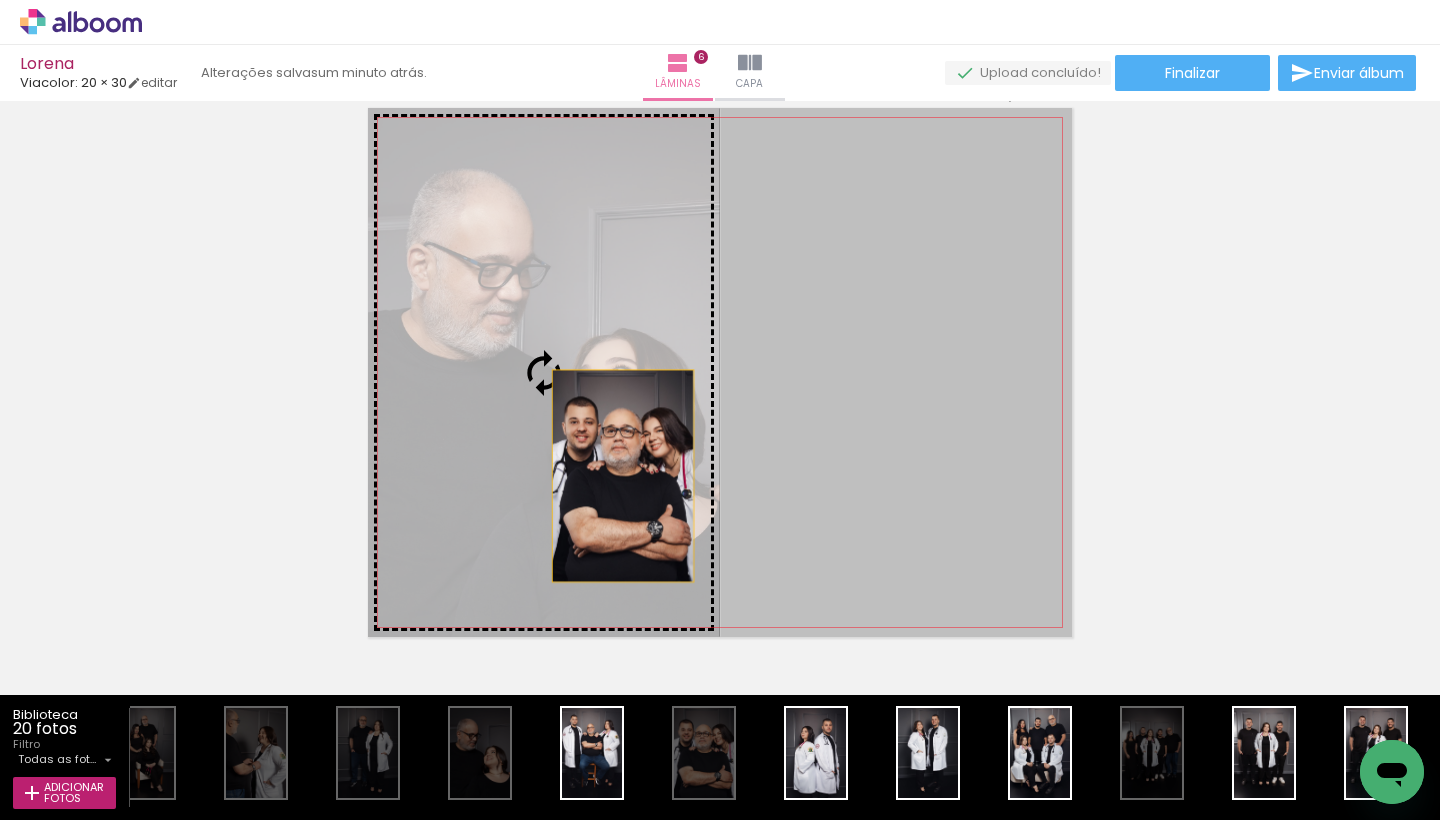 drag, startPoint x: 878, startPoint y: 492, endPoint x: 622, endPoint y: 476, distance: 256.4995 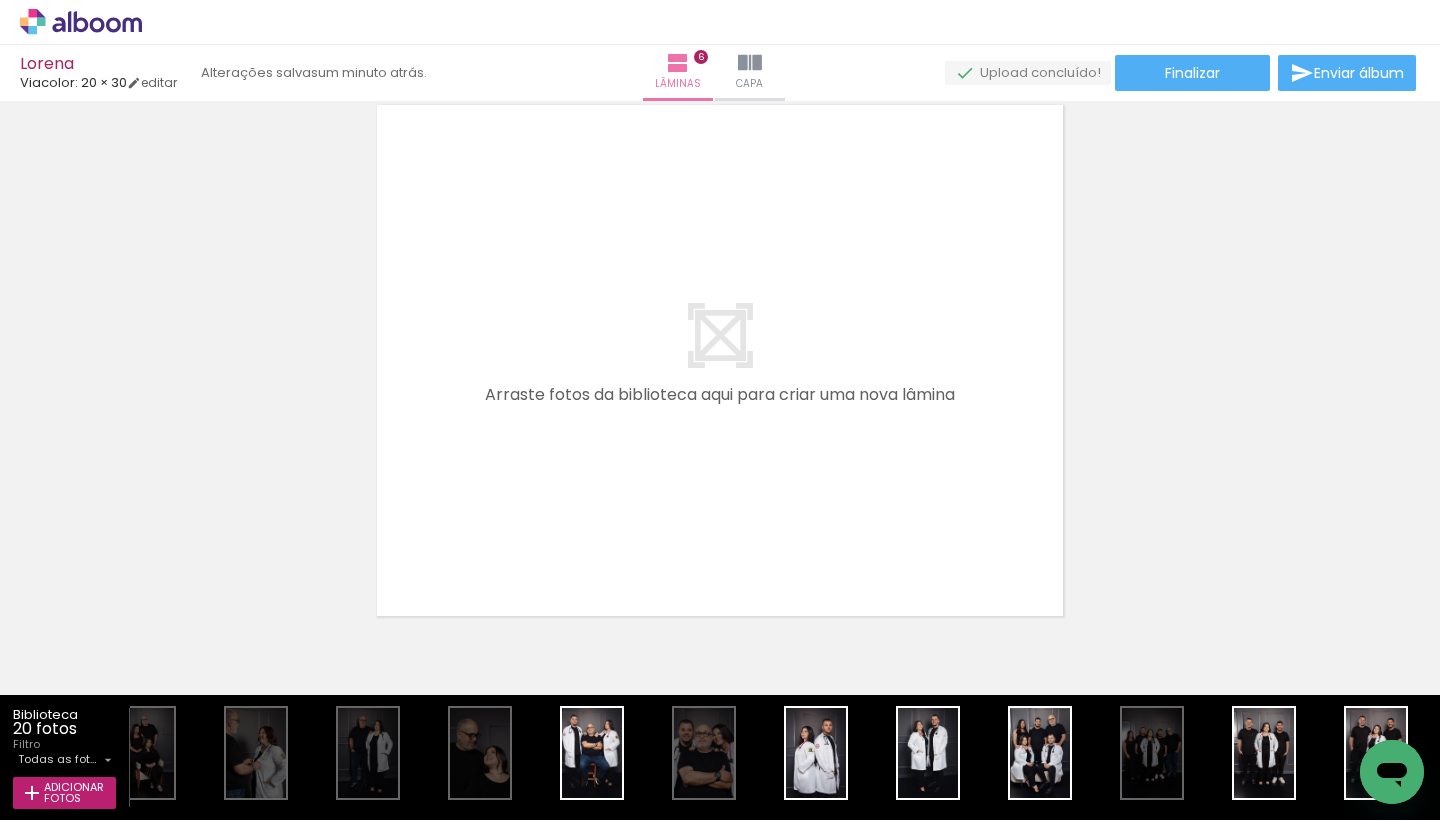 scroll, scrollTop: 3537, scrollLeft: 0, axis: vertical 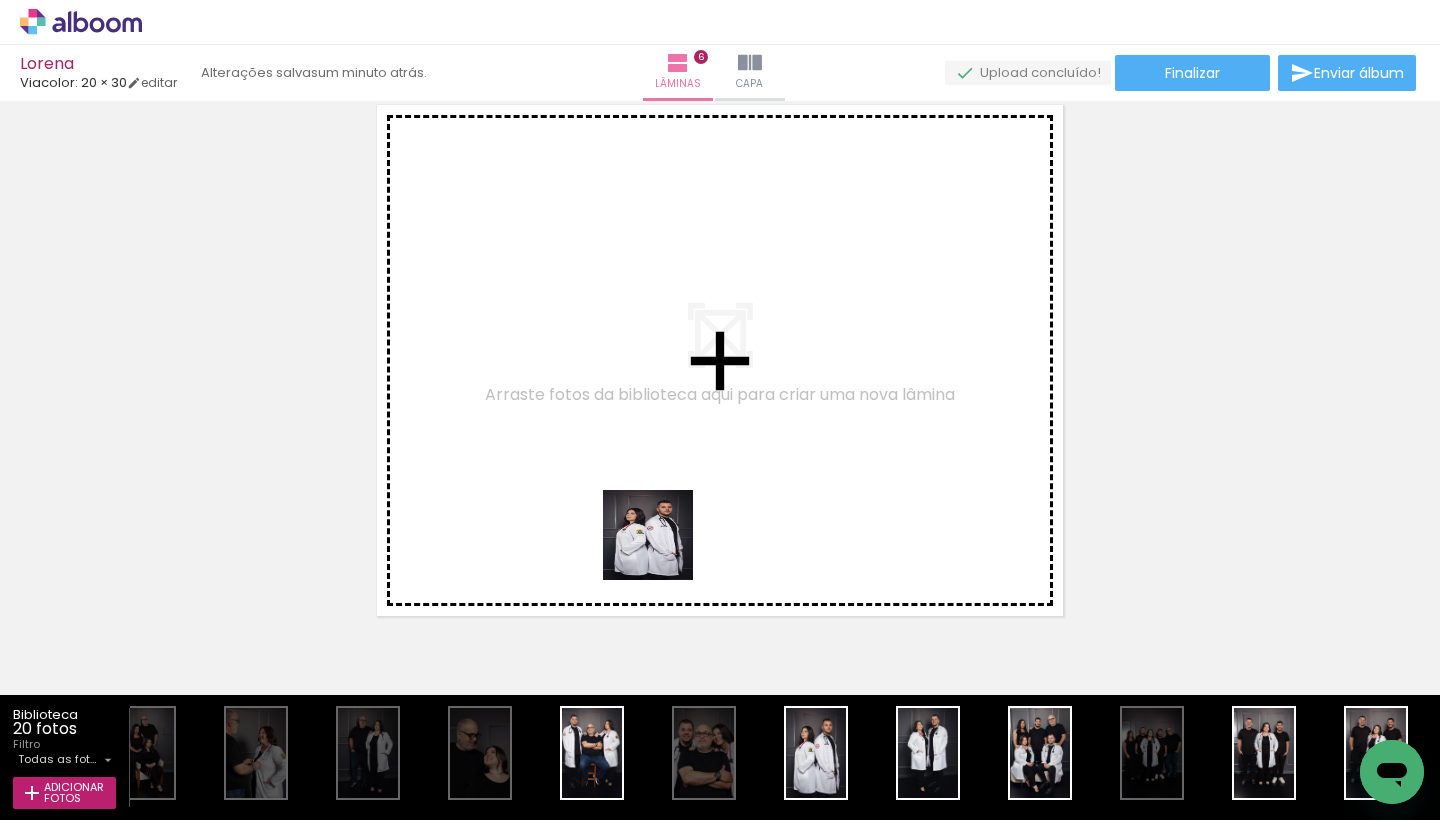 drag, startPoint x: 825, startPoint y: 763, endPoint x: 653, endPoint y: 525, distance: 293.64606 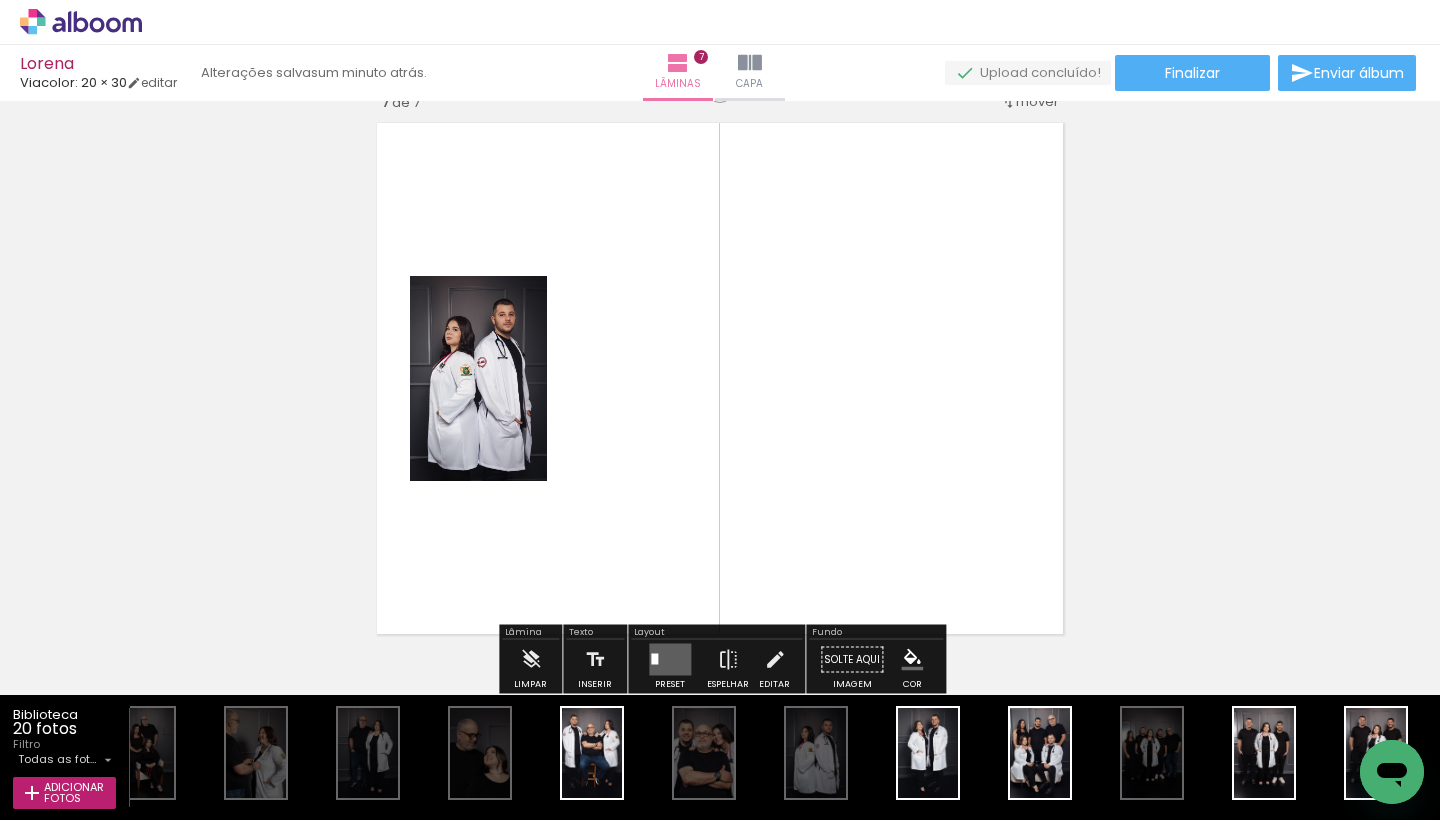 scroll, scrollTop: 3499, scrollLeft: 0, axis: vertical 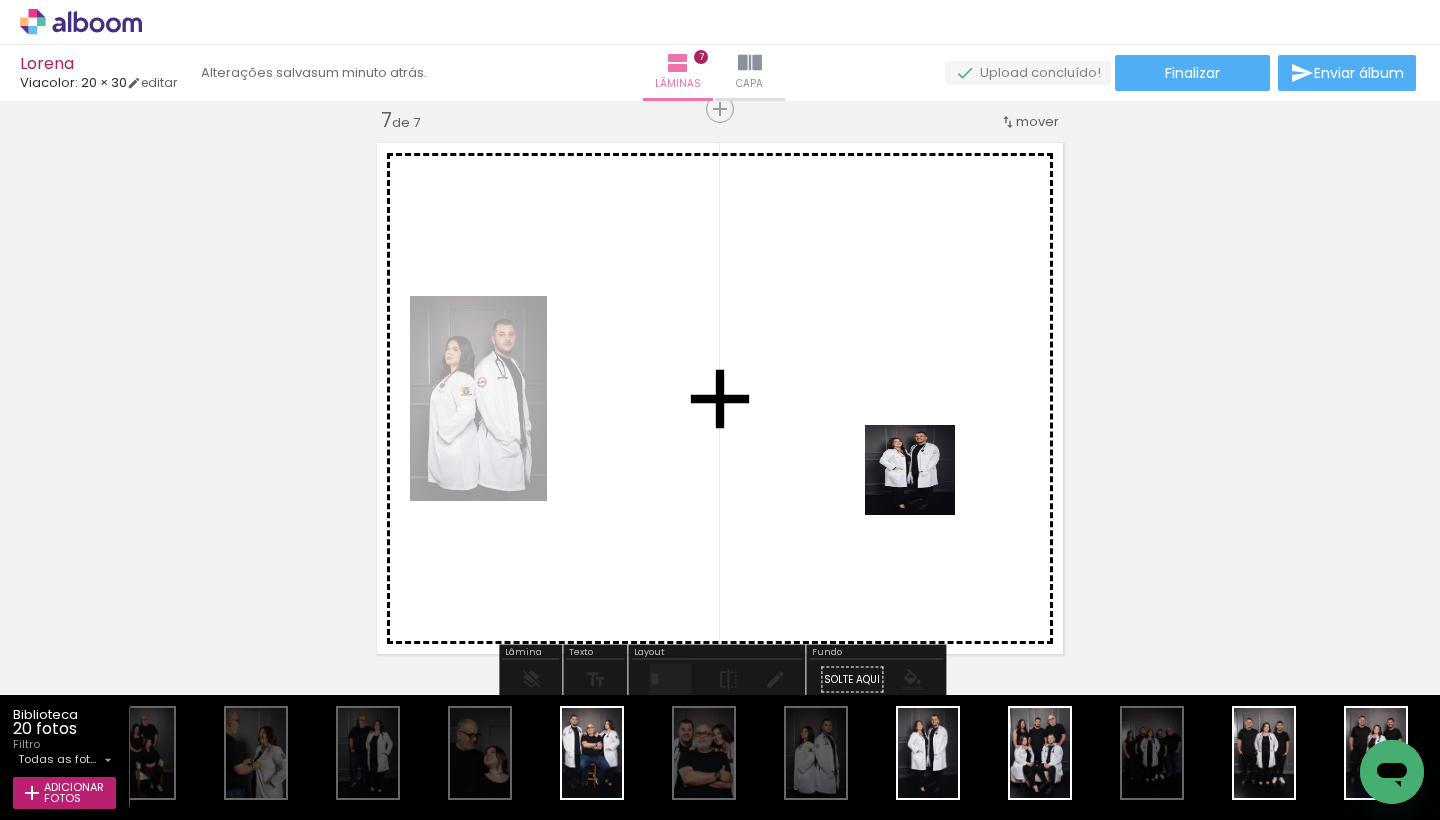 click at bounding box center (720, 410) 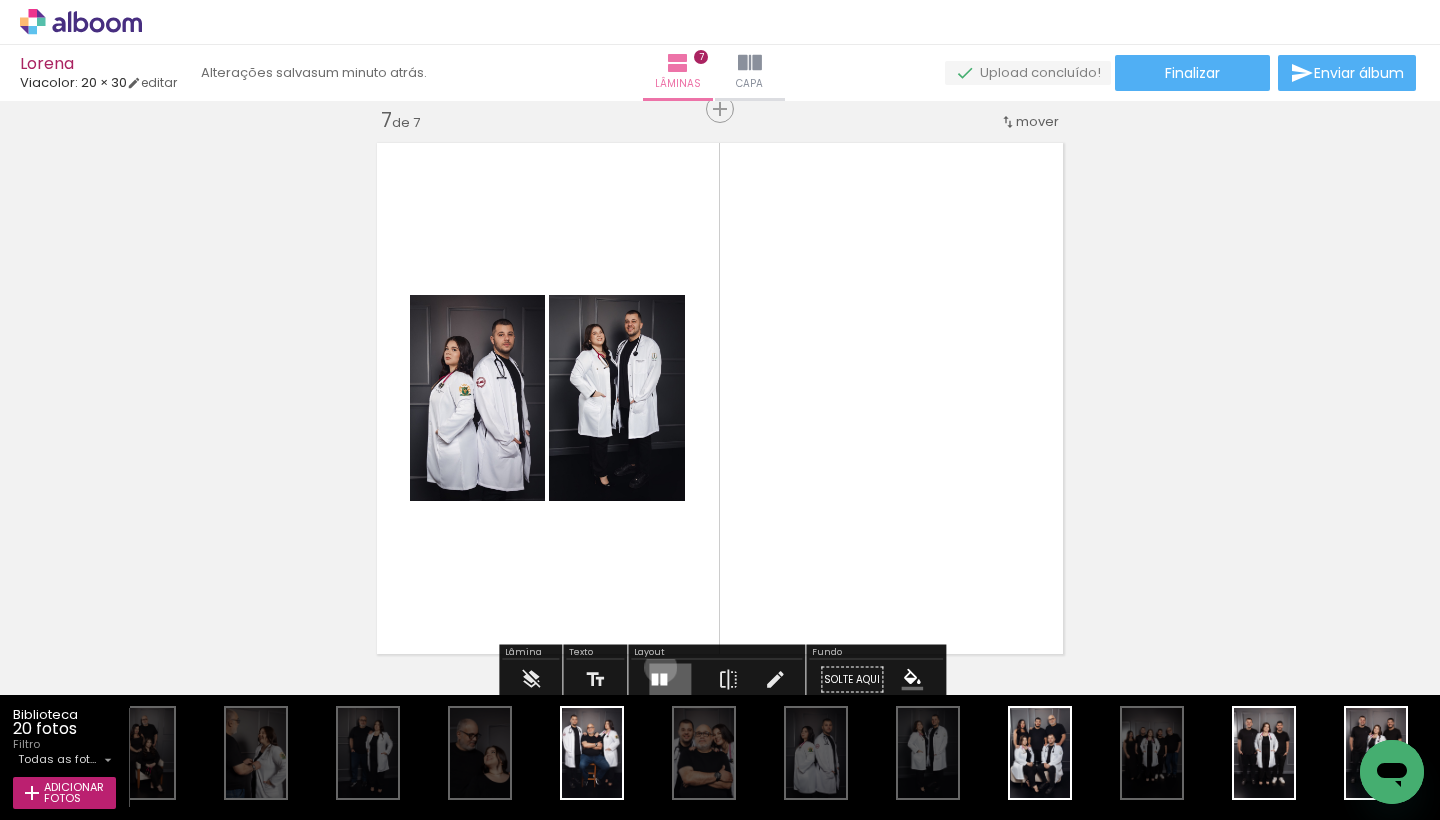 click at bounding box center [670, 680] 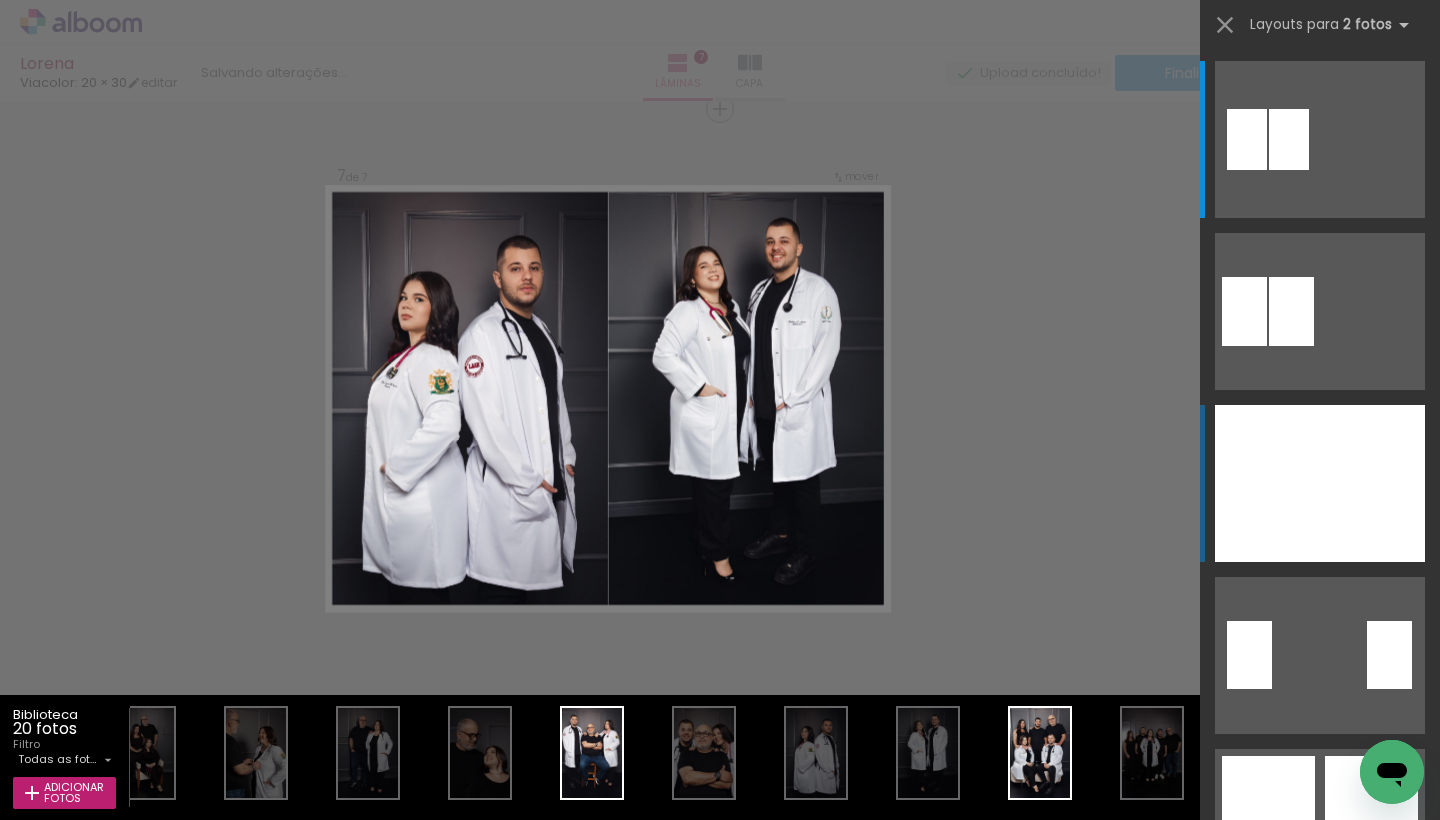 click at bounding box center (1267, 483) 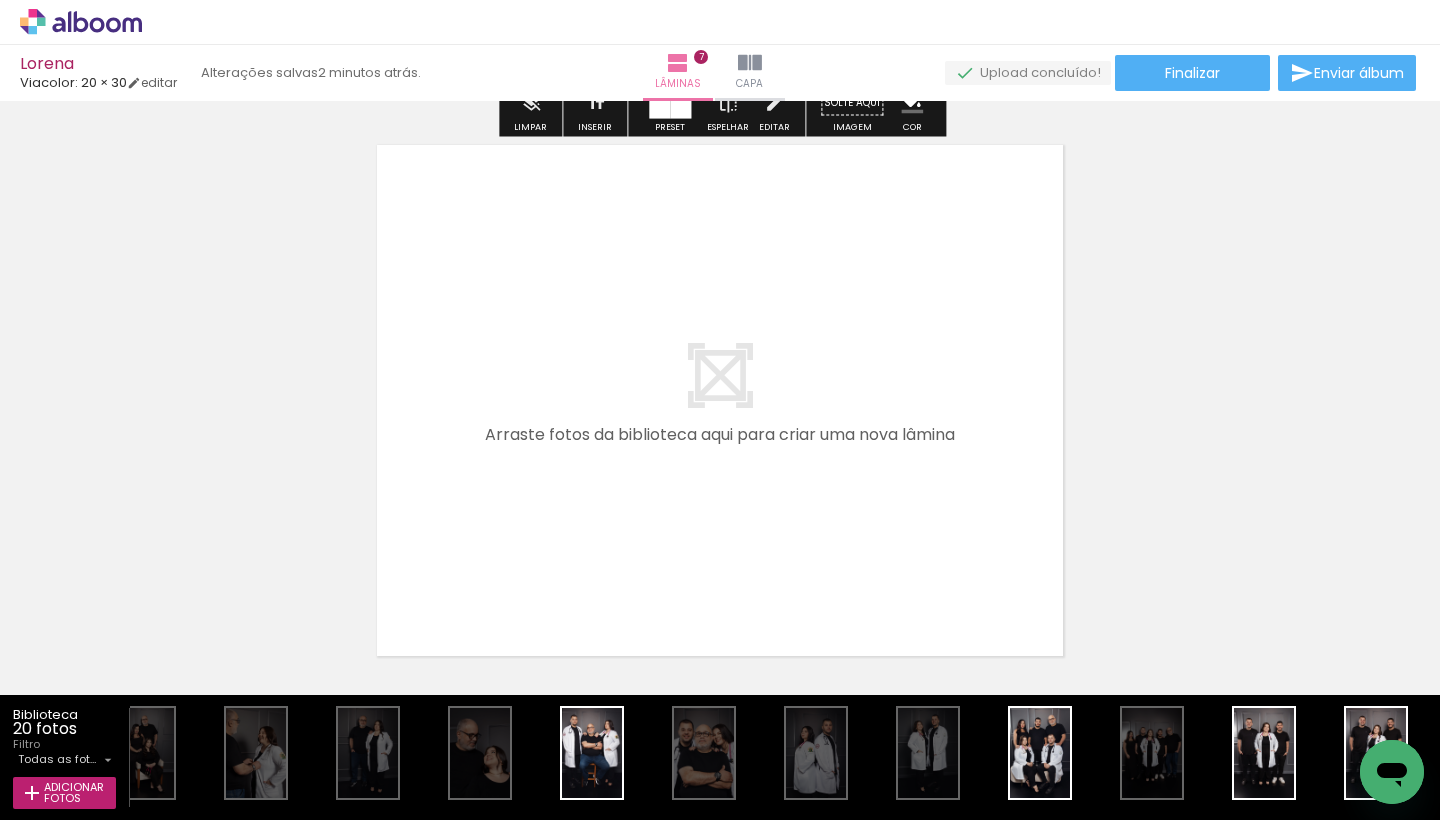 scroll, scrollTop: 4077, scrollLeft: 0, axis: vertical 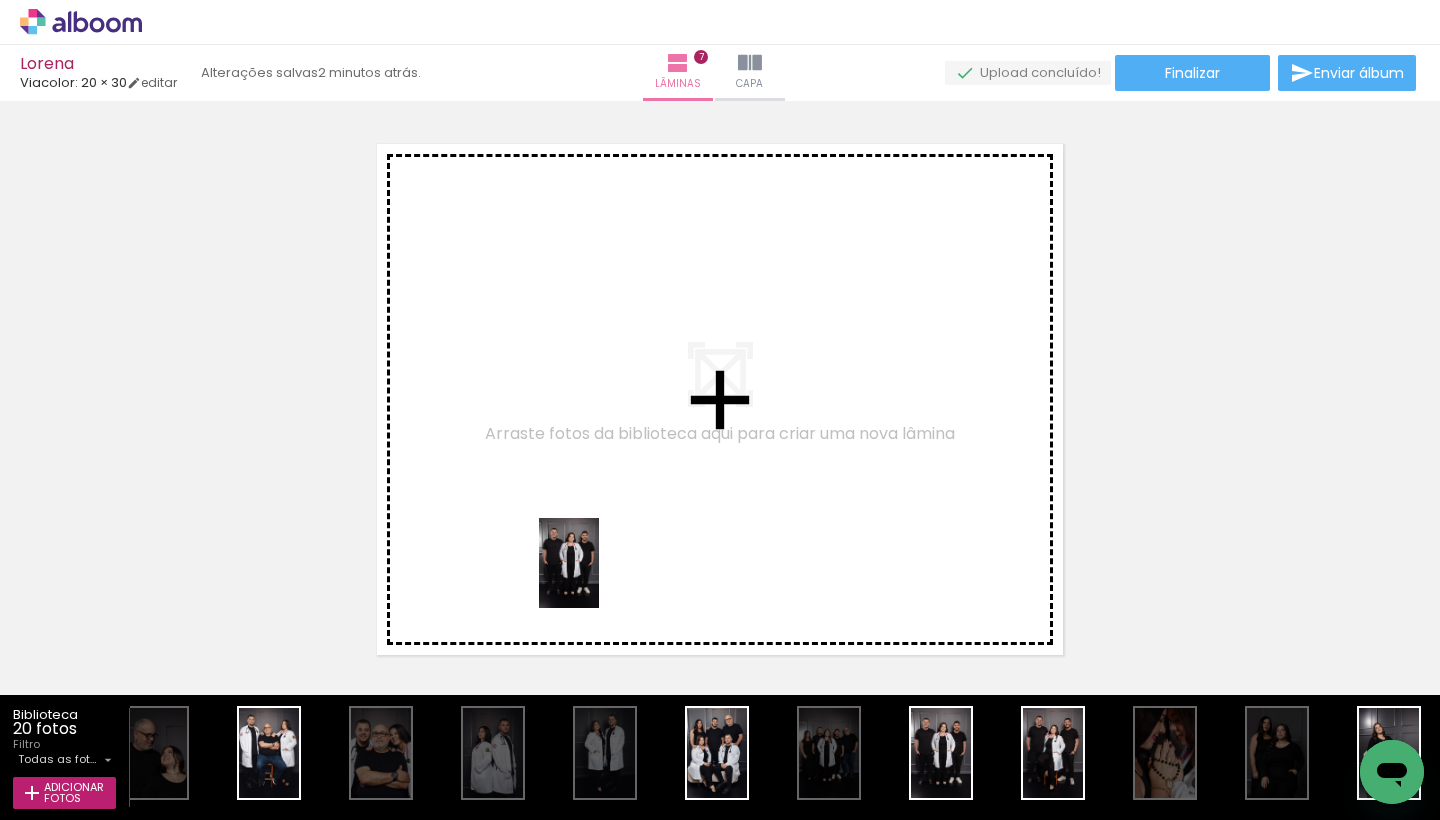 drag, startPoint x: 953, startPoint y: 766, endPoint x: 981, endPoint y: 710, distance: 62.609905 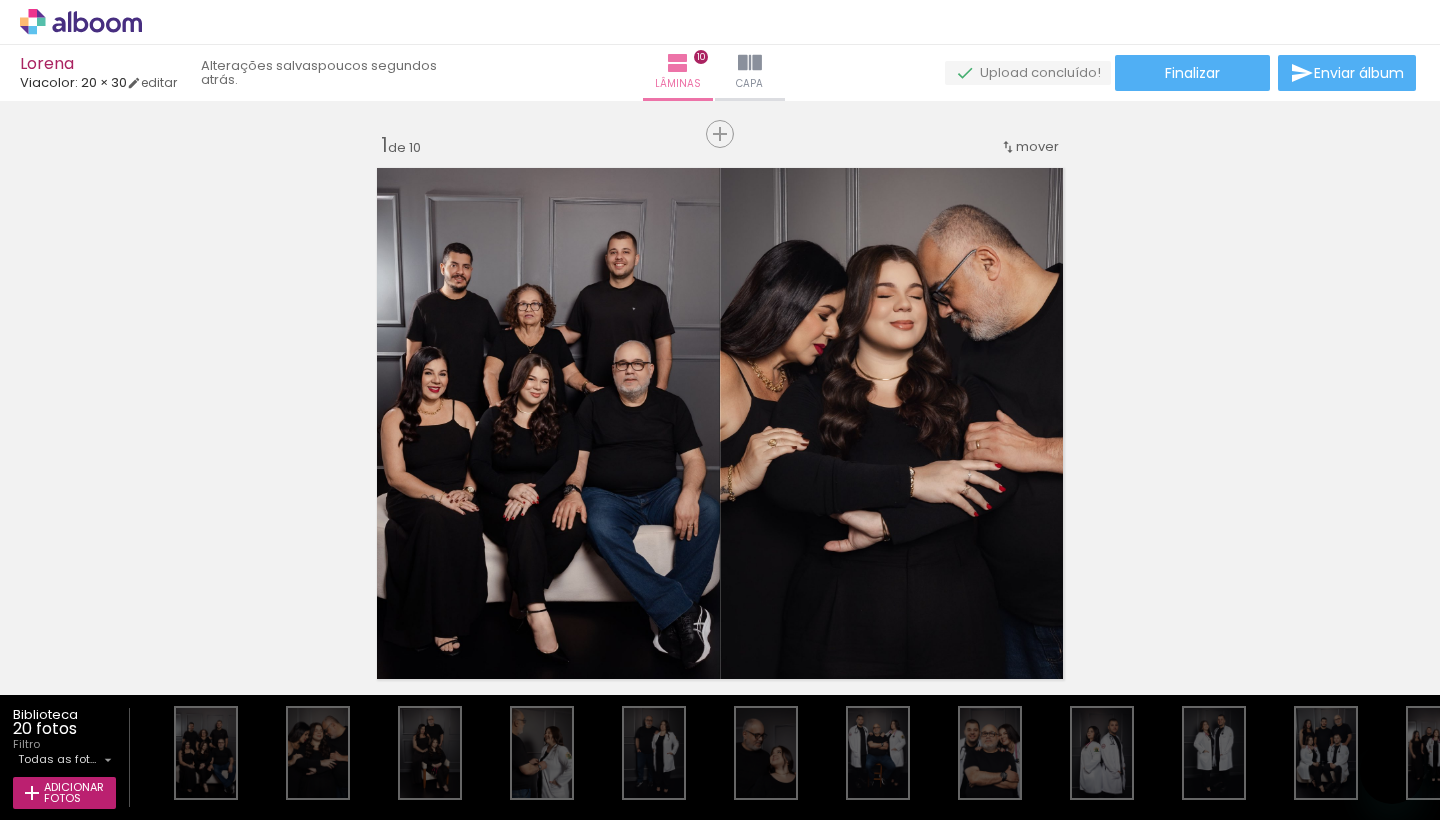 drag, startPoint x: 0, startPoint y: 0, endPoint x: 898, endPoint y: 335, distance: 958.45135 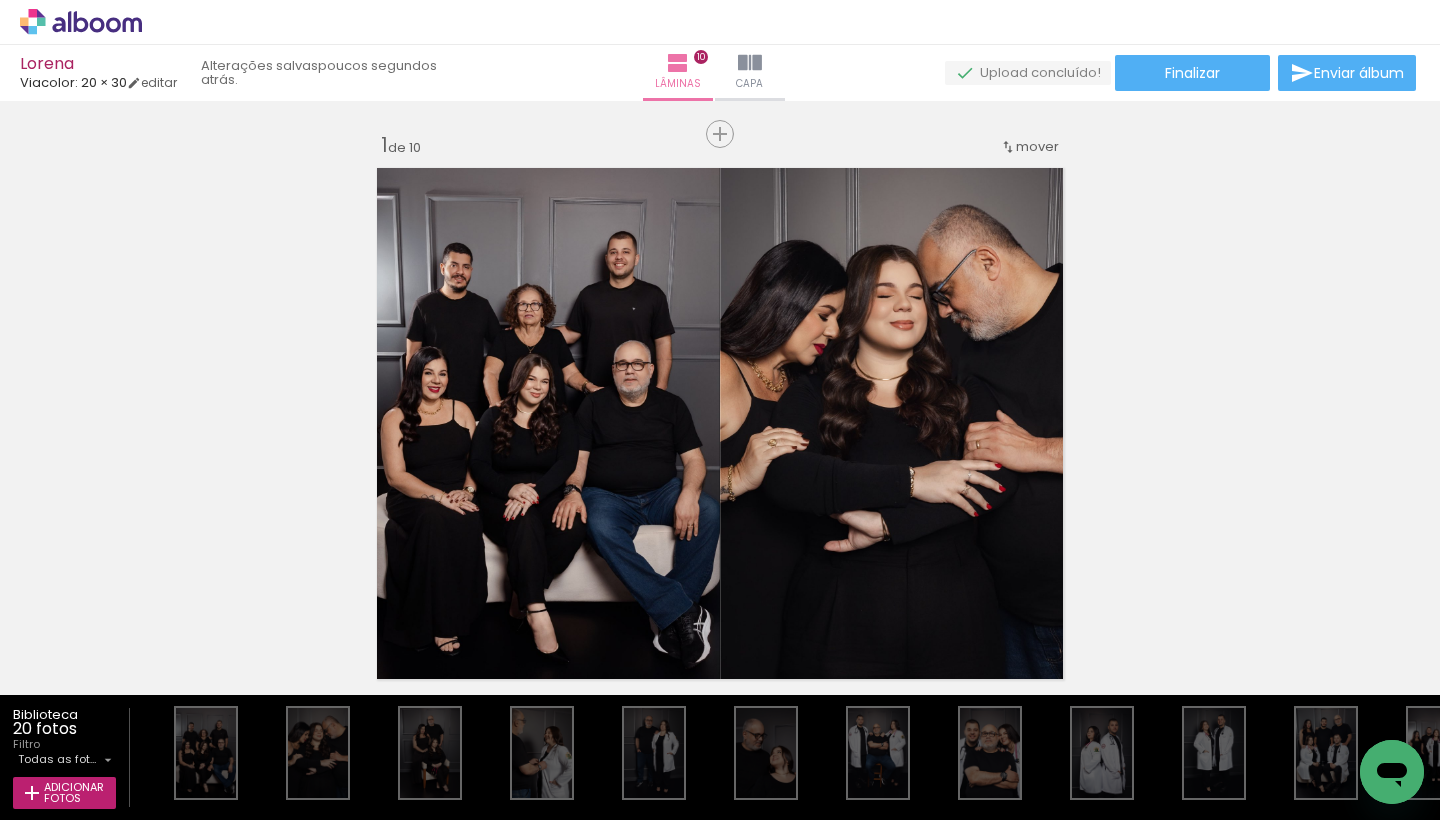scroll, scrollTop: 5266, scrollLeft: 0, axis: vertical 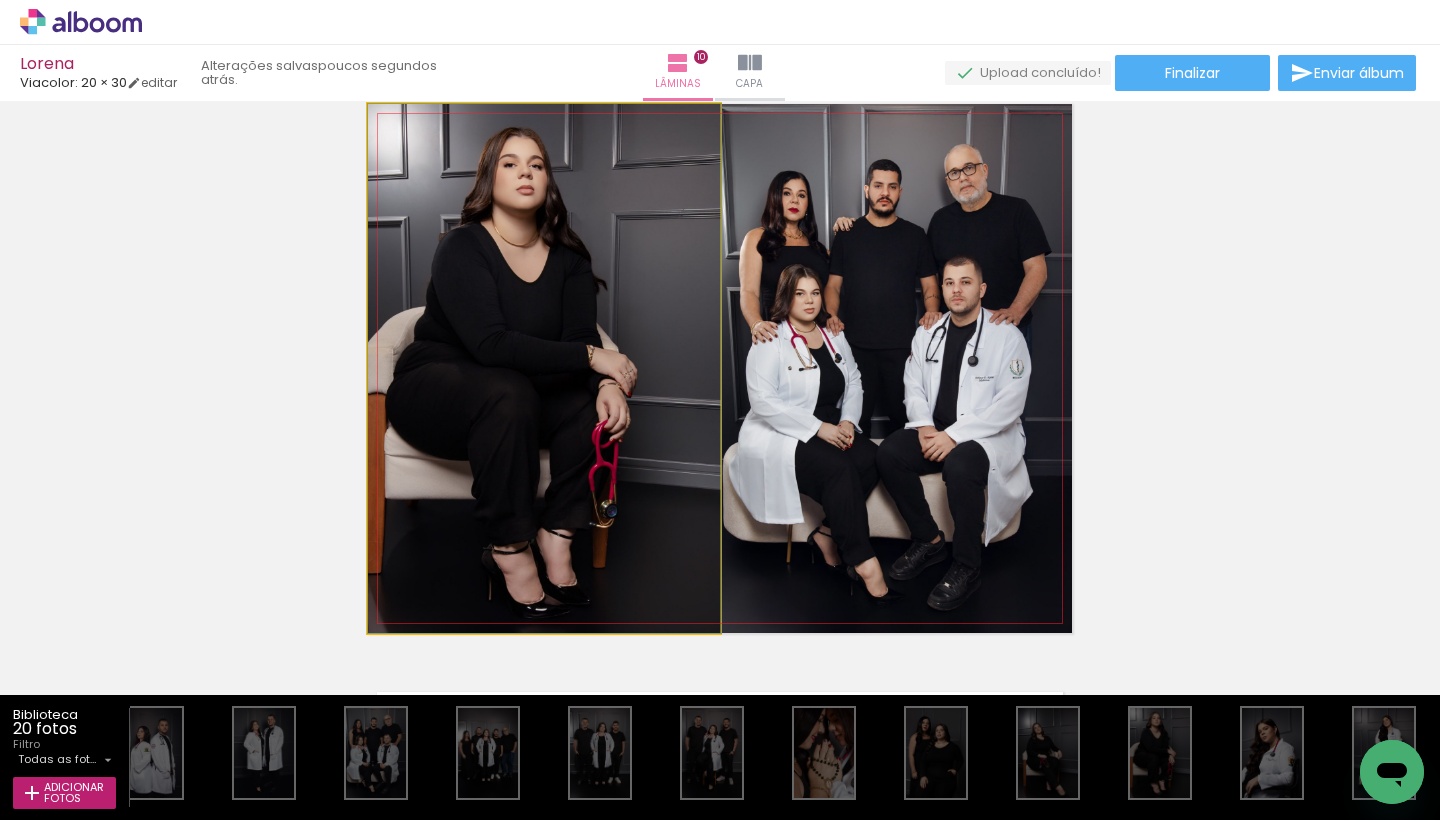 drag, startPoint x: 541, startPoint y: 411, endPoint x: 619, endPoint y: 388, distance: 81.32035 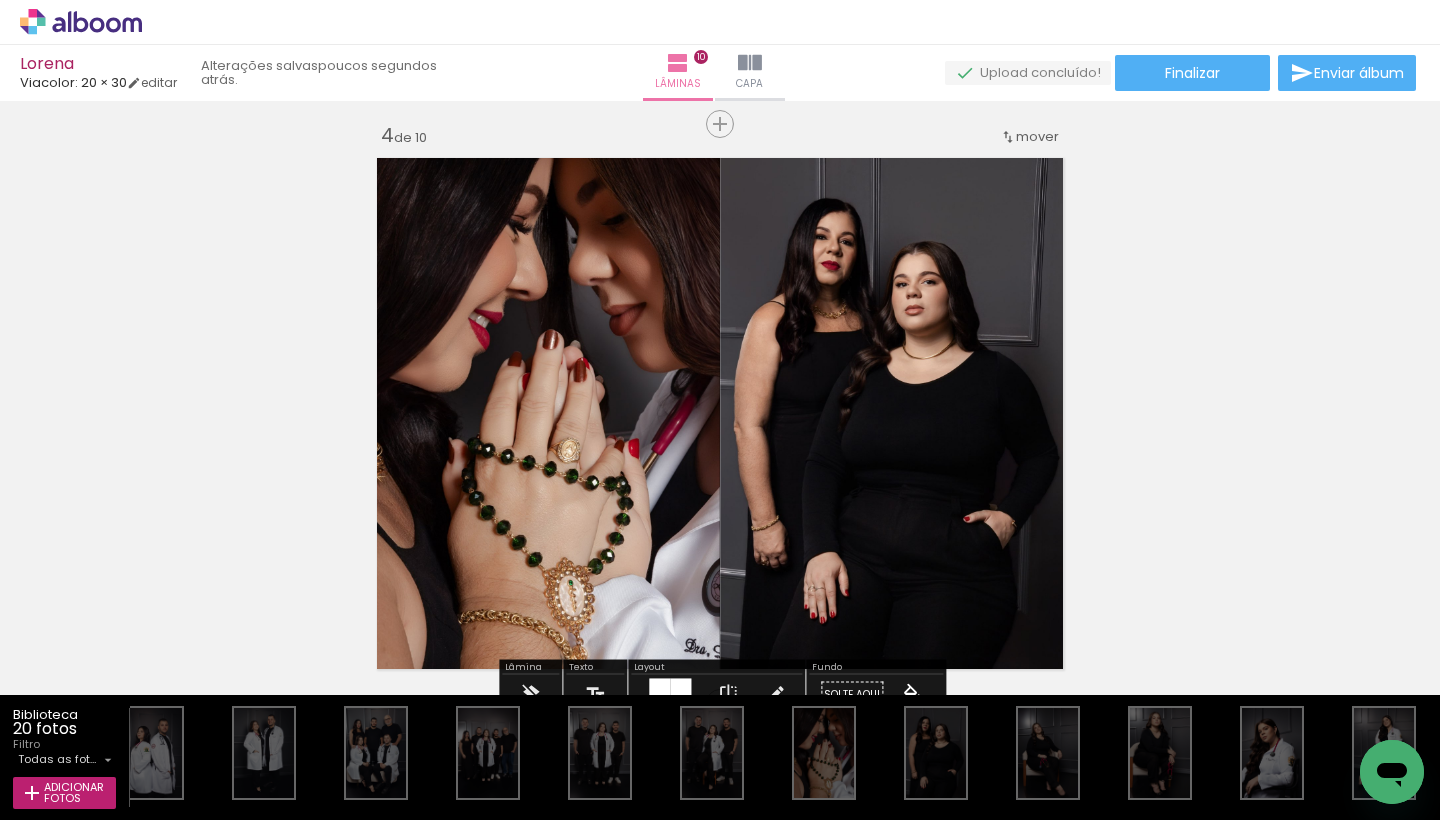 scroll, scrollTop: 1762, scrollLeft: 0, axis: vertical 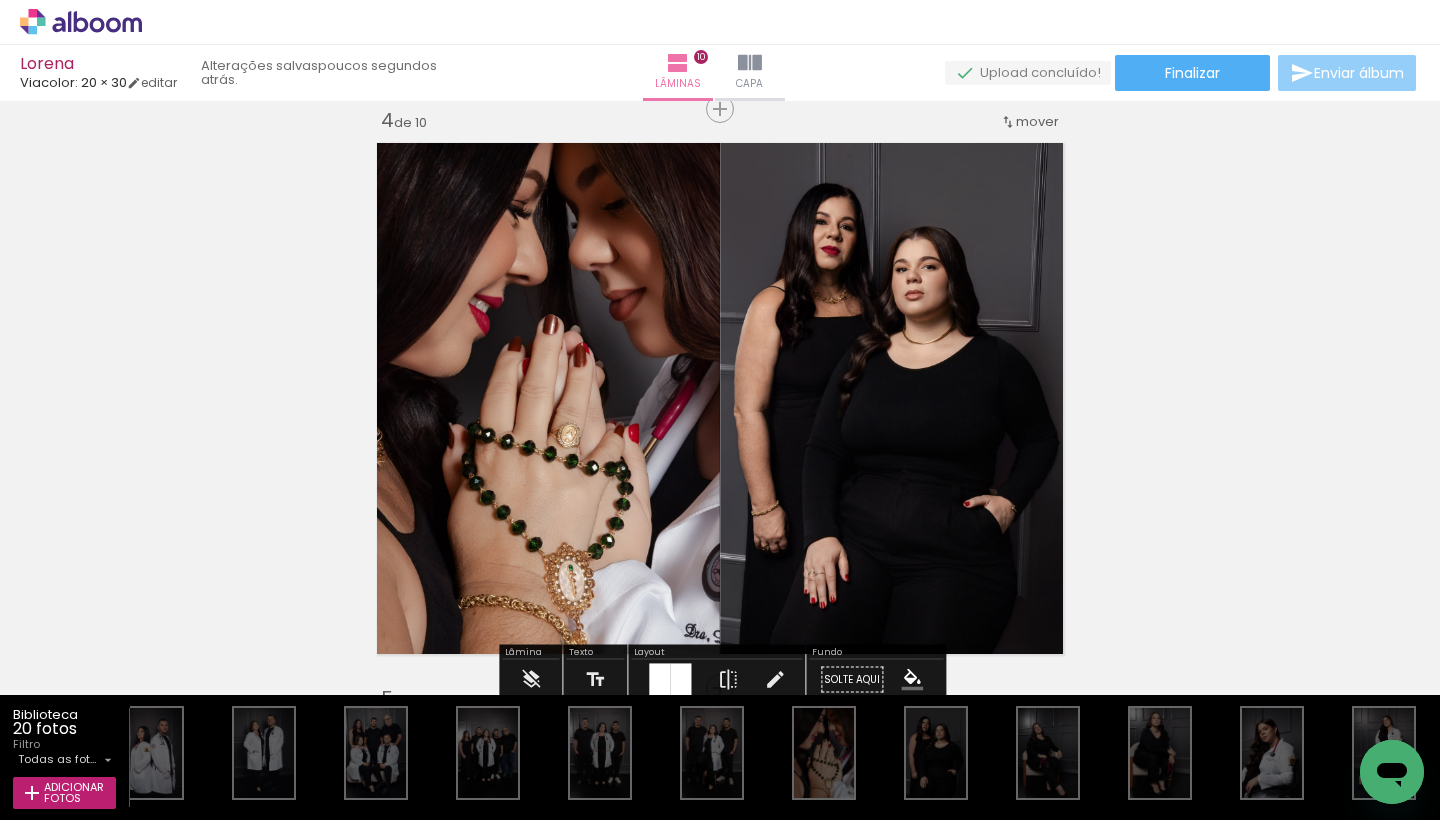click on "Enviar álbum" at bounding box center (1359, 73) 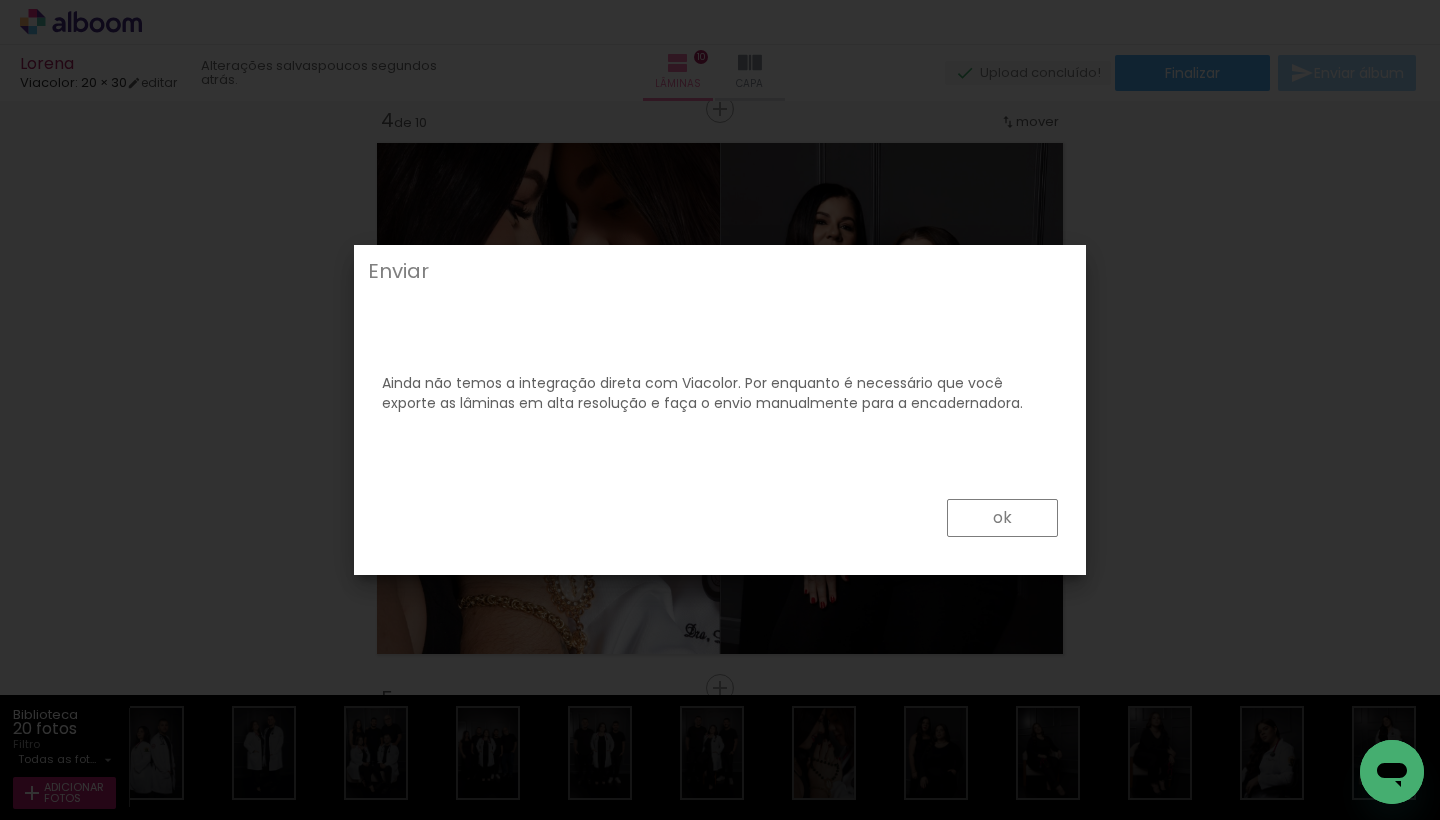 click on "ok" at bounding box center [0, 0] 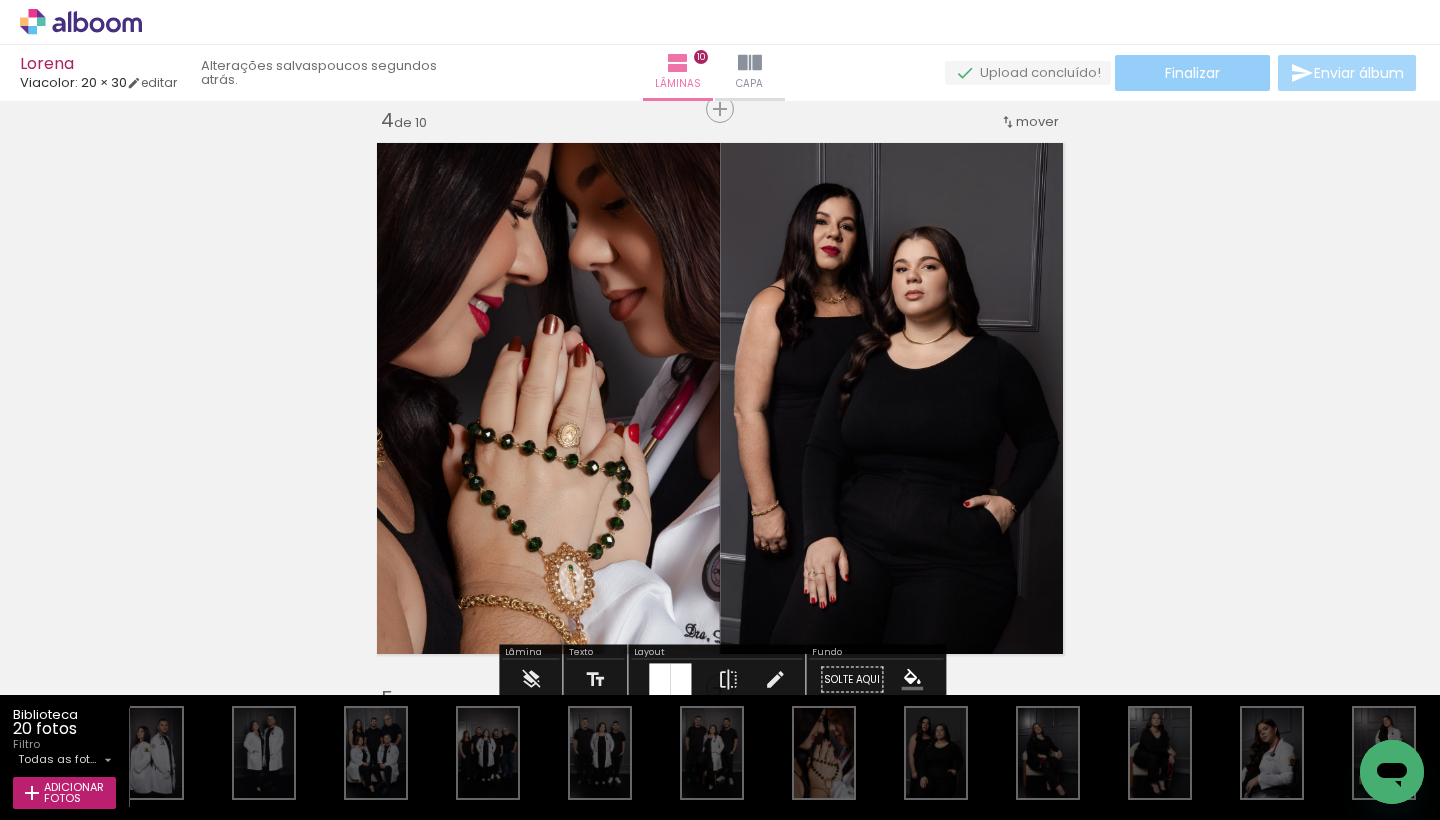click on "Finalizar" 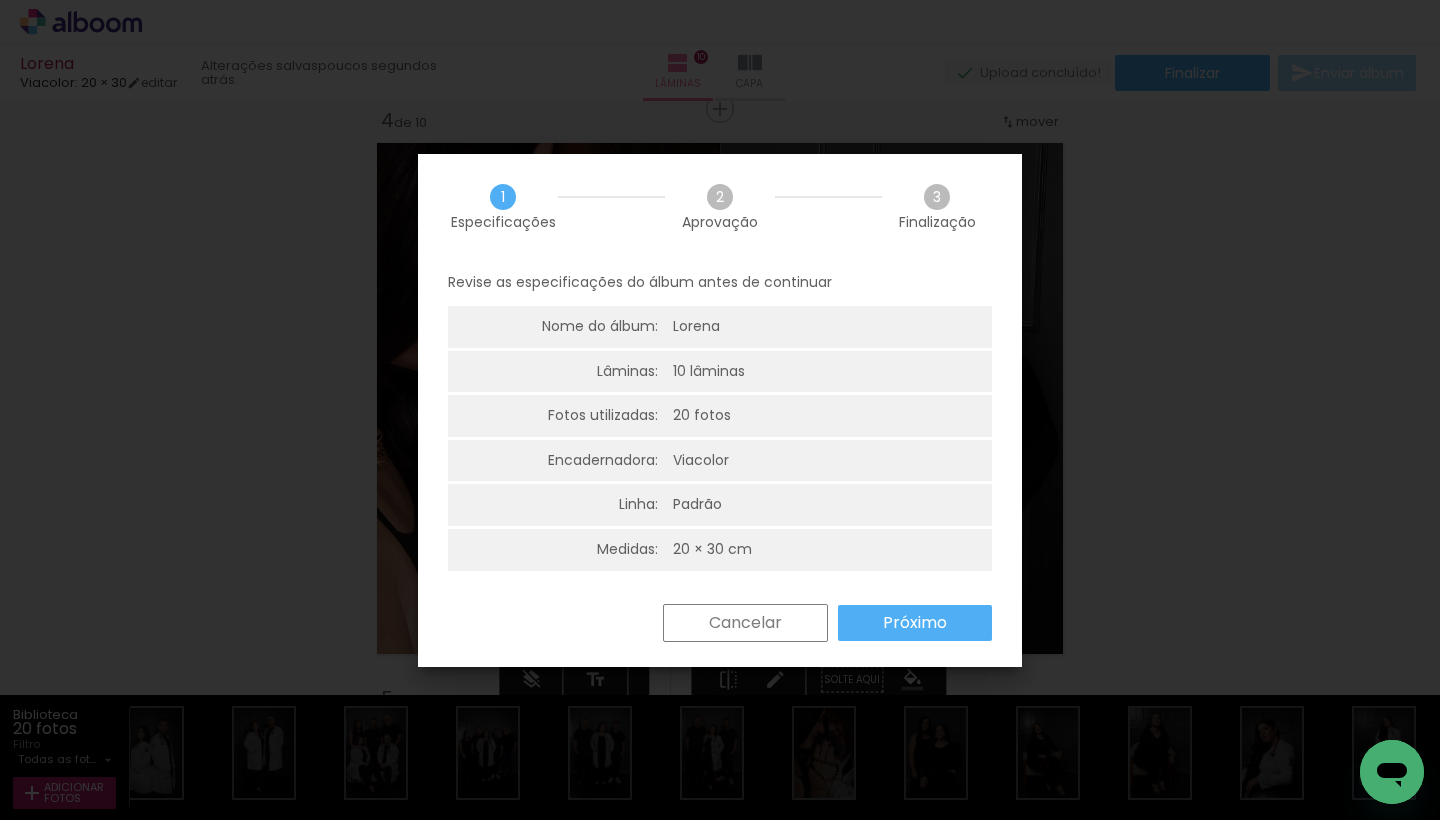 click on "Próximo" at bounding box center (0, 0) 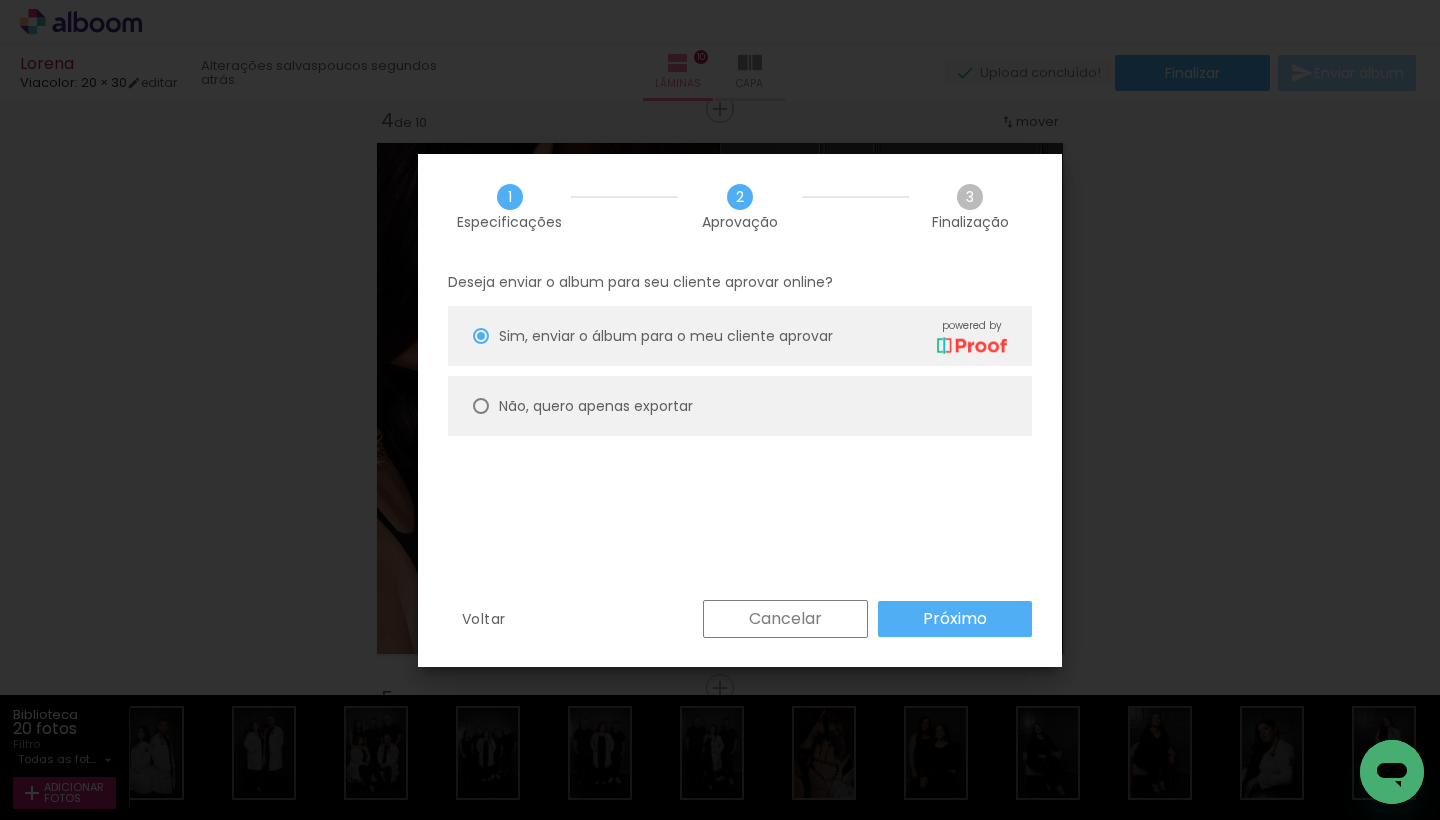 click on "Não, quero apenas exportar" at bounding box center (740, 406) 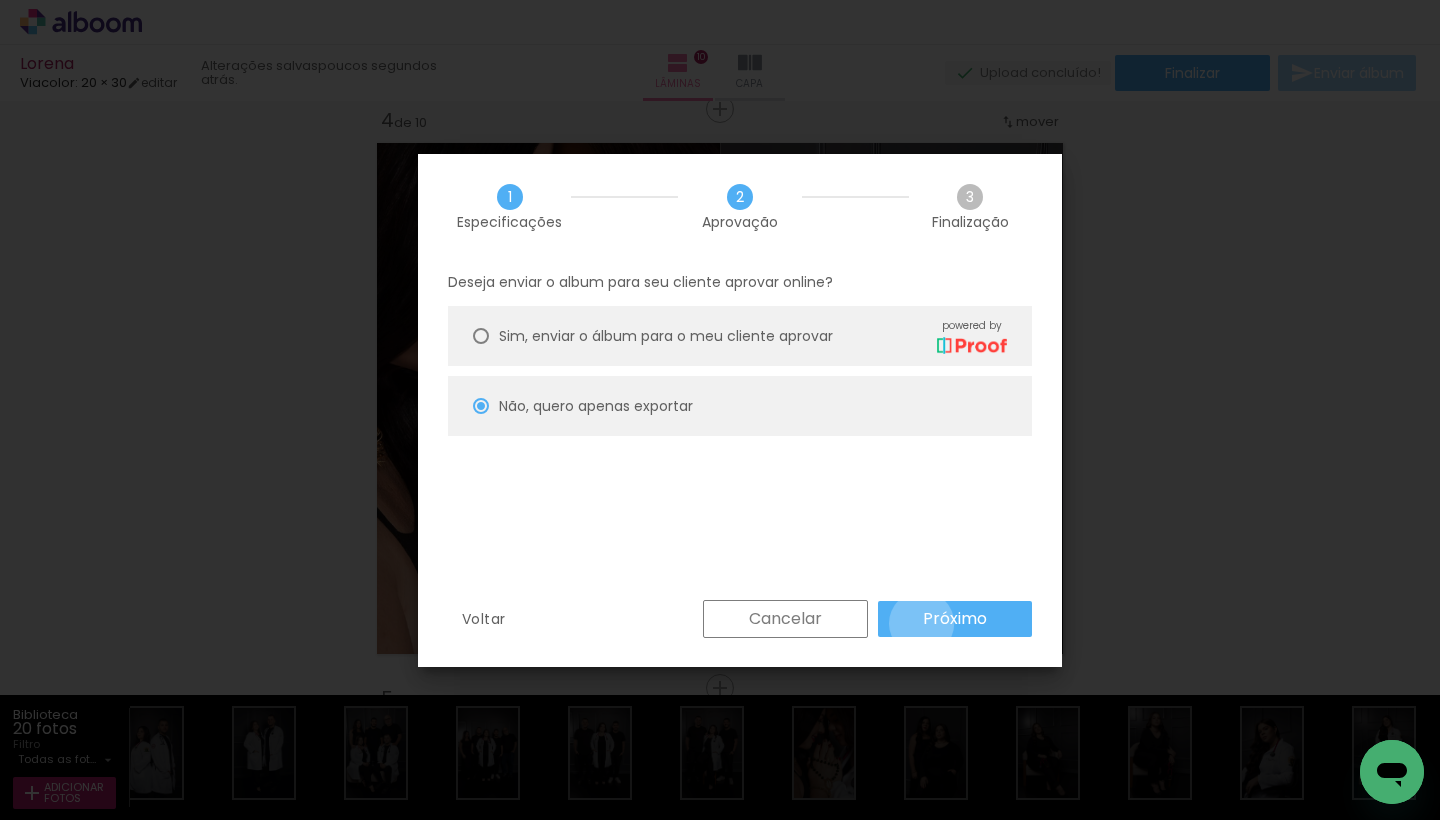 click on "Próximo" at bounding box center (955, 619) 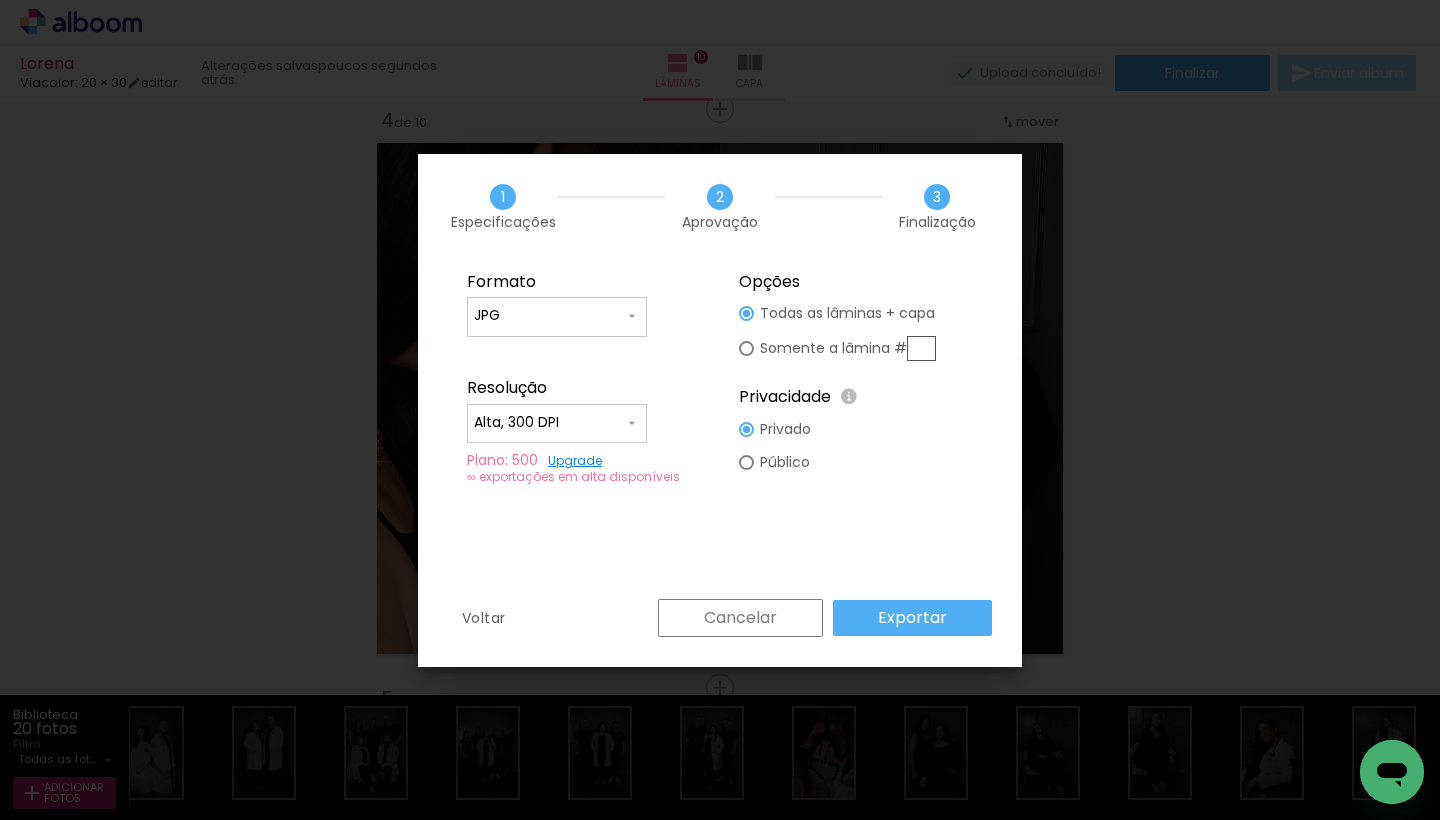 click on "Exportar" at bounding box center [0, 0] 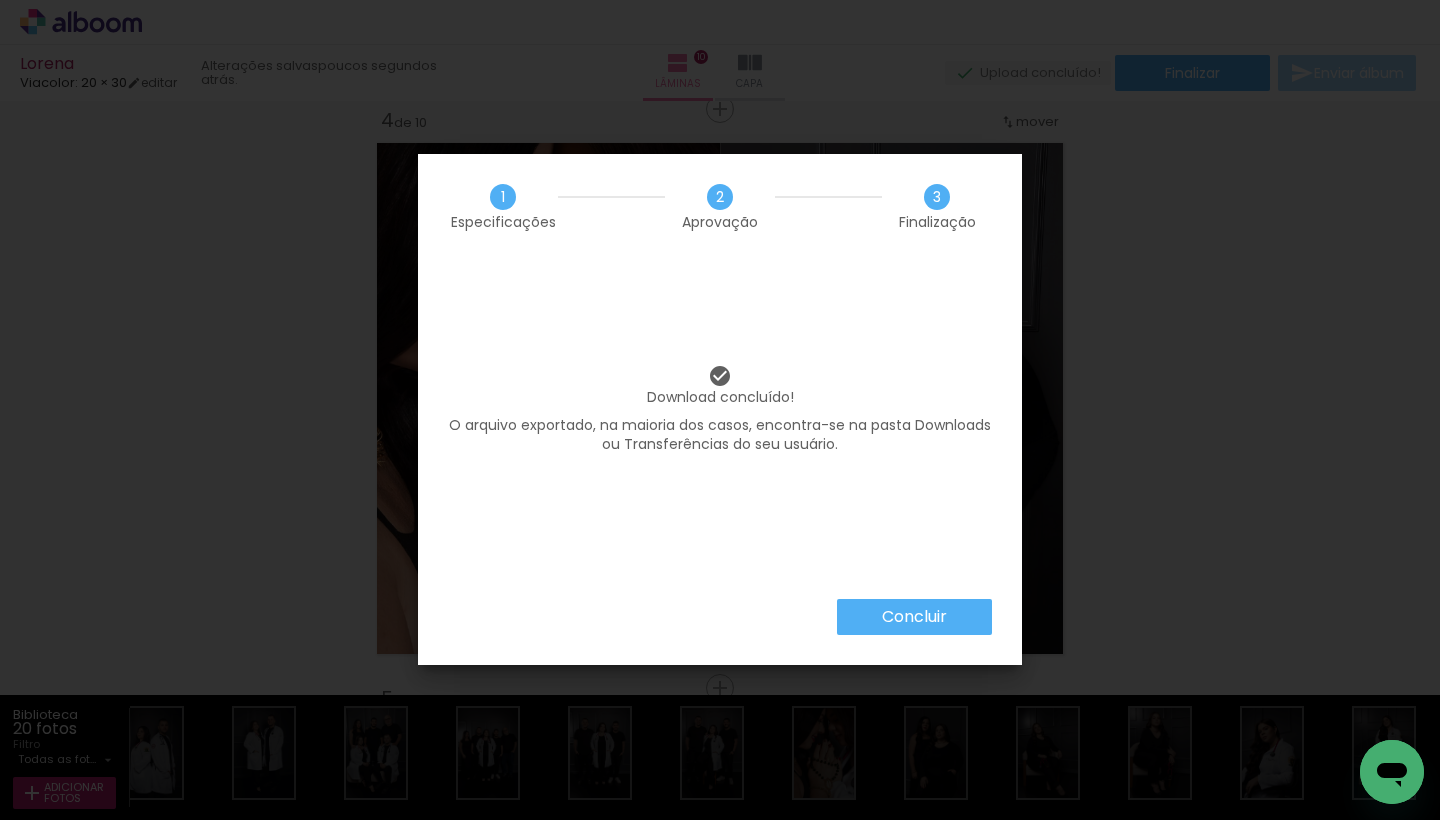 click on "Concluir" at bounding box center (0, 0) 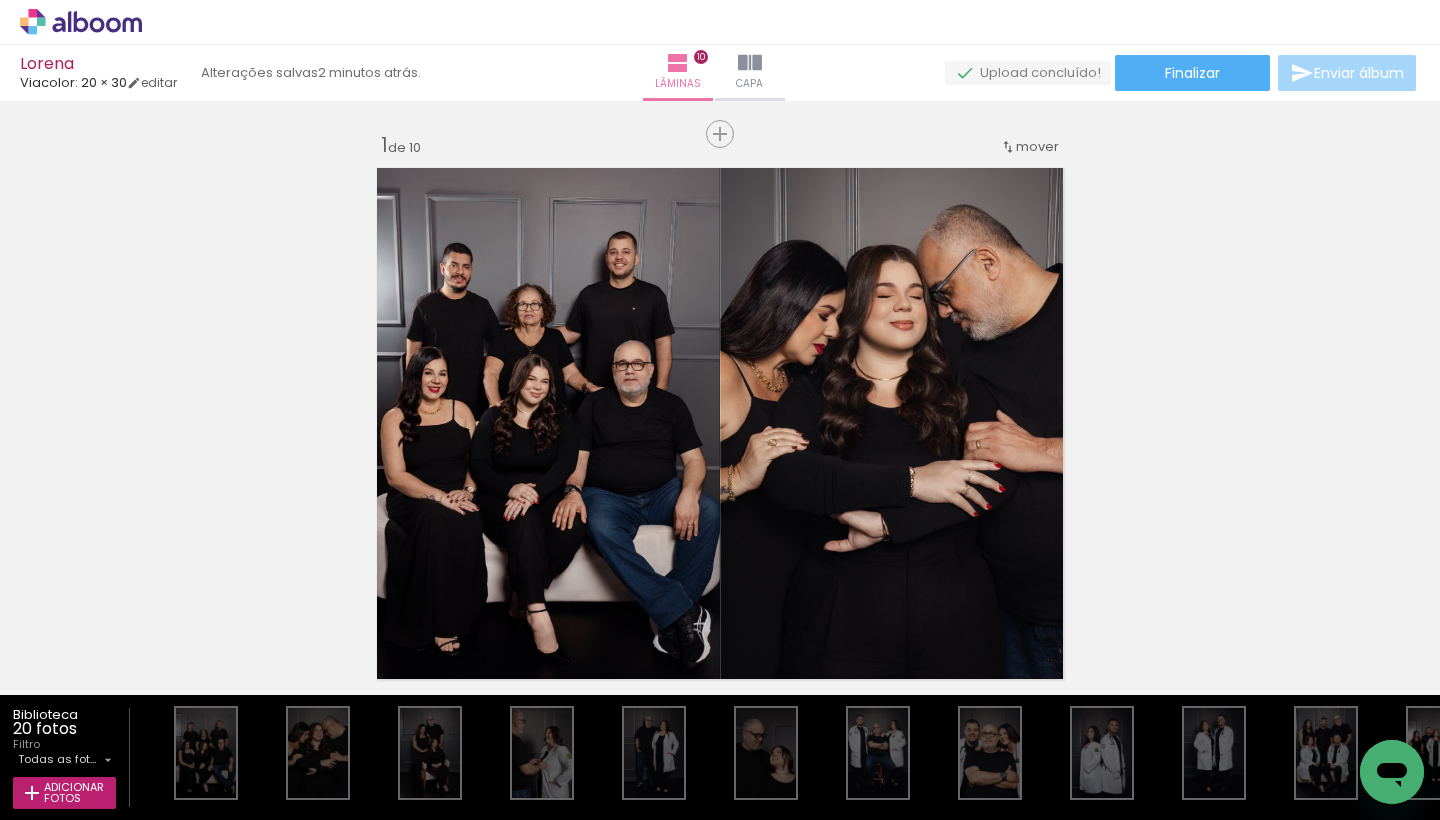 scroll, scrollTop: 0, scrollLeft: 0, axis: both 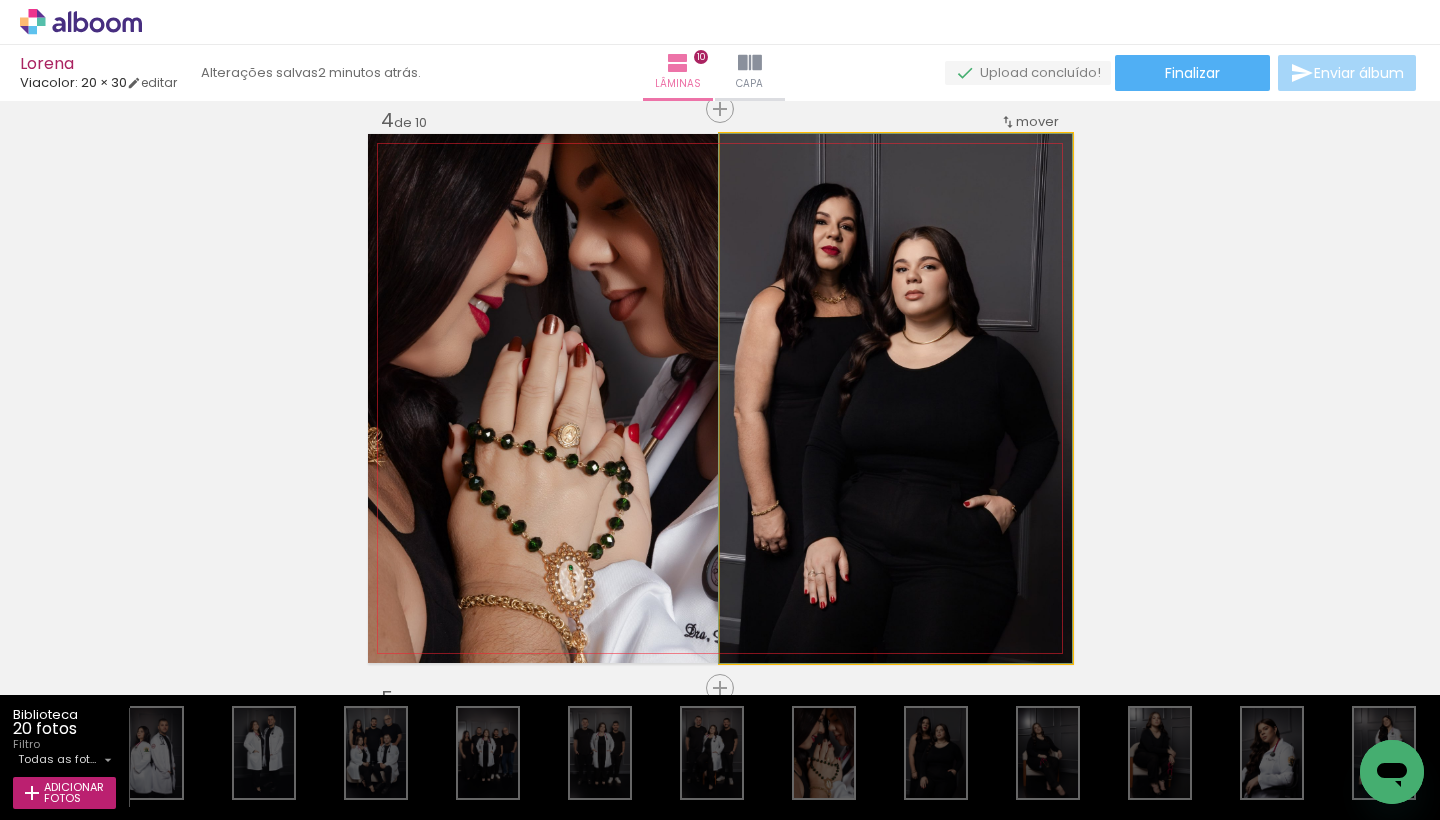 click 